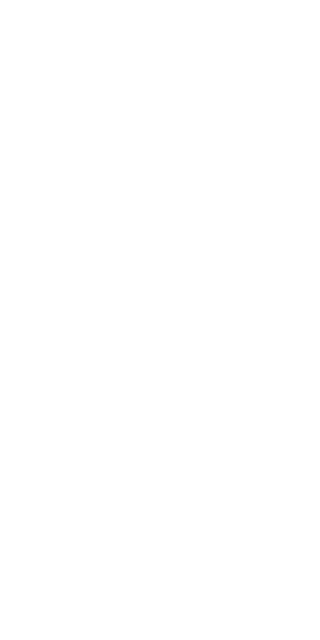 scroll, scrollTop: 0, scrollLeft: 0, axis: both 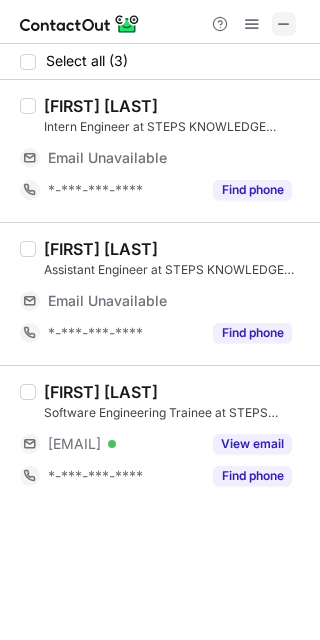 click at bounding box center (284, 24) 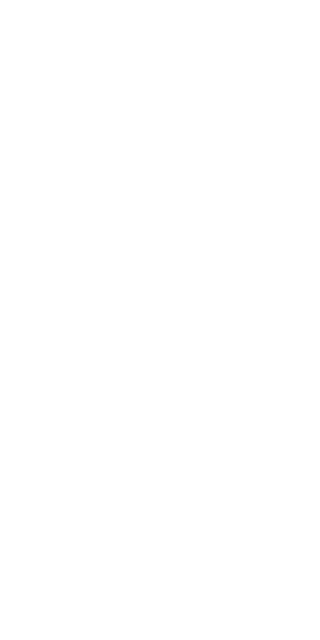scroll, scrollTop: 0, scrollLeft: 0, axis: both 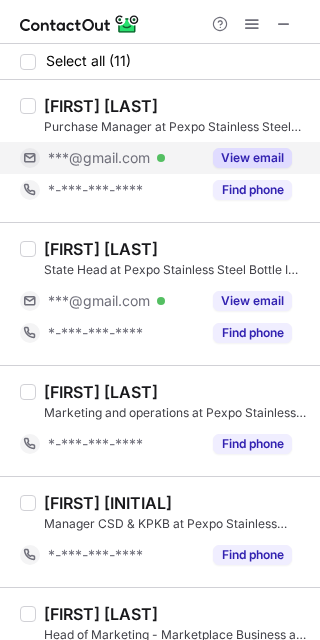 click on "View email" at bounding box center (252, 158) 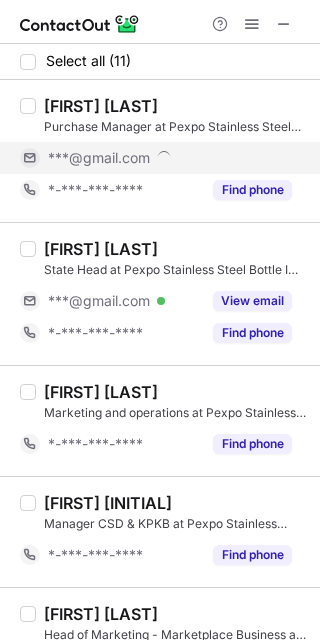 click on "Arun kumar singh" at bounding box center [101, 106] 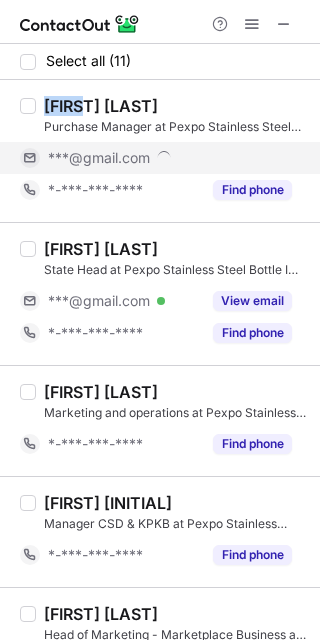 click on "Arun kumar singh" at bounding box center (101, 106) 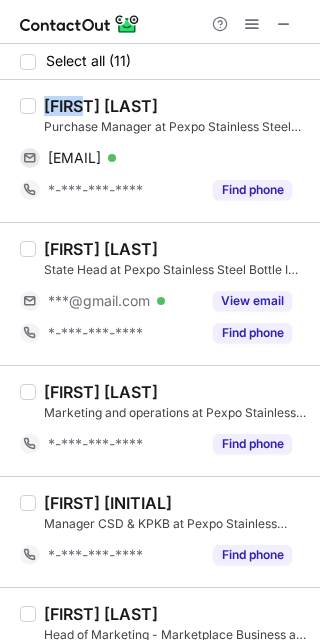 copy on "Arun" 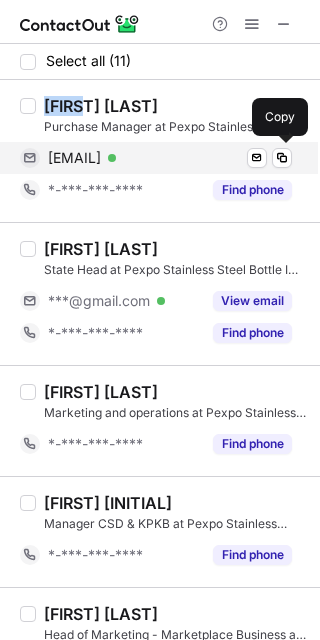 drag, startPoint x: 148, startPoint y: 161, endPoint x: 229, endPoint y: 171, distance: 81.61495 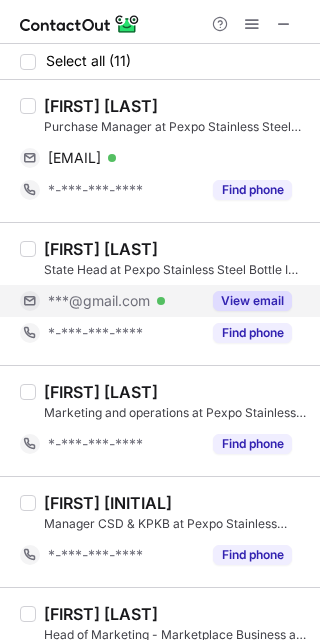 click on "View email" at bounding box center [252, 301] 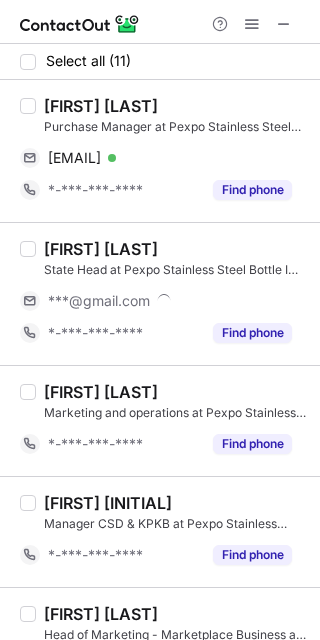 click on "Imran Hassan" at bounding box center (101, 249) 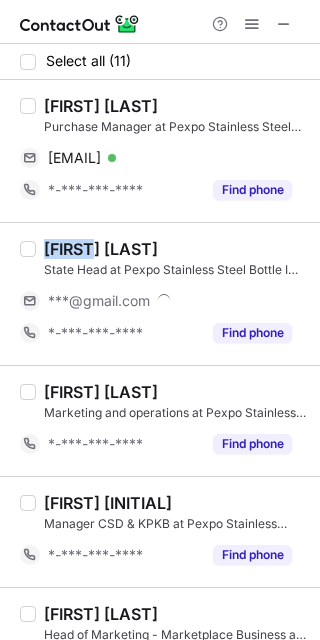 copy on "Imran" 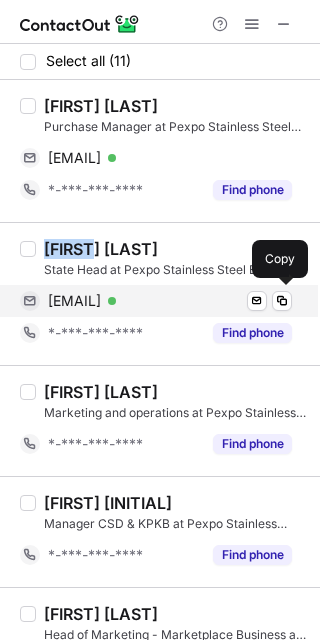 click on "imranallaie@gmail.com" at bounding box center [74, 301] 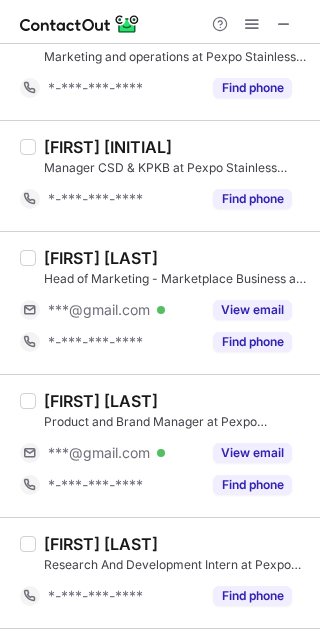 scroll, scrollTop: 533, scrollLeft: 0, axis: vertical 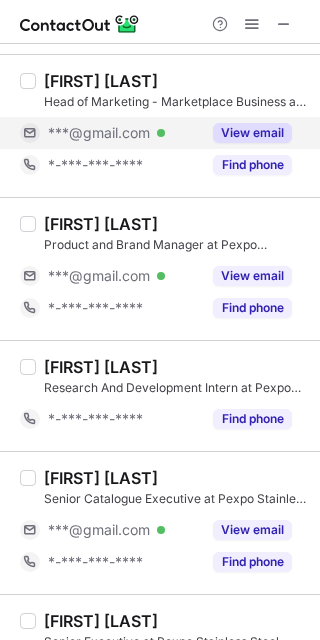 drag, startPoint x: 265, startPoint y: 129, endPoint x: 158, endPoint y: 125, distance: 107.07474 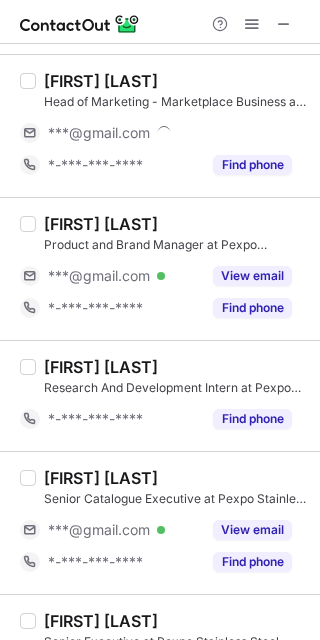 click on "Shubham Pant" at bounding box center [101, 81] 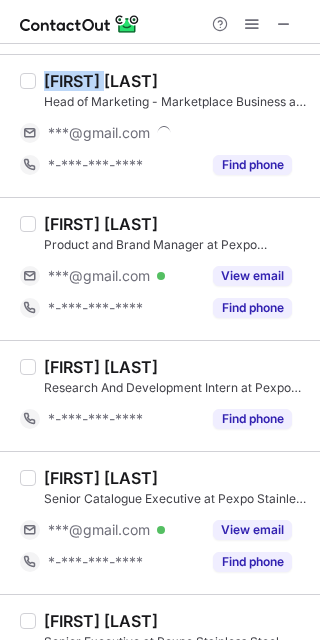 copy on "Shubham" 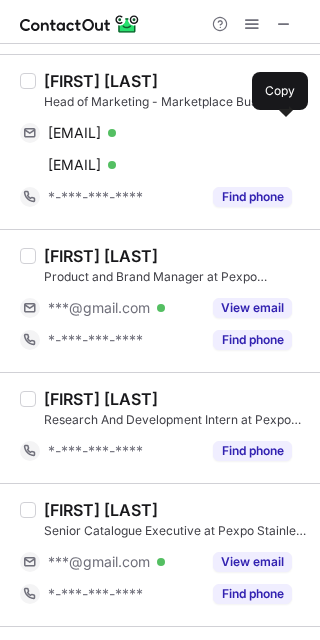 drag, startPoint x: 187, startPoint y: 133, endPoint x: 314, endPoint y: 197, distance: 142.21463 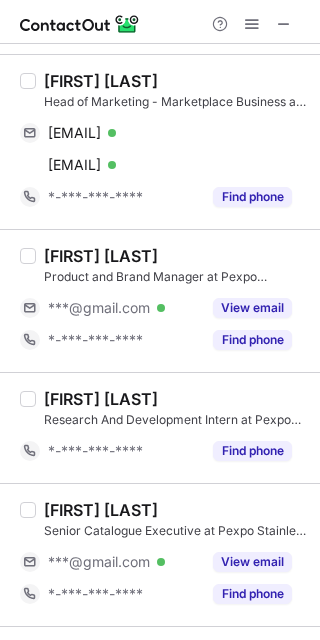 drag, startPoint x: 274, startPoint y: 309, endPoint x: 155, endPoint y: 289, distance: 120.66897 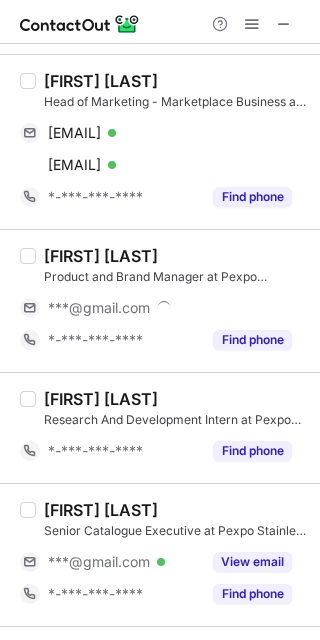 click on "Radha Singh" at bounding box center [101, 256] 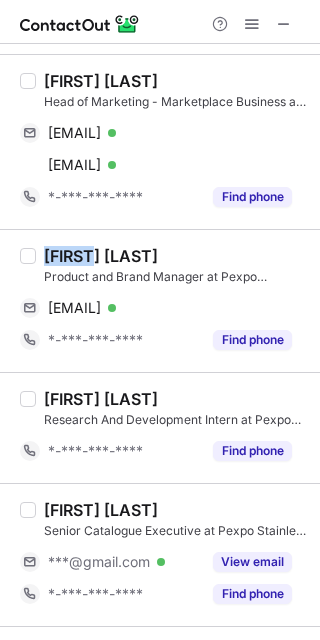 drag, startPoint x: 52, startPoint y: 249, endPoint x: 311, endPoint y: 309, distance: 265.85898 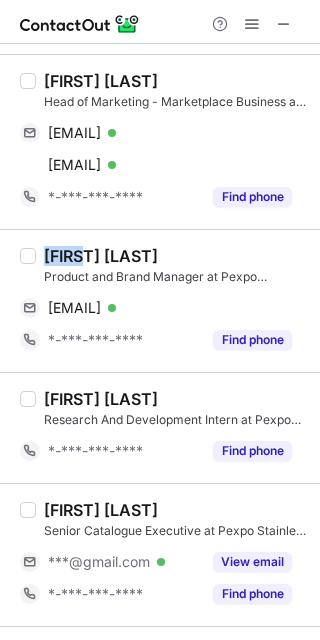 copy on "Radha" 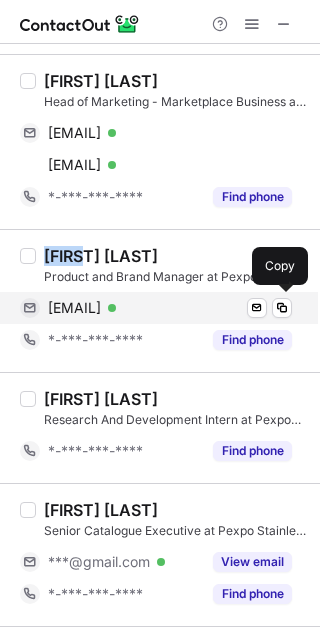 click on "radha23singh@gmail.com" at bounding box center [74, 308] 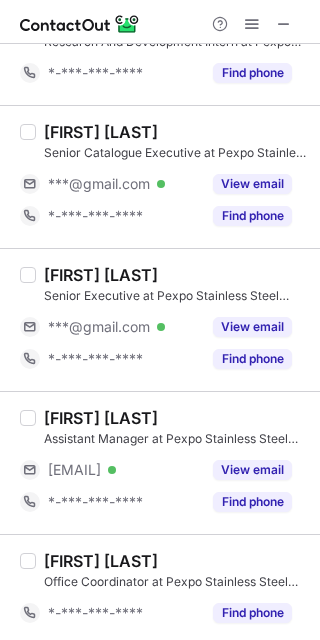 scroll, scrollTop: 914, scrollLeft: 0, axis: vertical 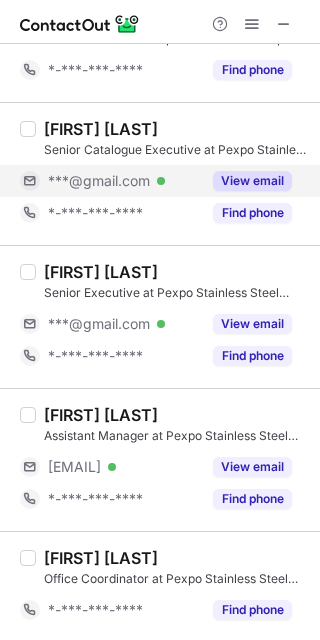 click on "View email" at bounding box center [252, 181] 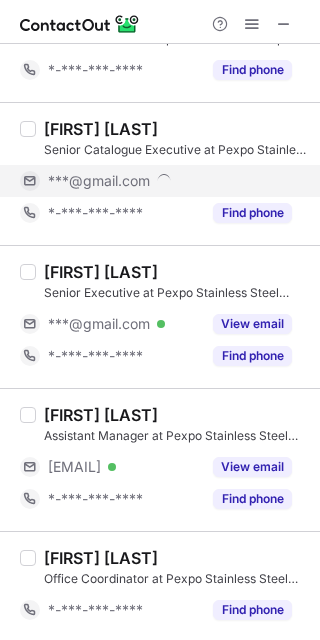 click on "Rajnikant Raj" at bounding box center (101, 129) 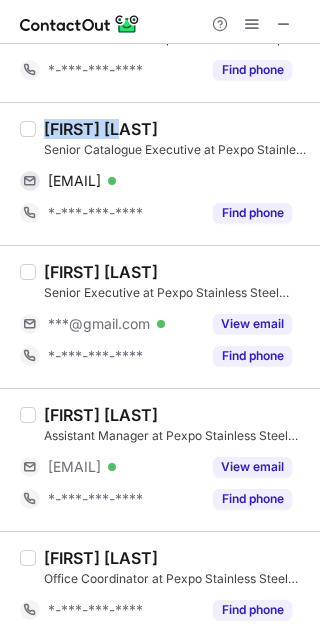 drag, startPoint x: 55, startPoint y: 132, endPoint x: 295, endPoint y: 201, distance: 249.72185 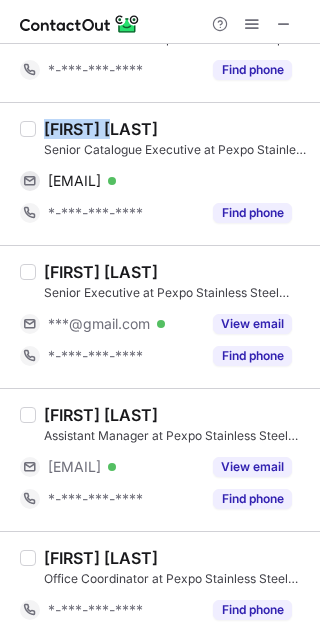 copy on "Rajnikant" 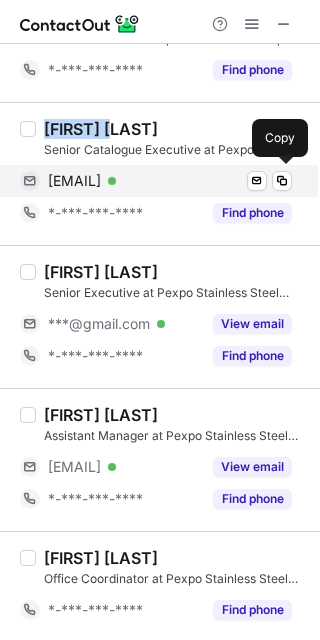 drag, startPoint x: 192, startPoint y: 176, endPoint x: 312, endPoint y: 218, distance: 127.13772 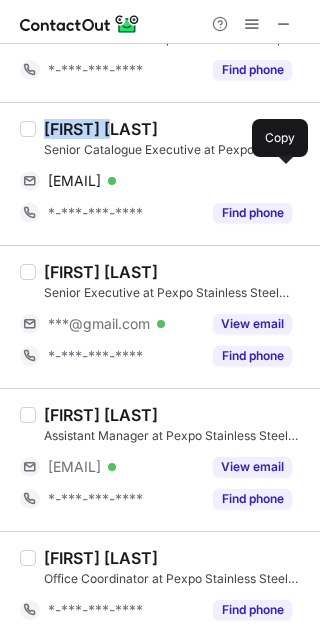 click on "rajnikantraj572@gmail.com" at bounding box center [74, 181] 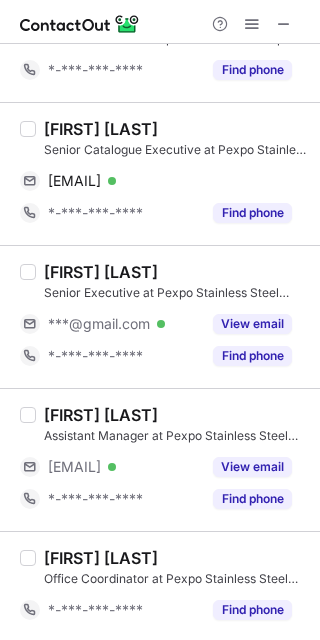 drag, startPoint x: 263, startPoint y: 322, endPoint x: 134, endPoint y: 296, distance: 131.59407 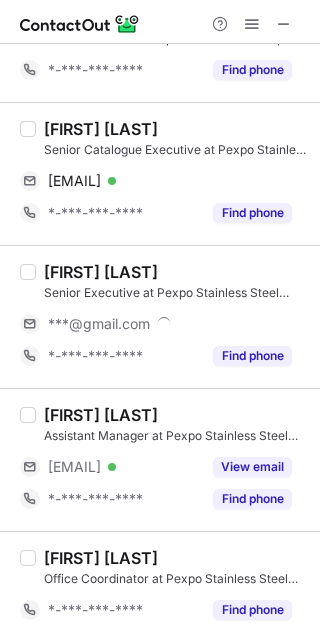 click on "Parveen Kumar" at bounding box center [101, 272] 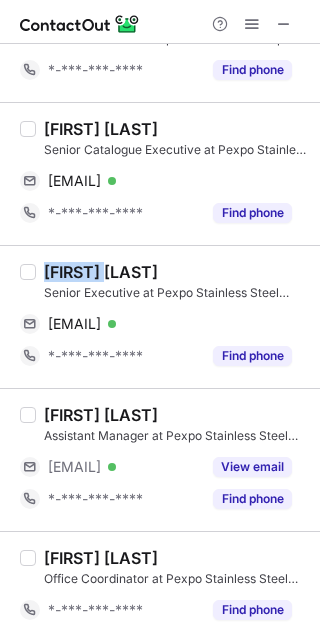 click on "Parveen Kumar" at bounding box center (101, 272) 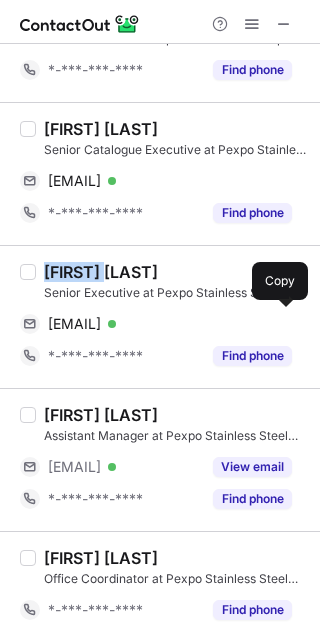 drag, startPoint x: 191, startPoint y: 326, endPoint x: 309, endPoint y: 348, distance: 120.033325 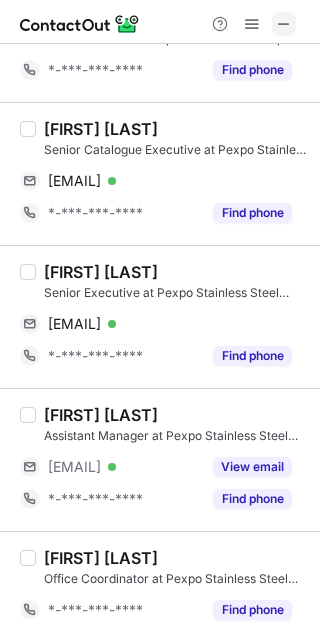 click at bounding box center (284, 24) 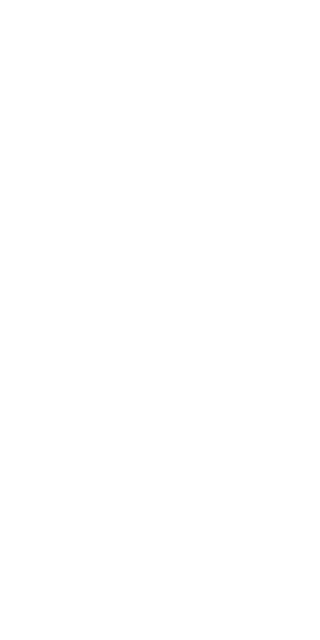 scroll, scrollTop: 0, scrollLeft: 0, axis: both 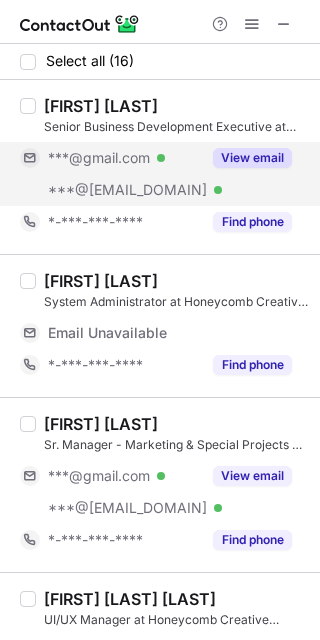 click on "View email" at bounding box center (252, 158) 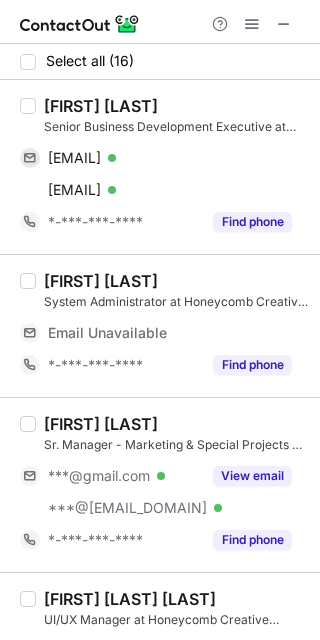 click on "[FIRST] [LAST]" at bounding box center [101, 106] 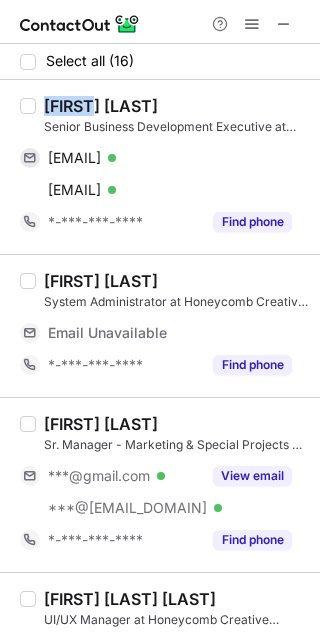 click on "Mohit Chawlla" at bounding box center [101, 106] 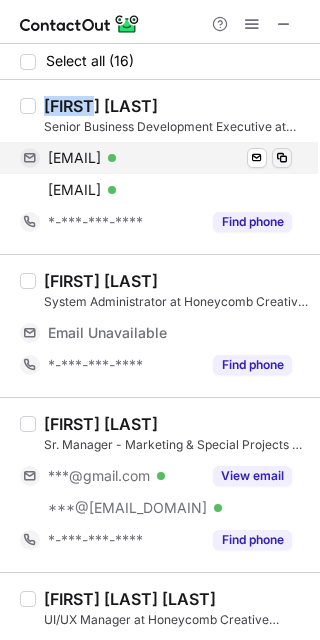 copy on "Mohit" 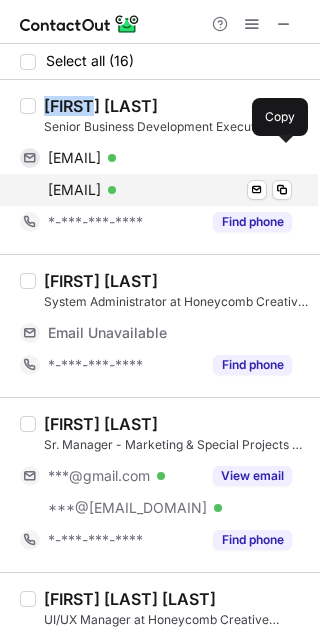 drag, startPoint x: 172, startPoint y: 153, endPoint x: 304, endPoint y: 205, distance: 141.87318 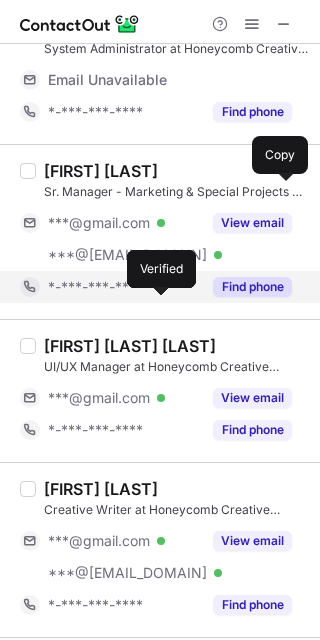 scroll, scrollTop: 266, scrollLeft: 0, axis: vertical 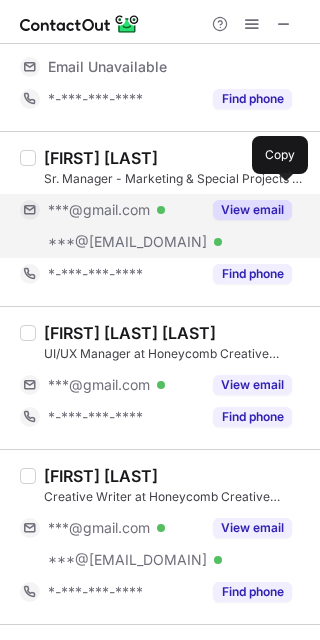 drag, startPoint x: 262, startPoint y: 208, endPoint x: 223, endPoint y: 207, distance: 39.012817 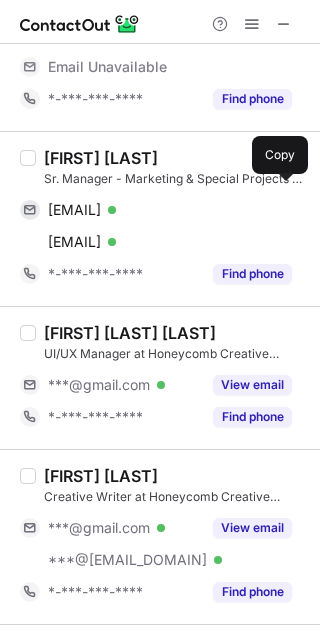 click on "P N Vinay" at bounding box center (101, 158) 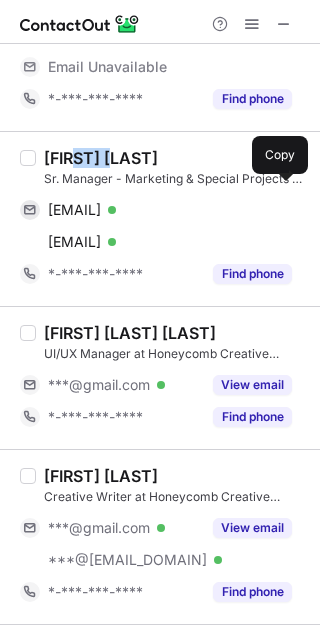 click on "P N Vinay" at bounding box center [101, 158] 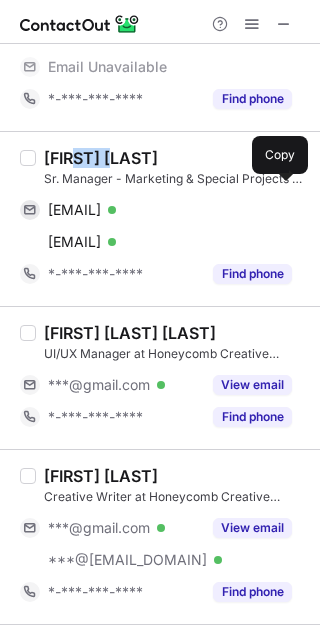 copy on "Vinay" 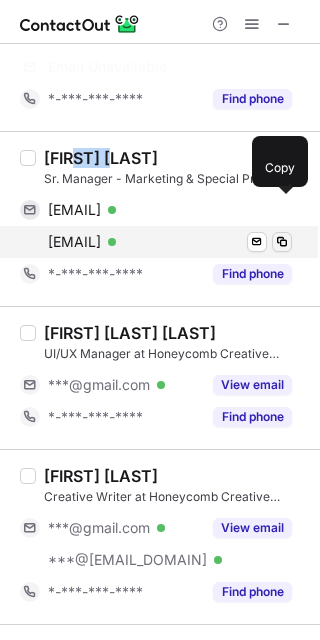 drag, startPoint x: 168, startPoint y: 213, endPoint x: 283, endPoint y: 237, distance: 117.47766 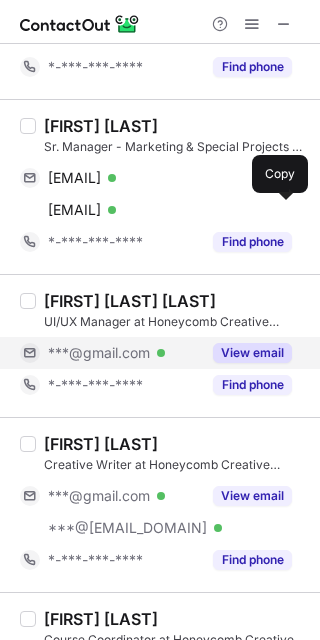 click on "View email" at bounding box center [252, 353] 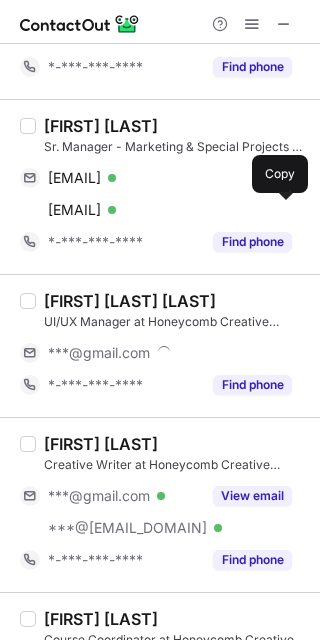 click on "Niranjan Kumar M" at bounding box center (130, 301) 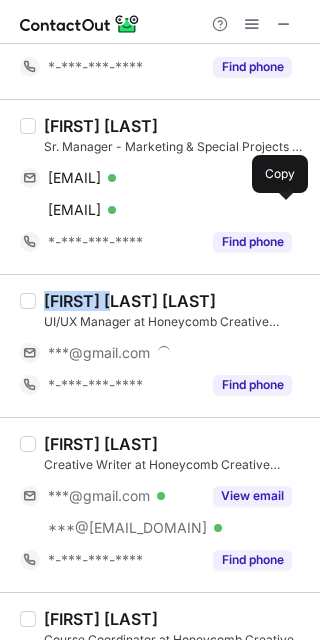 click on "Niranjan Kumar M" at bounding box center (130, 301) 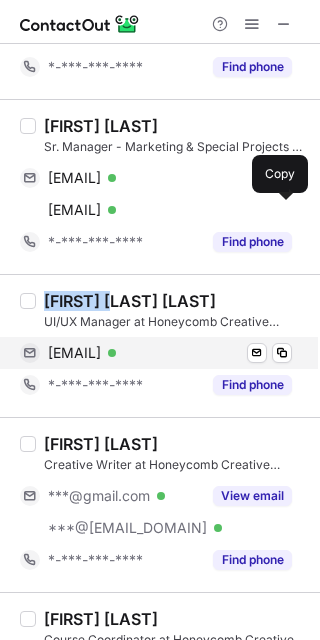 copy on "Niranjan" 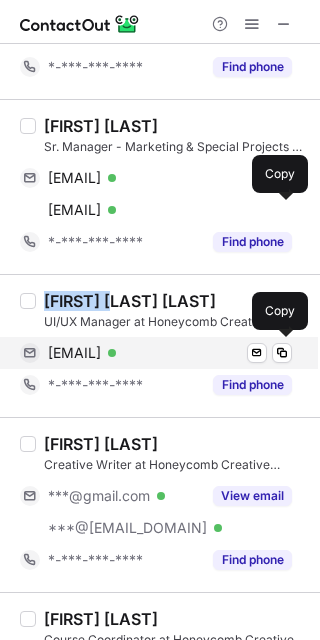 click on "mniru22@gmail.com" at bounding box center (74, 353) 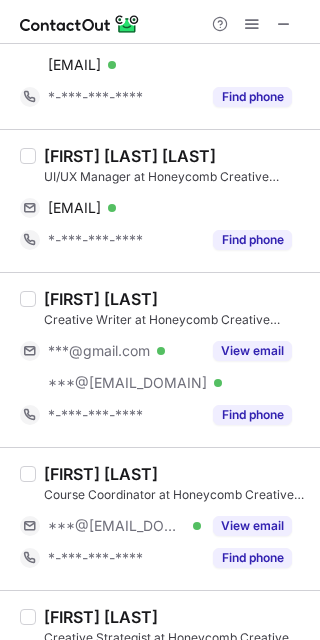 scroll, scrollTop: 533, scrollLeft: 0, axis: vertical 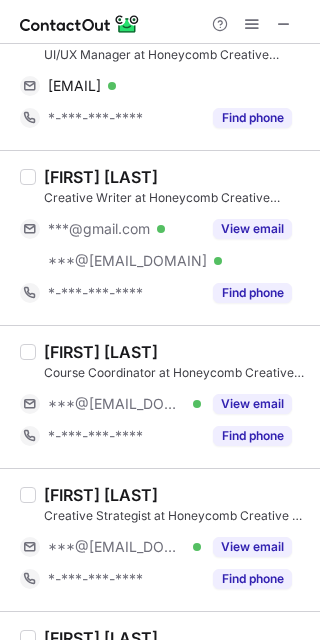 drag, startPoint x: 237, startPoint y: 231, endPoint x: 127, endPoint y: 208, distance: 112.37882 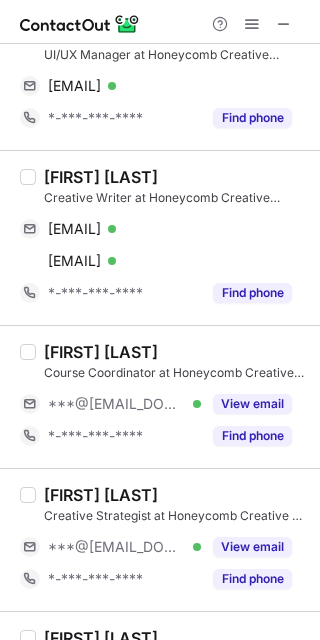 click on "Thomas Oommen" at bounding box center [101, 177] 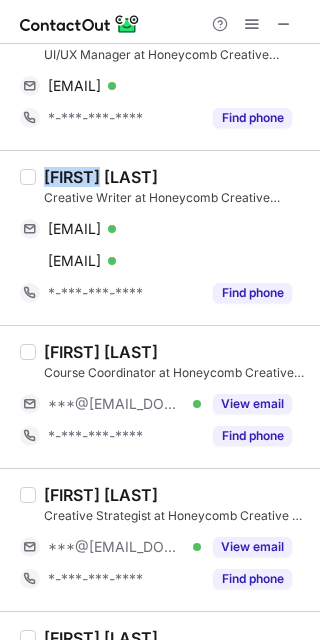 drag, startPoint x: 81, startPoint y: 177, endPoint x: 319, endPoint y: 240, distance: 246.19708 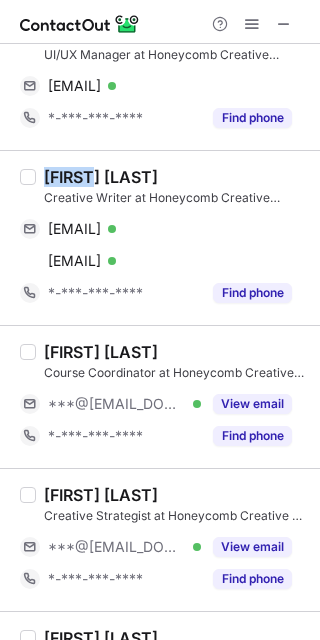 copy on "Thomas" 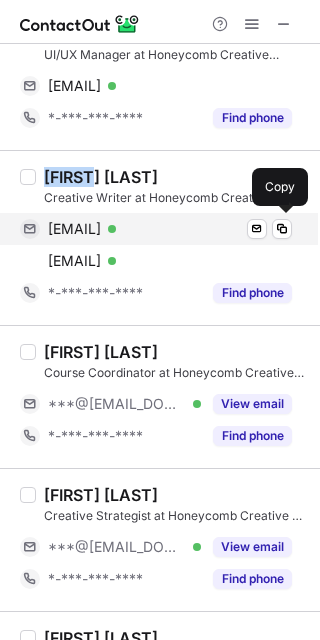 click on "thomasoommenpkl@gmail.com" at bounding box center (74, 229) 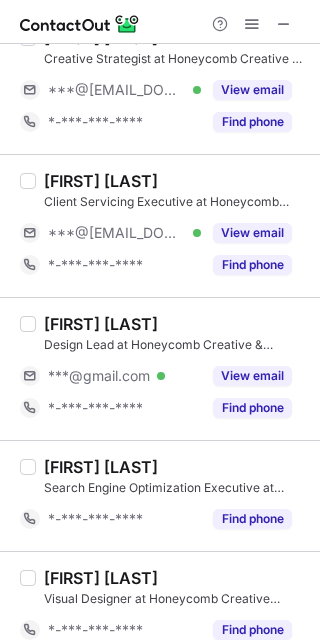 scroll, scrollTop: 1066, scrollLeft: 0, axis: vertical 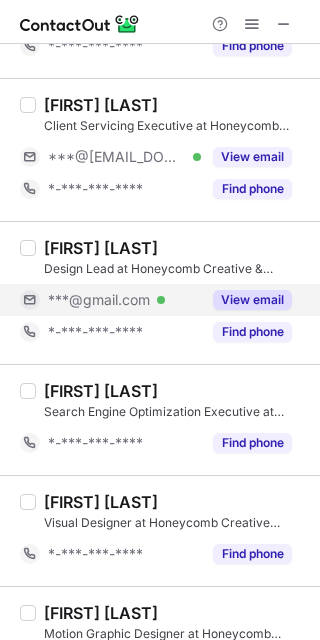drag, startPoint x: 275, startPoint y: 305, endPoint x: 206, endPoint y: 289, distance: 70.83079 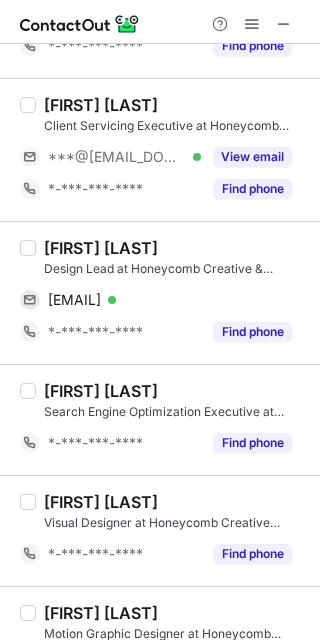 click on "Nitin SM" at bounding box center (101, 248) 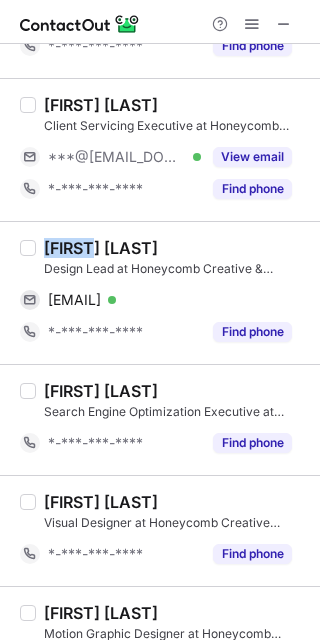 click on "Nitin SM" at bounding box center [101, 248] 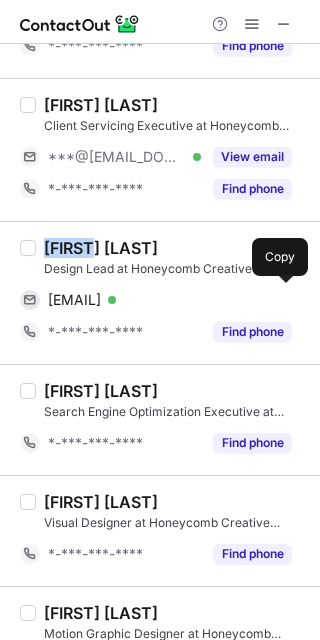 click on "nitinzart@gmail.com" at bounding box center (74, 300) 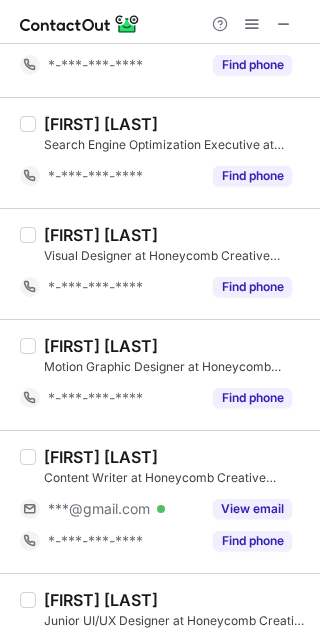 scroll, scrollTop: 1466, scrollLeft: 0, axis: vertical 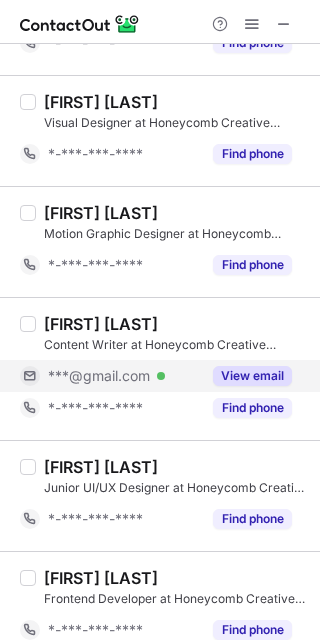 click on "View email" at bounding box center (252, 376) 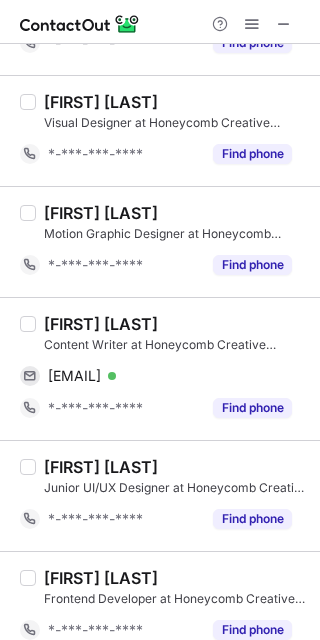 click on "Neha Ameen" at bounding box center (101, 324) 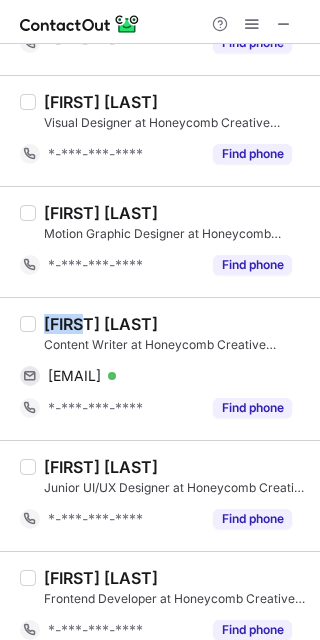 click on "Neha Ameen" at bounding box center [101, 324] 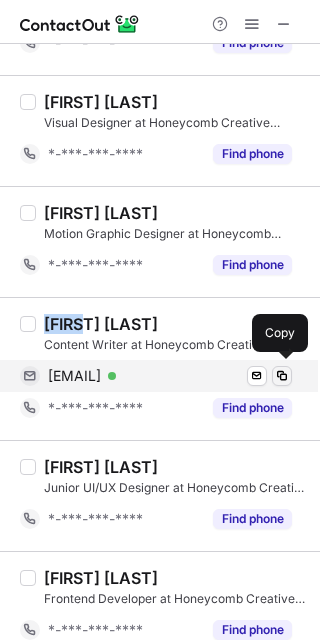 drag, startPoint x: 180, startPoint y: 375, endPoint x: 290, endPoint y: 375, distance: 110 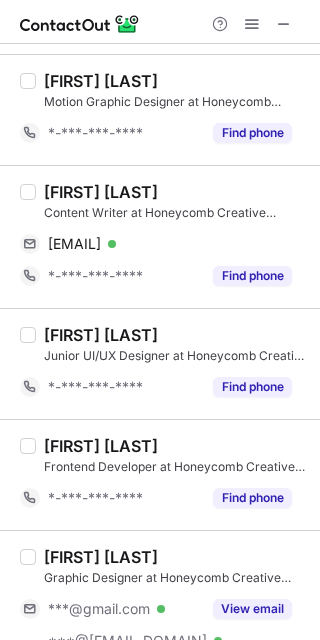 scroll, scrollTop: 1661, scrollLeft: 0, axis: vertical 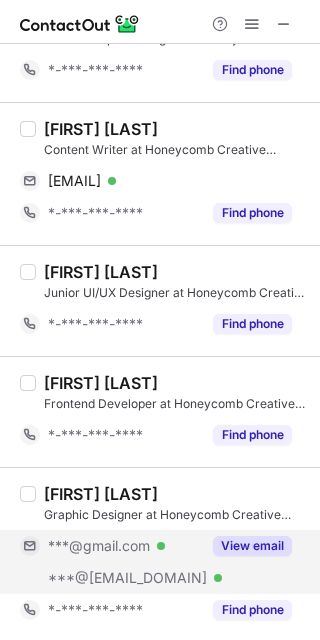 drag, startPoint x: 262, startPoint y: 540, endPoint x: 225, endPoint y: 541, distance: 37.01351 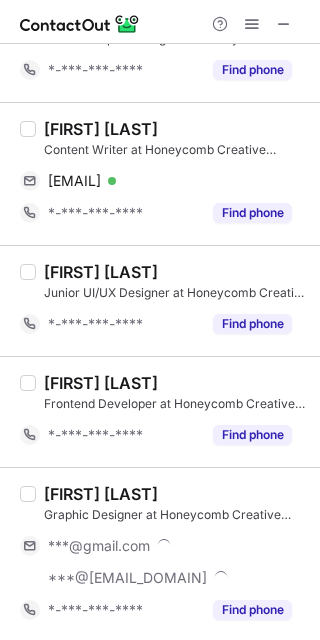 click on "Degin MV" at bounding box center [101, 494] 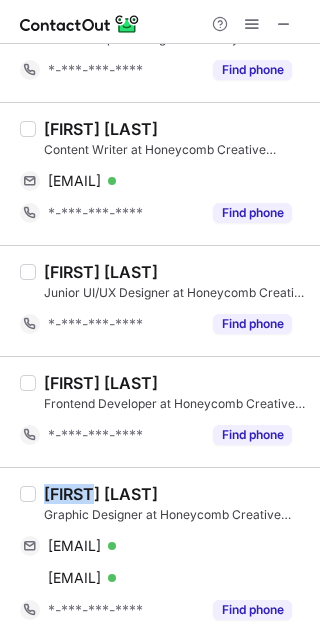 click on "Degin MV" at bounding box center (101, 494) 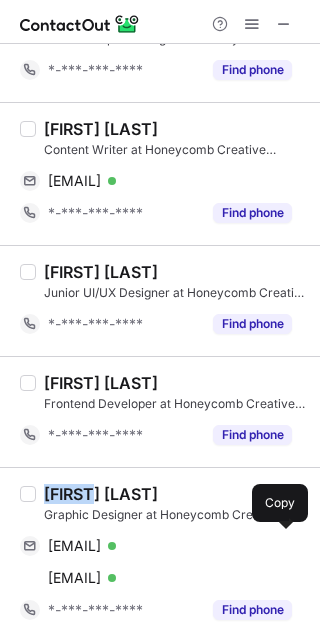 drag, startPoint x: 165, startPoint y: 540, endPoint x: 286, endPoint y: 516, distance: 123.35721 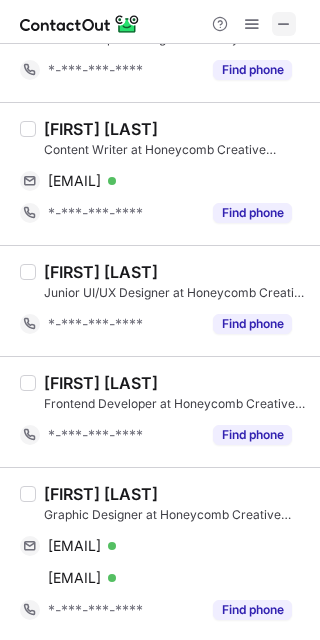 click at bounding box center (284, 24) 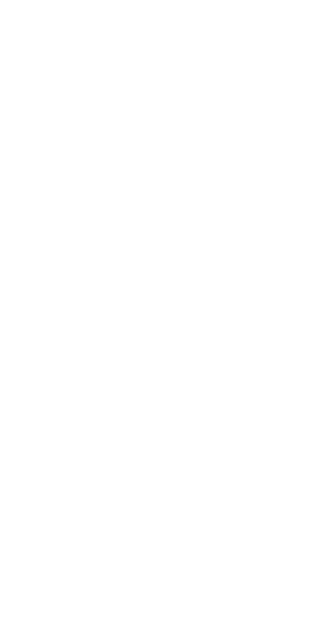 scroll, scrollTop: 0, scrollLeft: 0, axis: both 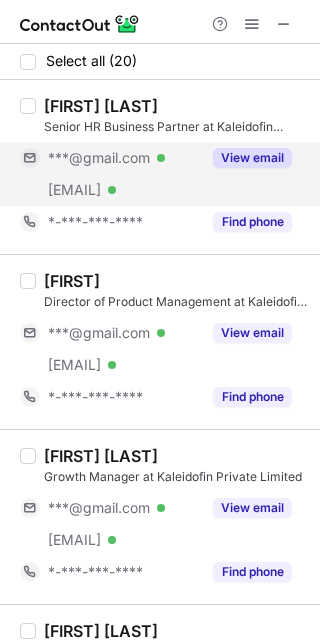 click on "View email" at bounding box center (252, 158) 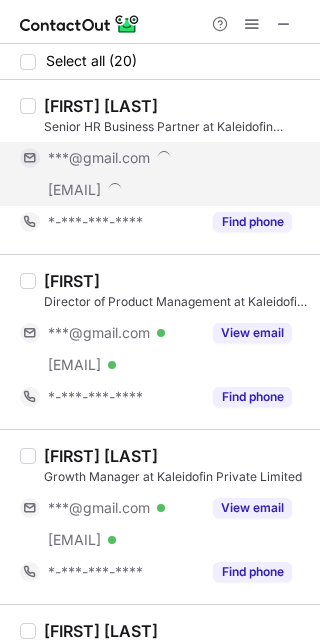 click on "Prasheen P" at bounding box center (101, 106) 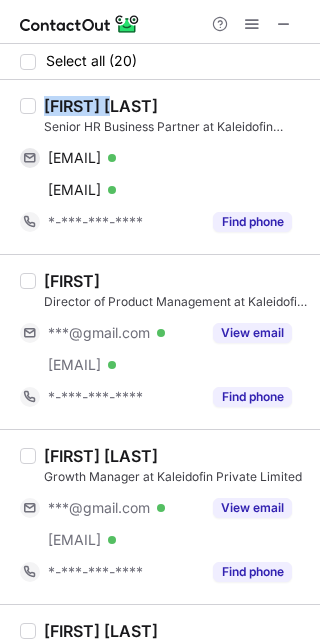 click on "Prasheen P" at bounding box center [101, 106] 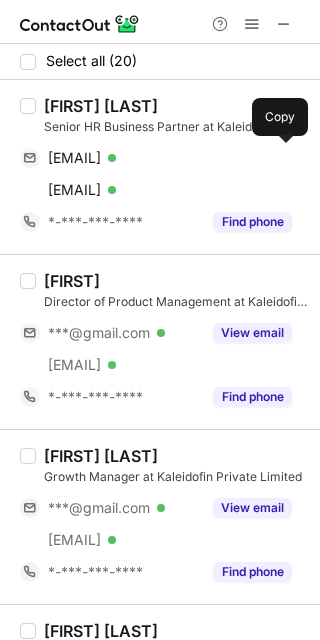 drag, startPoint x: 172, startPoint y: 156, endPoint x: 319, endPoint y: 251, distance: 175.02571 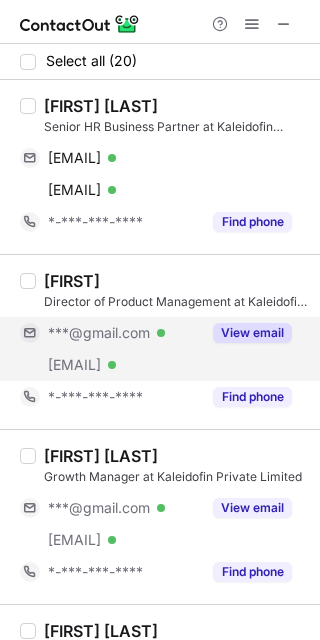 drag, startPoint x: 256, startPoint y: 326, endPoint x: 122, endPoint y: 324, distance: 134.01492 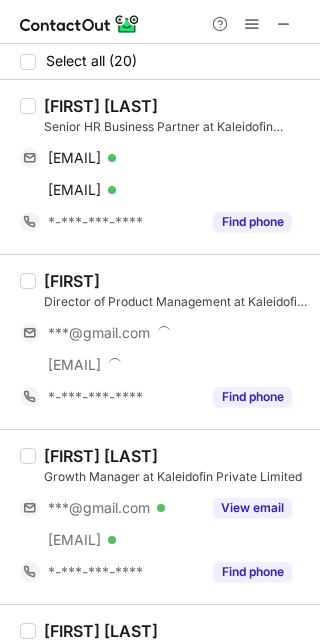 click on "Karthik Velu" at bounding box center [72, 281] 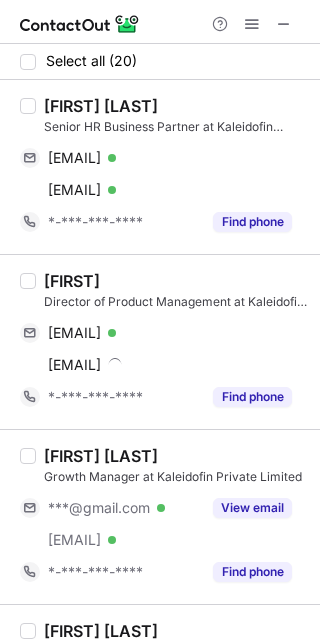 drag, startPoint x: 51, startPoint y: 279, endPoint x: 121, endPoint y: 280, distance: 70.00714 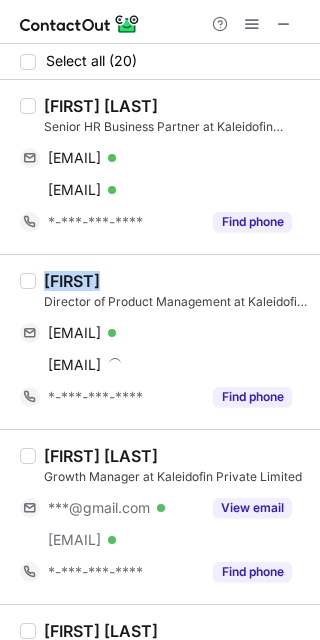 copy on "Karthik" 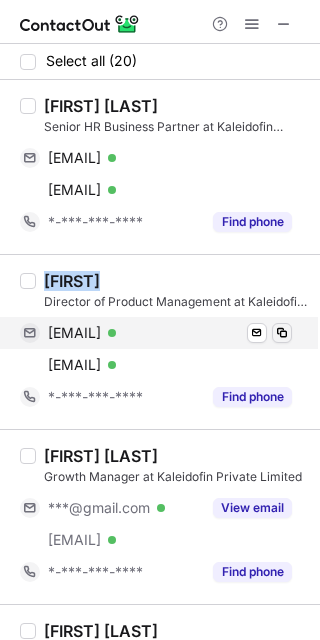 drag, startPoint x: 167, startPoint y: 337, endPoint x: 290, endPoint y: 337, distance: 123 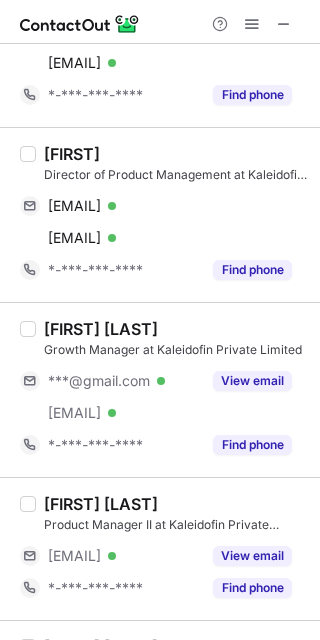 scroll, scrollTop: 133, scrollLeft: 0, axis: vertical 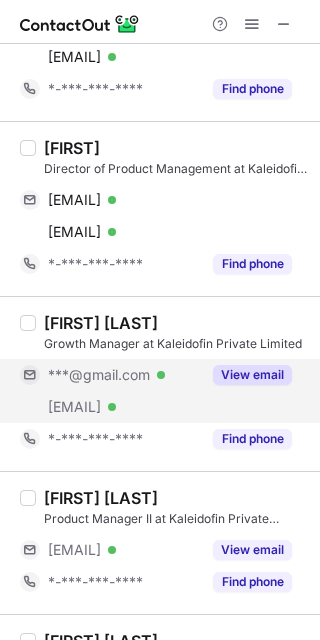 click on "View email" at bounding box center (252, 375) 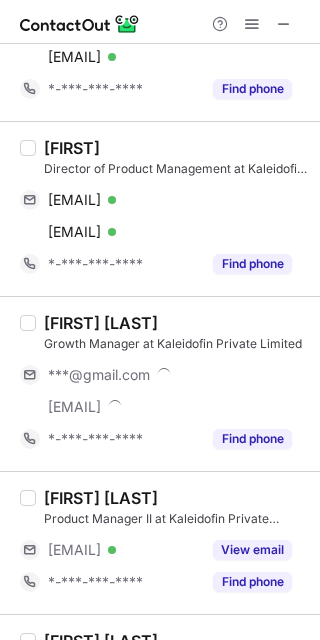 click on "Madhumathi Balasubramaniam" at bounding box center [101, 323] 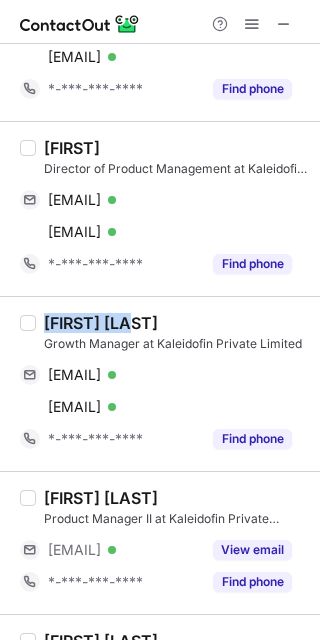 click on "Madhumathi Balasubramaniam" at bounding box center [101, 323] 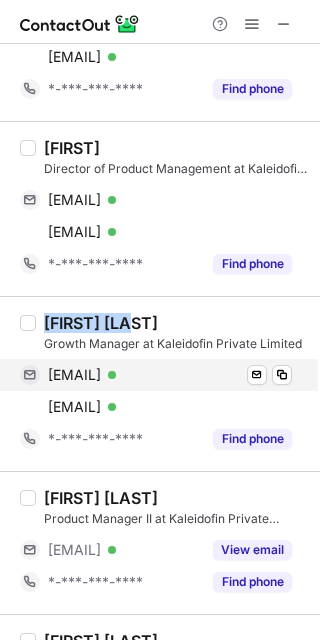 drag, startPoint x: 159, startPoint y: 373, endPoint x: 296, endPoint y: 373, distance: 137 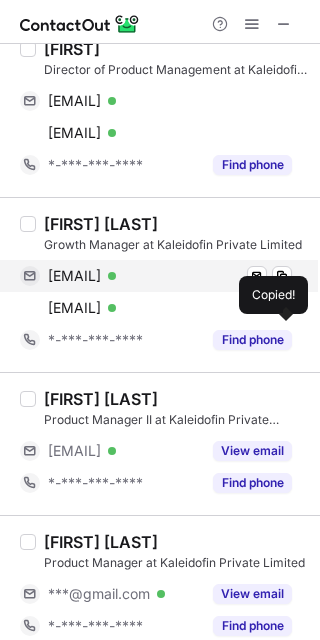 scroll, scrollTop: 533, scrollLeft: 0, axis: vertical 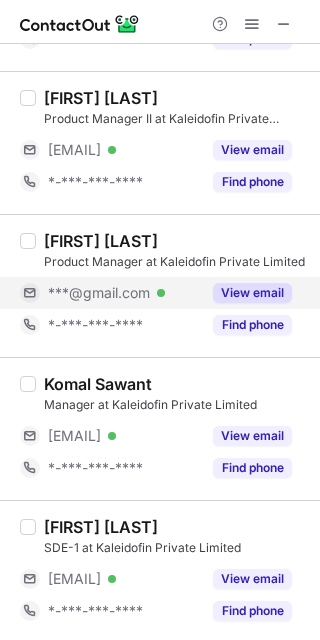 drag, startPoint x: 272, startPoint y: 284, endPoint x: 130, endPoint y: 276, distance: 142.22517 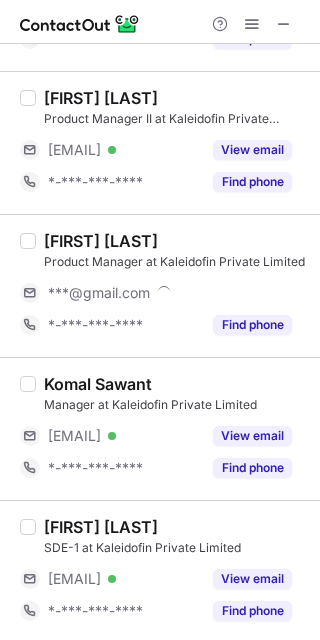 click on "Nishath Rao" at bounding box center [101, 241] 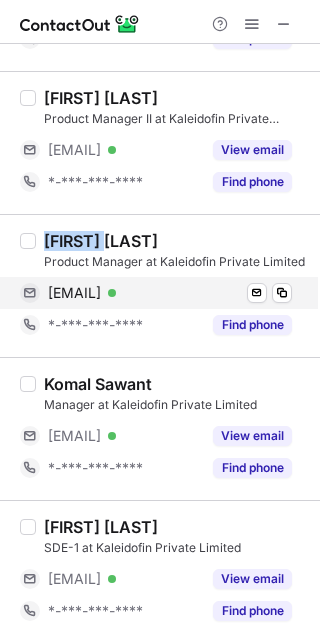 copy on "Nishath" 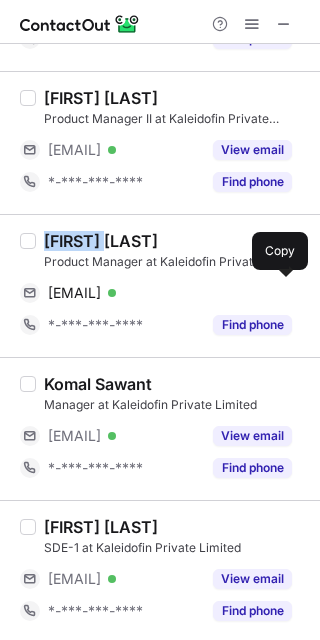 drag, startPoint x: 175, startPoint y: 291, endPoint x: 303, endPoint y: 344, distance: 138.5388 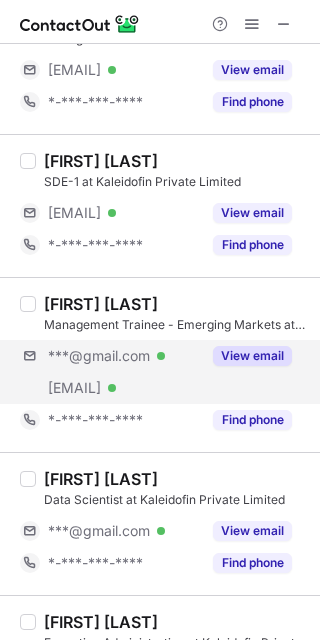 scroll, scrollTop: 933, scrollLeft: 0, axis: vertical 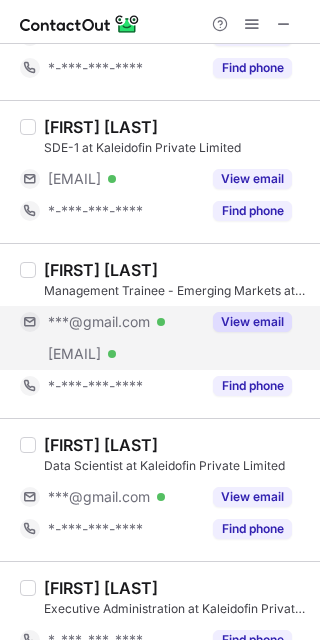 click on "View email" at bounding box center [246, 322] 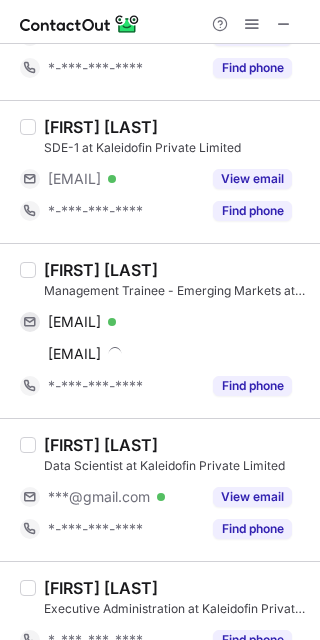 click on "Louis Unni" at bounding box center [101, 270] 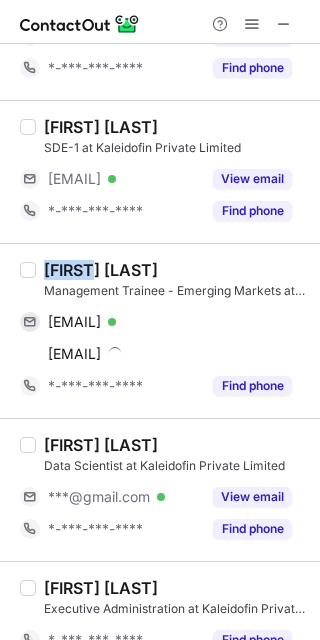 click on "Louis Unni" at bounding box center (101, 270) 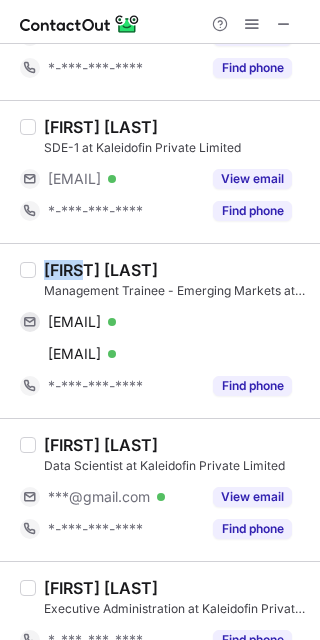 copy on "Louis" 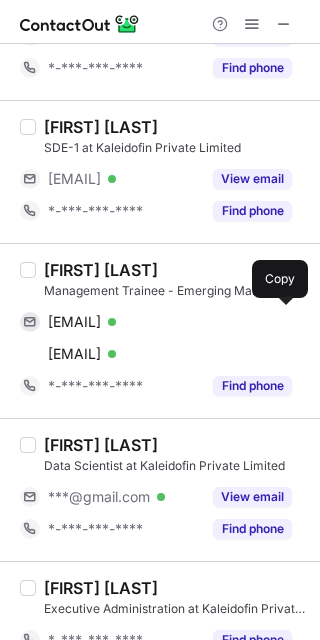 drag, startPoint x: 127, startPoint y: 316, endPoint x: 305, endPoint y: 349, distance: 181.03314 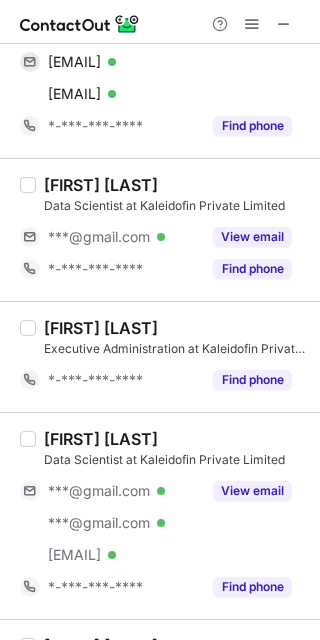 scroll, scrollTop: 1200, scrollLeft: 0, axis: vertical 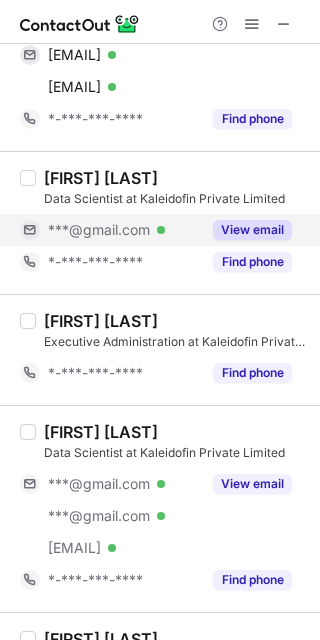 click on "View email" at bounding box center [246, 230] 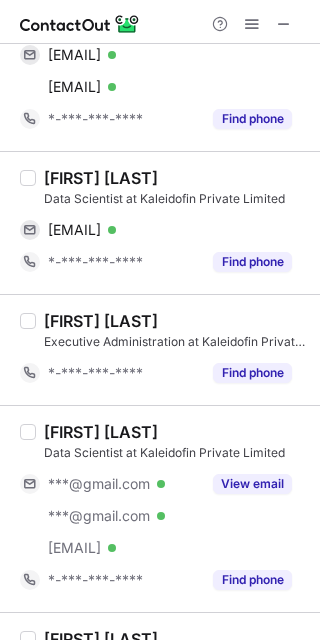 click on "Raju kumar" at bounding box center [101, 178] 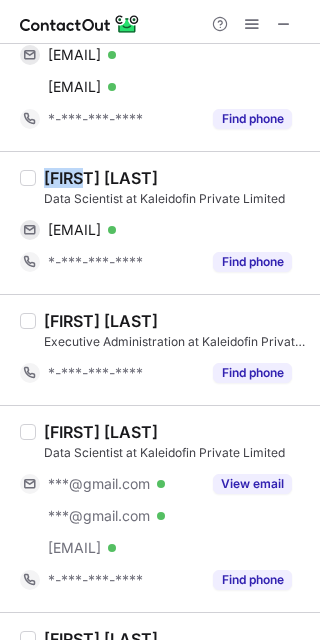 click on "Raju kumar" at bounding box center [101, 178] 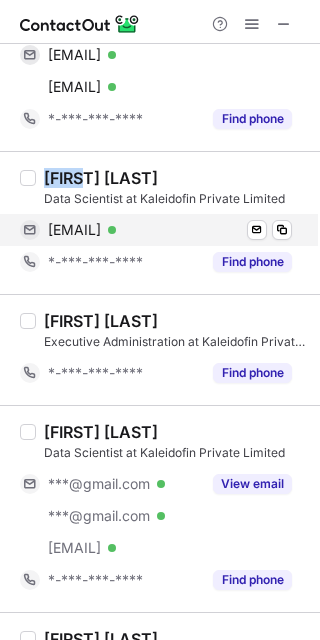copy on "Raju" 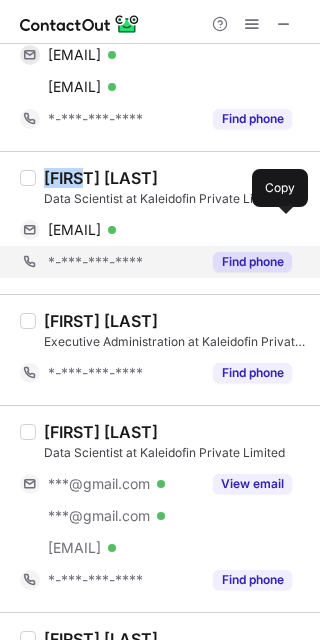 drag, startPoint x: 155, startPoint y: 229, endPoint x: 294, endPoint y: 258, distance: 141.99295 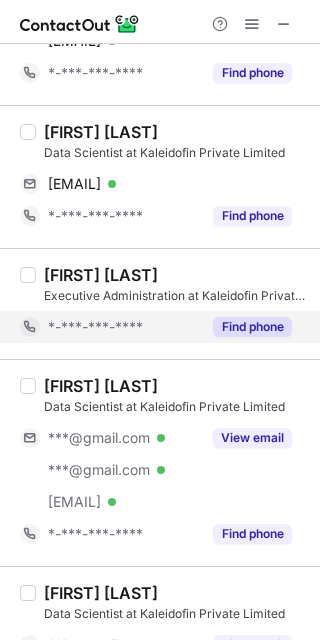scroll, scrollTop: 1333, scrollLeft: 0, axis: vertical 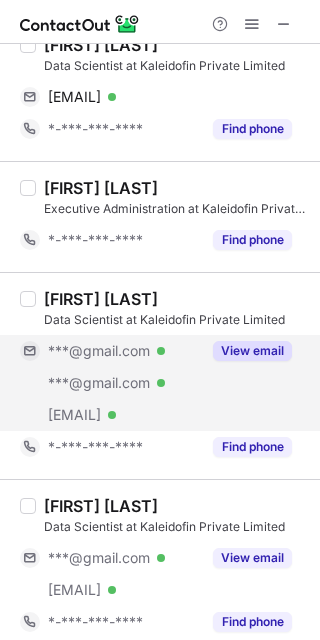 drag, startPoint x: 248, startPoint y: 342, endPoint x: 228, endPoint y: 347, distance: 20.615528 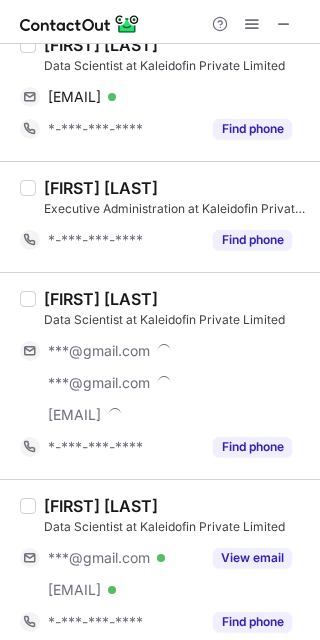 click on "Dipan Banik" at bounding box center [101, 299] 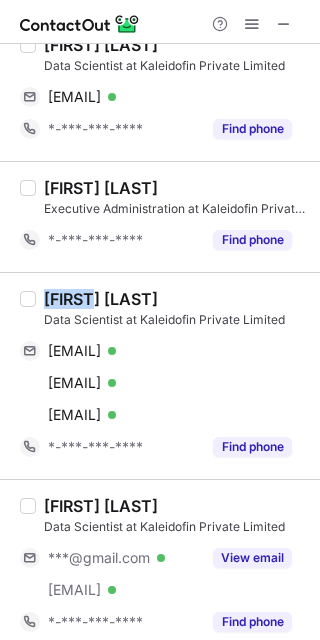 click on "Dipan Banik" at bounding box center [101, 299] 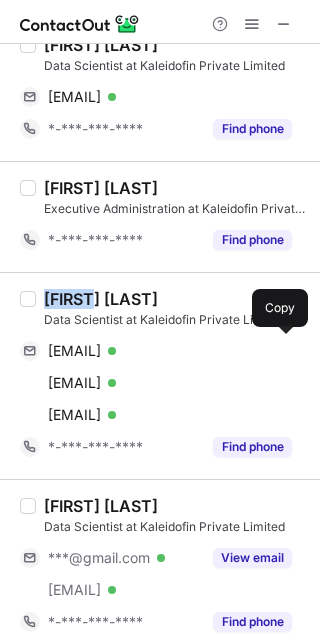 drag, startPoint x: 161, startPoint y: 349, endPoint x: 313, endPoint y: 343, distance: 152.11838 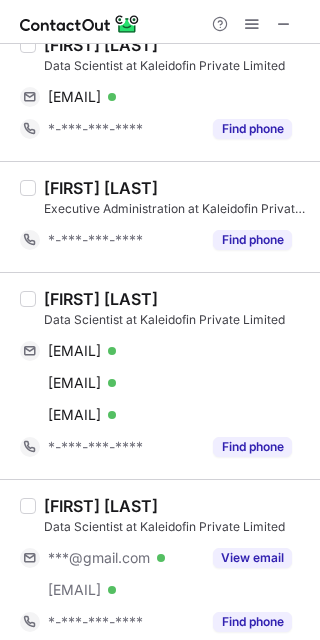 drag, startPoint x: 200, startPoint y: 375, endPoint x: 315, endPoint y: 357, distance: 116.40017 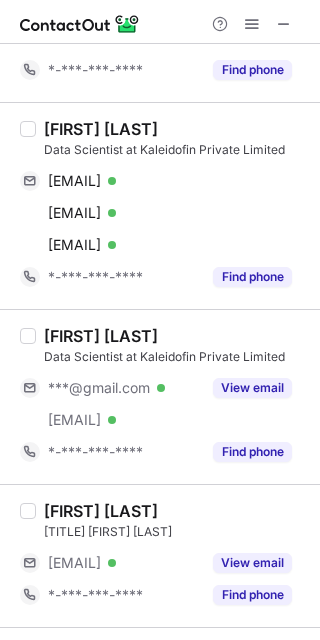 scroll, scrollTop: 1600, scrollLeft: 0, axis: vertical 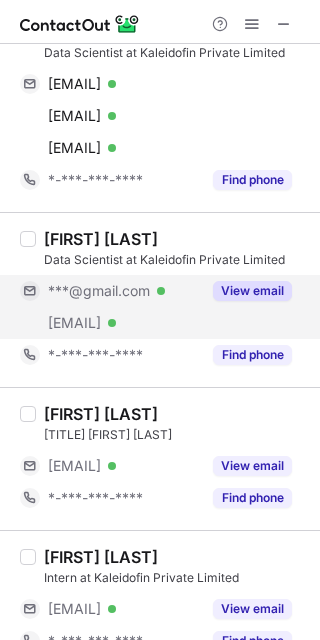 drag, startPoint x: 264, startPoint y: 280, endPoint x: 252, endPoint y: 280, distance: 12 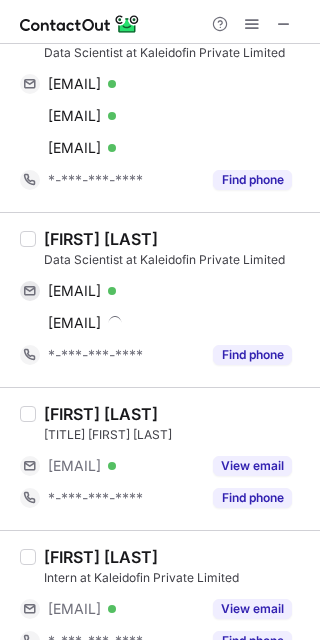 click on "Shreyas Rathod" at bounding box center (101, 239) 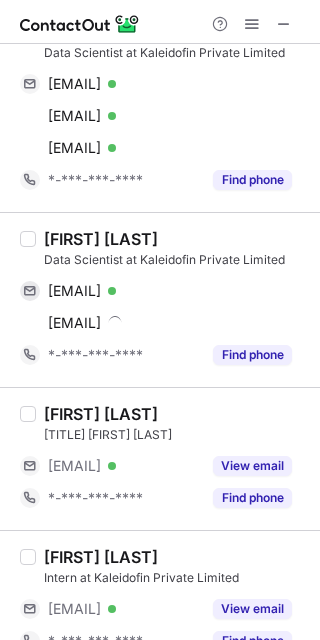 click on "Shreyas Rathod" at bounding box center (101, 239) 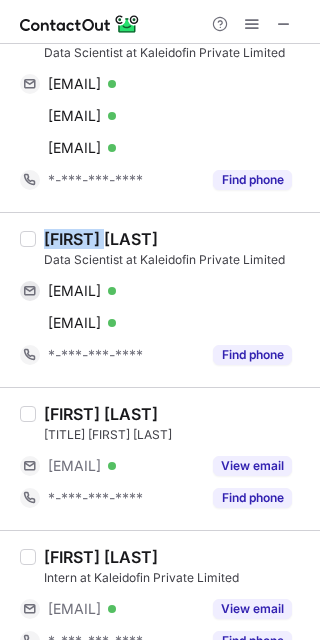 copy on "Shreyas" 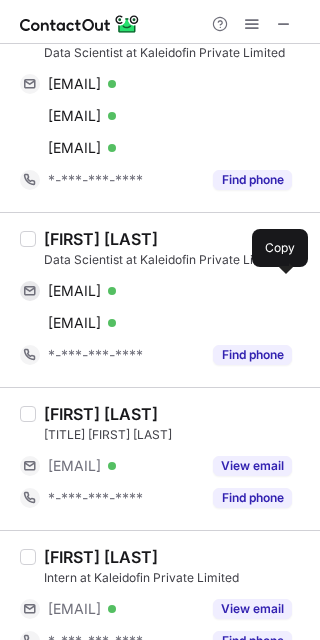 drag, startPoint x: 170, startPoint y: 292, endPoint x: 308, endPoint y: 309, distance: 139.04315 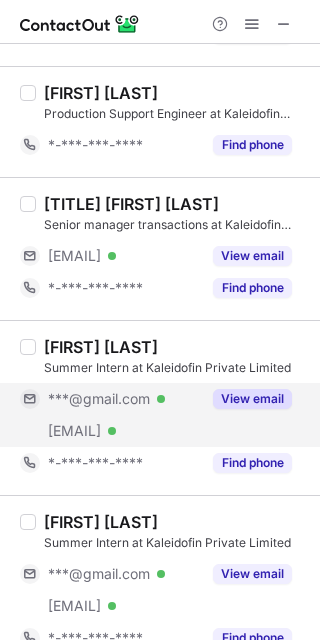 scroll, scrollTop: 2456, scrollLeft: 0, axis: vertical 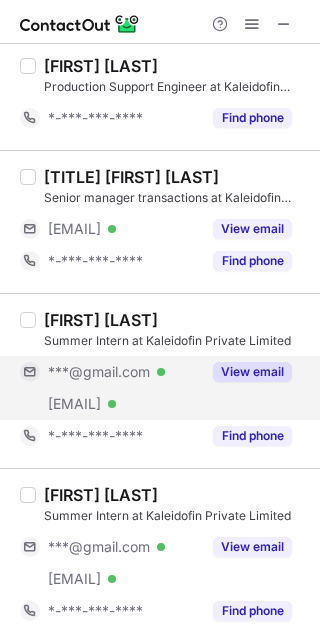 click on "View email" at bounding box center (252, 372) 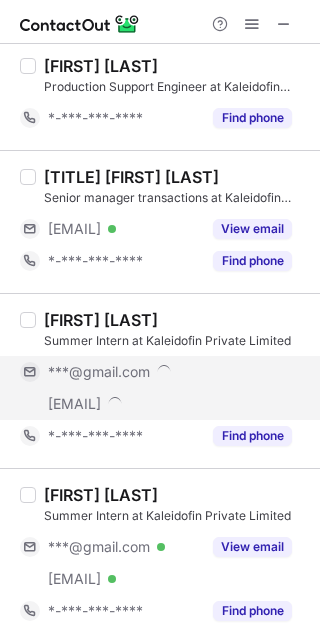 click on "Mohd Yunus" at bounding box center (101, 320) 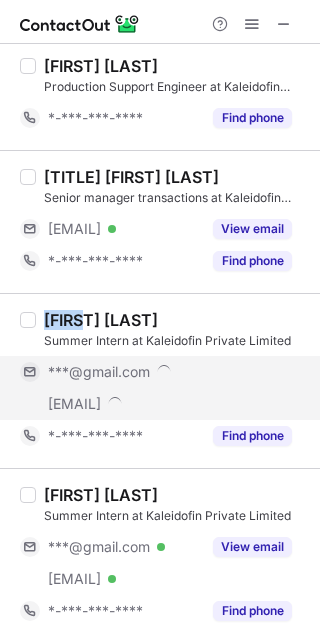 drag, startPoint x: 61, startPoint y: 317, endPoint x: 319, endPoint y: 350, distance: 260.1019 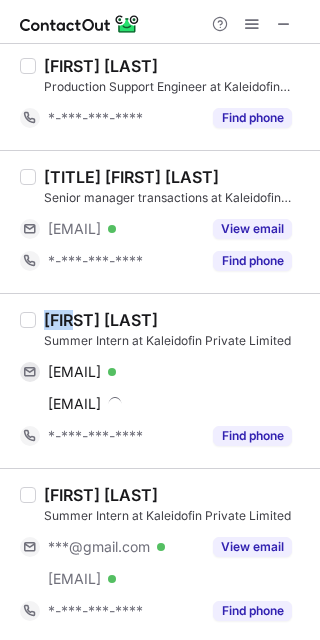 copy on "Mohd" 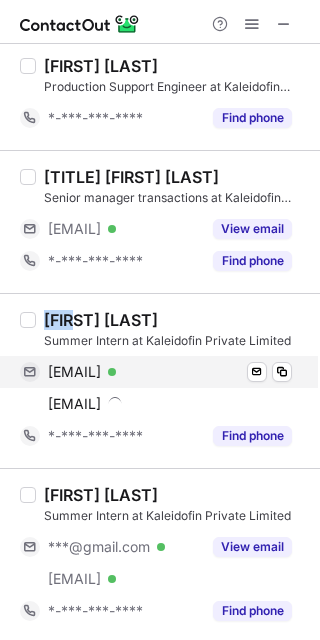 click on "yunusempire10@gmail.com" at bounding box center [74, 372] 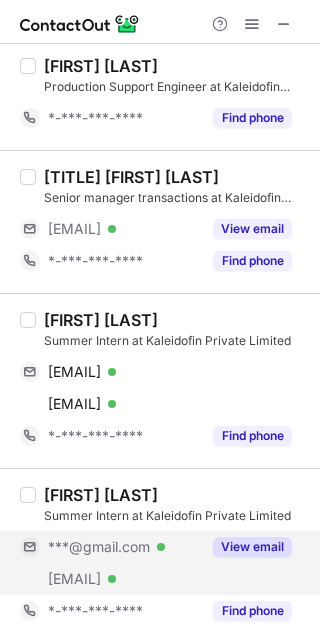 drag, startPoint x: 279, startPoint y: 552, endPoint x: 249, endPoint y: 551, distance: 30.016663 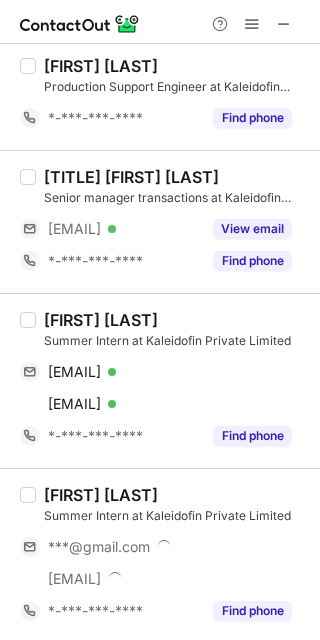 click on "Kartikeya Khanna" at bounding box center (101, 495) 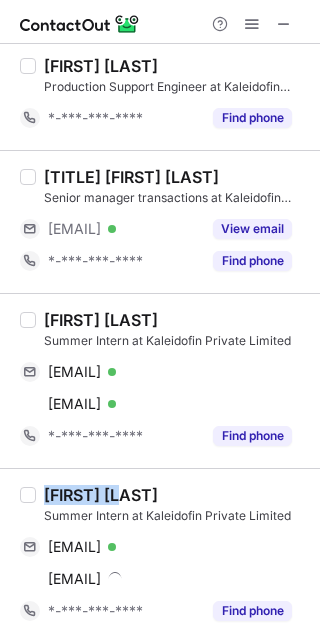 drag, startPoint x: 74, startPoint y: 493, endPoint x: 291, endPoint y: 457, distance: 219.96591 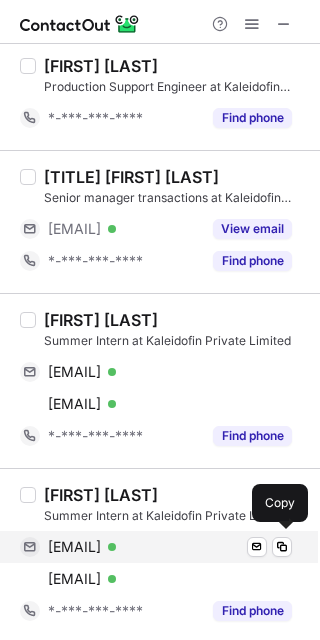 click on "kartikeyakhanna30@gmail.com" at bounding box center (74, 547) 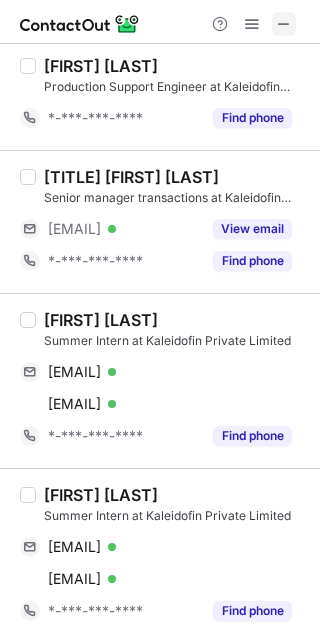 click at bounding box center (284, 24) 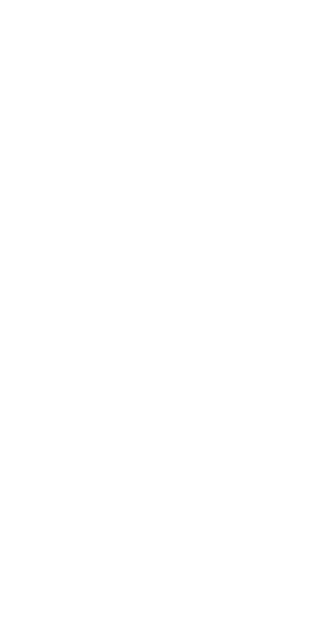 scroll, scrollTop: 0, scrollLeft: 0, axis: both 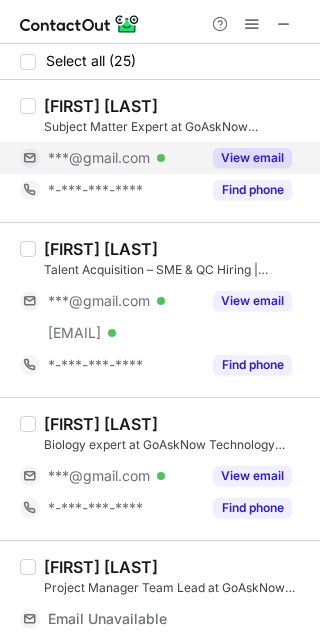 click on "View email" at bounding box center (252, 158) 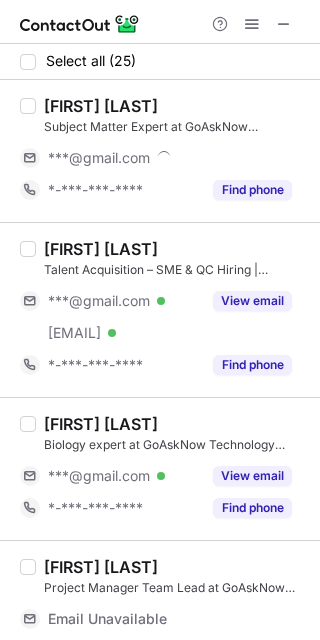 click on "[FIRST] [LAST]" at bounding box center (101, 106) 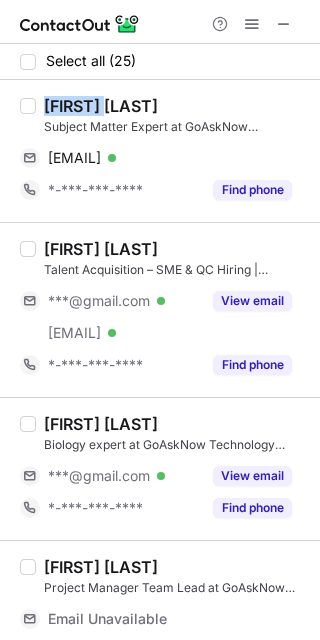 click on "[FIRST] [LAST]" at bounding box center [101, 106] 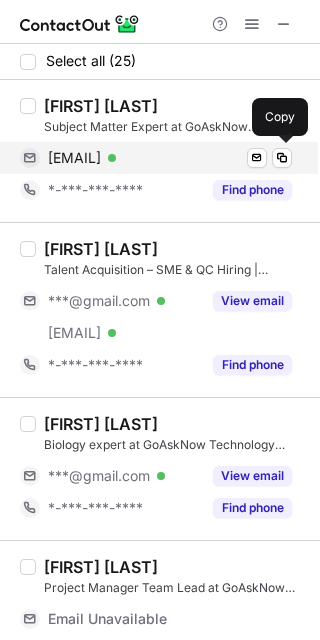 click on "[EMAIL]" at bounding box center [74, 158] 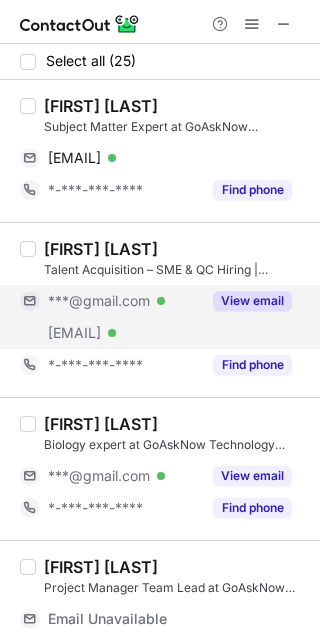click on "View email" at bounding box center (252, 301) 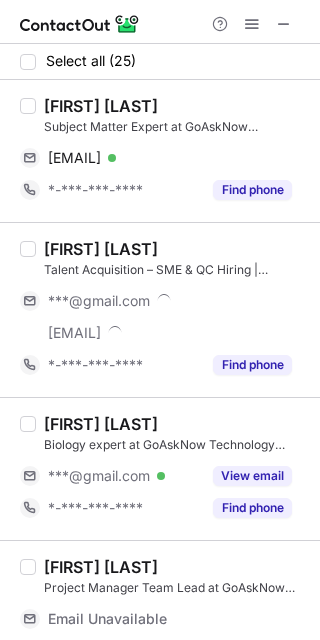 click on "[FIRST] [LAST]" at bounding box center (101, 249) 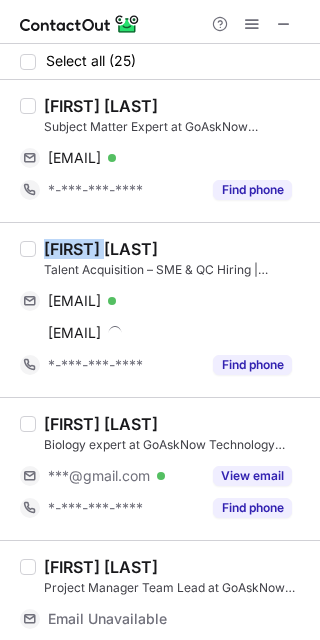click on "[FIRST] [LAST]" at bounding box center (101, 249) 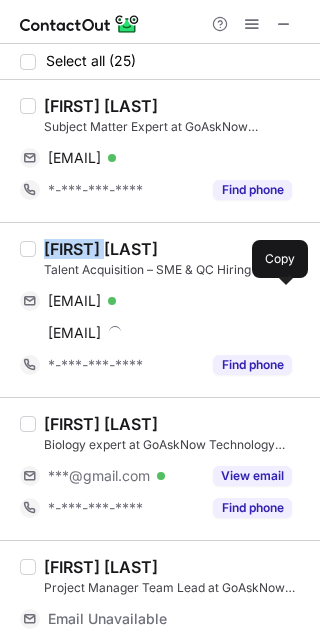 copy on "[FIRST]" 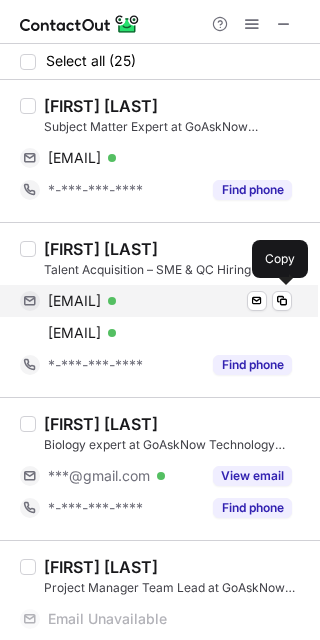 click on "[EMAIL]" at bounding box center [74, 301] 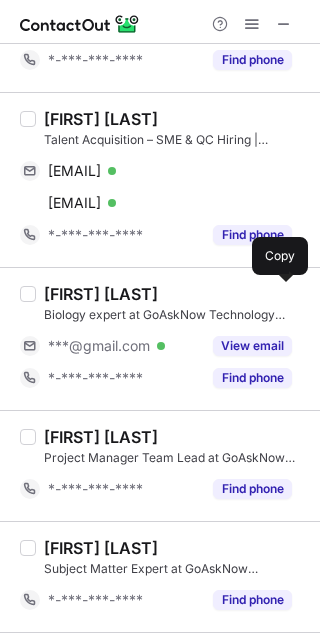 scroll, scrollTop: 133, scrollLeft: 0, axis: vertical 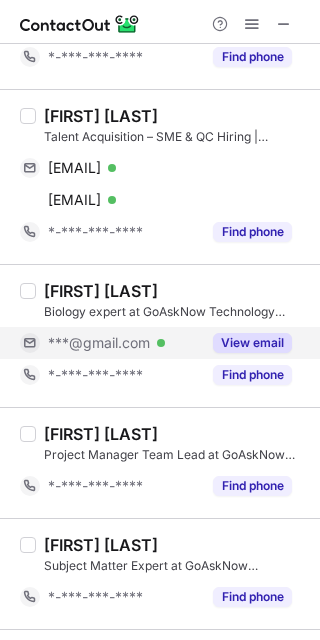 click on "View email" at bounding box center [252, 343] 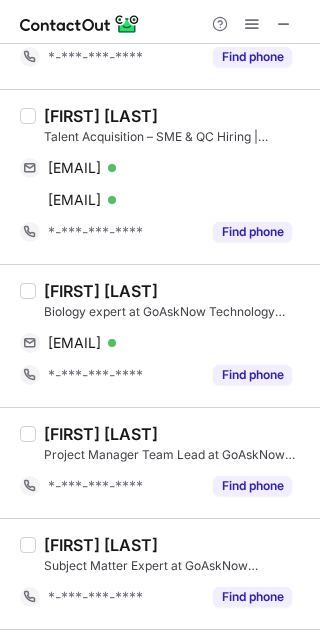 click on "[FIRST] [LAST]" at bounding box center (101, 291) 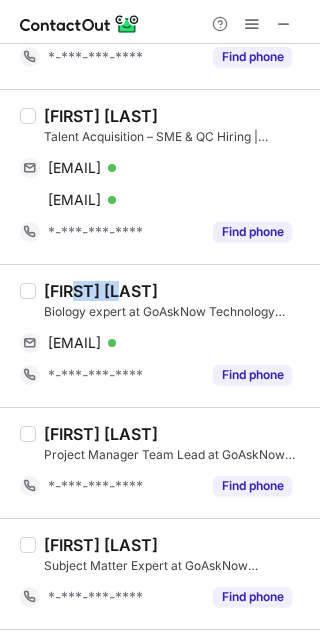 click on "[FIRST] [LAST]" at bounding box center (101, 291) 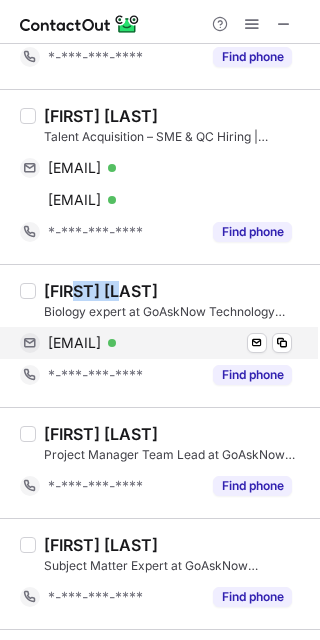 copy on "[FIRST]" 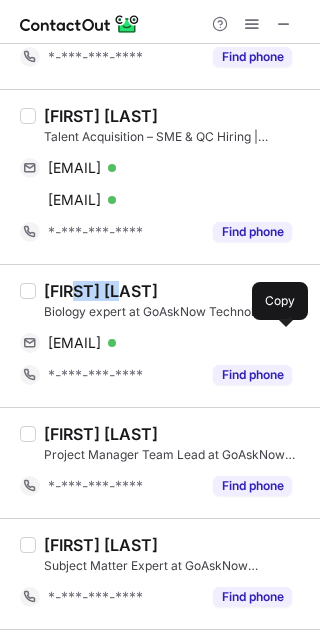 drag, startPoint x: 188, startPoint y: 341, endPoint x: 299, endPoint y: 360, distance: 112.61439 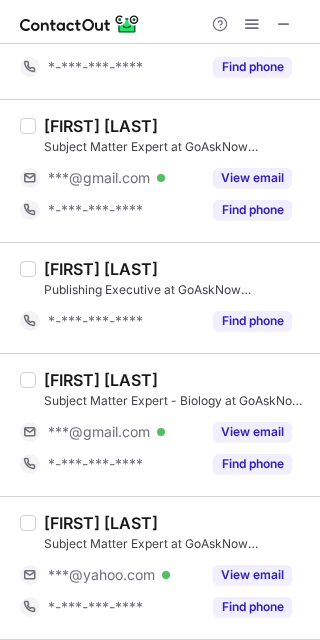 scroll, scrollTop: 666, scrollLeft: 0, axis: vertical 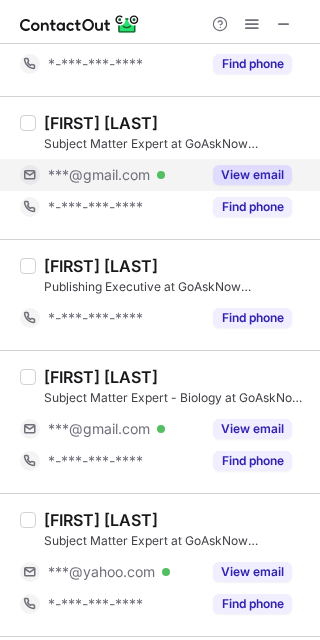 drag, startPoint x: 266, startPoint y: 162, endPoint x: 183, endPoint y: 167, distance: 83.15047 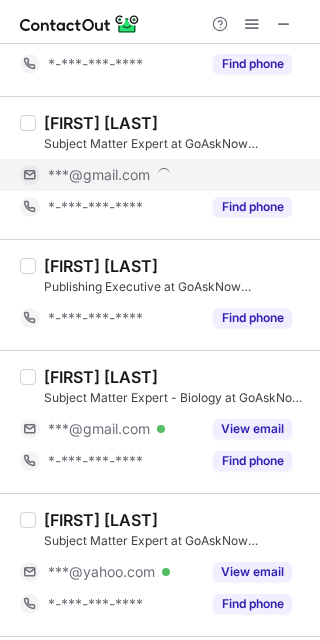 click on "[FIRST] [LAST]" at bounding box center (101, 123) 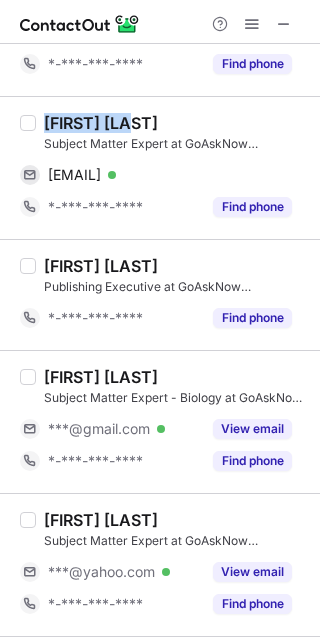 drag, startPoint x: 87, startPoint y: 117, endPoint x: 120, endPoint y: 134, distance: 37.12142 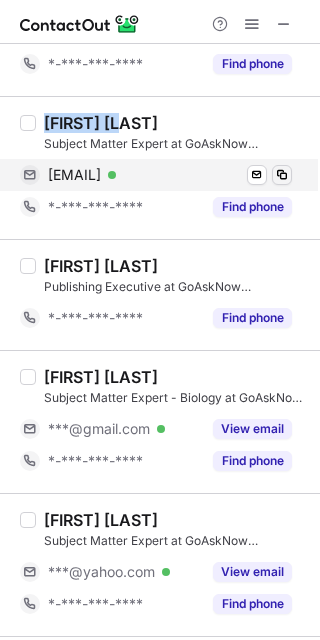 copy on "[FIRST]" 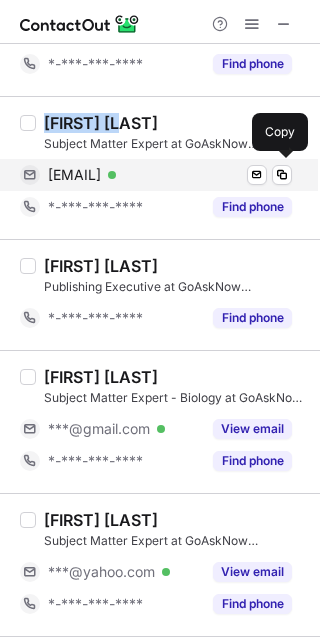 drag, startPoint x: 173, startPoint y: 178, endPoint x: 188, endPoint y: 176, distance: 15.132746 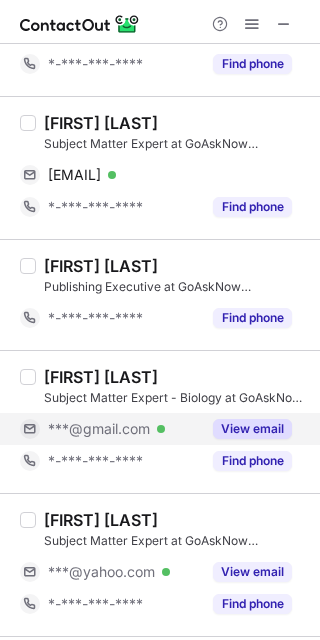 click on "View email" at bounding box center (252, 429) 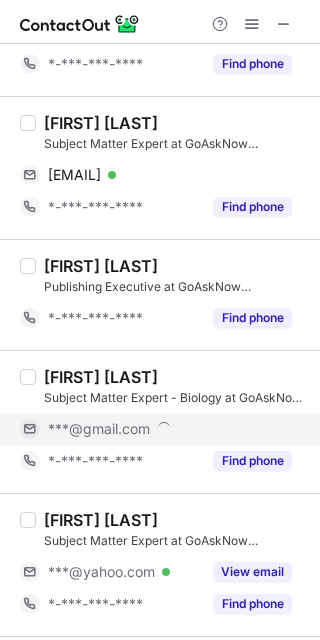 click on "Meghana P G" at bounding box center (101, 377) 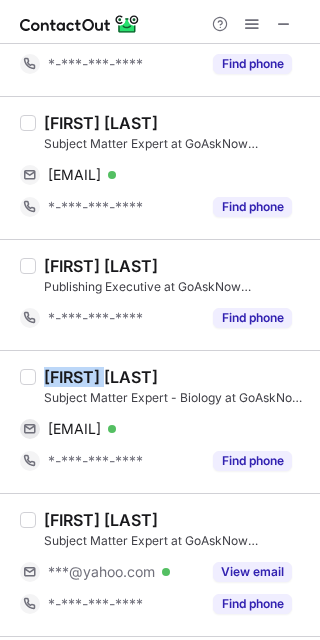 click on "Meghana P G" at bounding box center [101, 377] 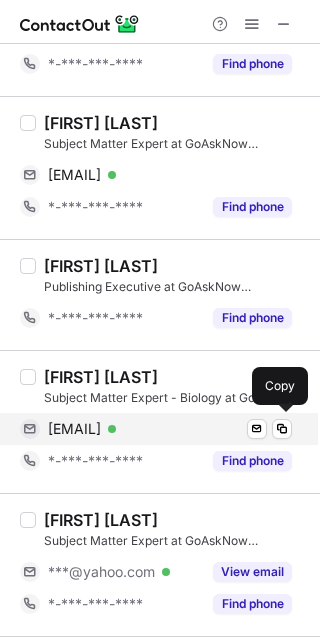 drag, startPoint x: 177, startPoint y: 435, endPoint x: 181, endPoint y: 425, distance: 10.770329 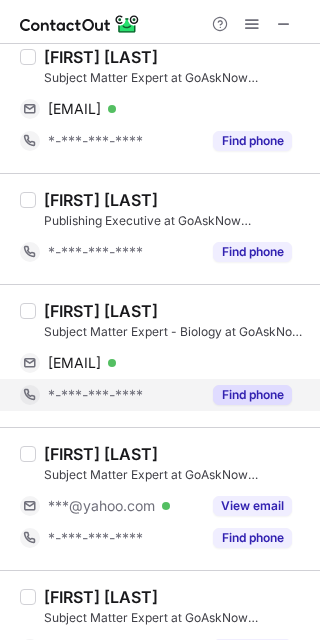scroll, scrollTop: 933, scrollLeft: 0, axis: vertical 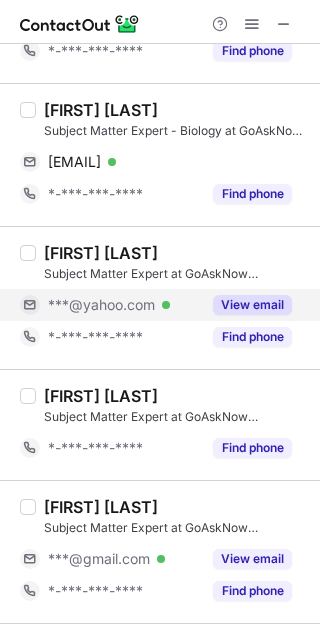 drag, startPoint x: 269, startPoint y: 296, endPoint x: 259, endPoint y: 301, distance: 11.18034 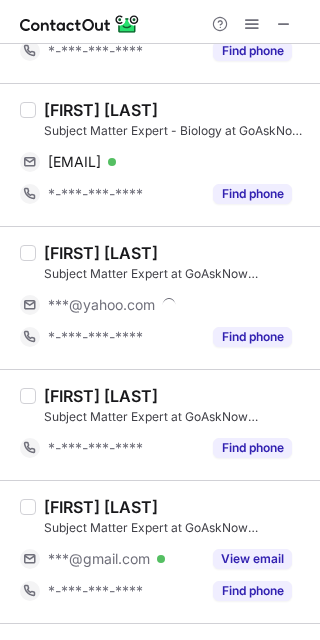 click on "Sangeeta Sharma" at bounding box center (101, 253) 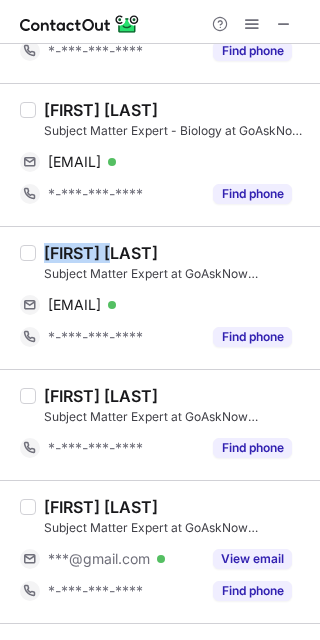 drag, startPoint x: 79, startPoint y: 254, endPoint x: 295, endPoint y: 295, distance: 219.85677 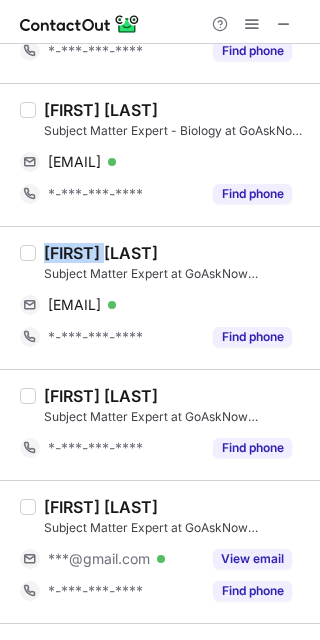 copy on "Sangeeta" 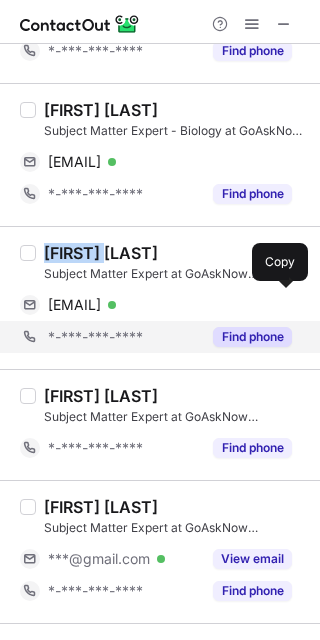 drag, startPoint x: 187, startPoint y: 298, endPoint x: 293, endPoint y: 331, distance: 111.01801 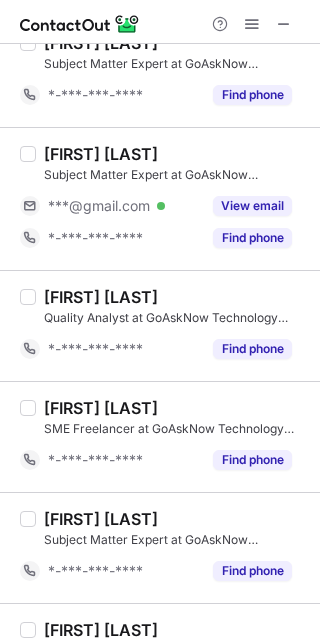 scroll, scrollTop: 1333, scrollLeft: 0, axis: vertical 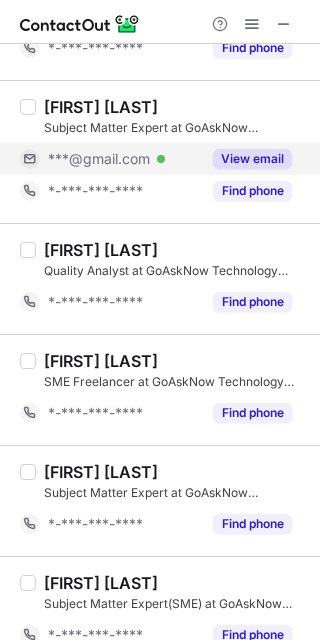 drag, startPoint x: 261, startPoint y: 150, endPoint x: 250, endPoint y: 157, distance: 13.038404 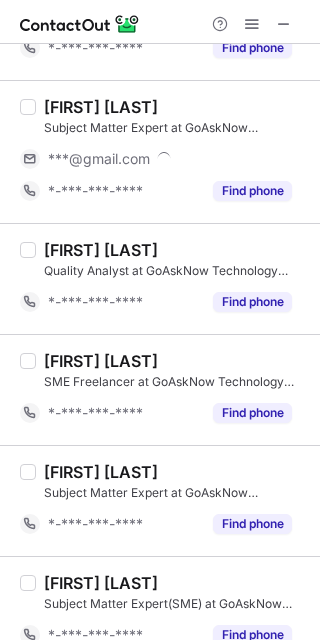 click on "Ritika Joshi" at bounding box center (101, 107) 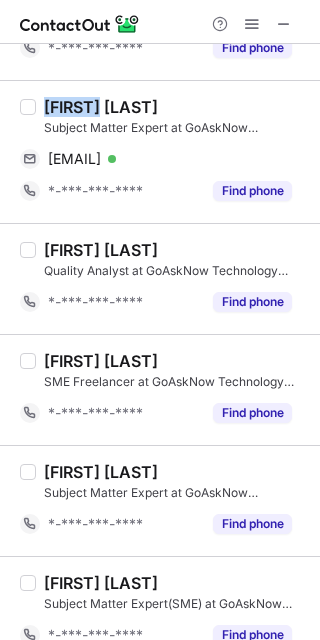 click on "Ritika Joshi" at bounding box center (101, 107) 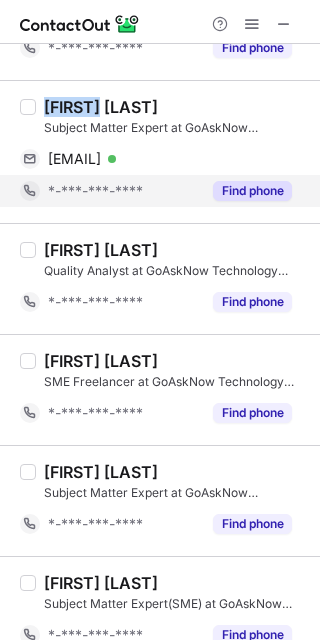 copy on "Ritika" 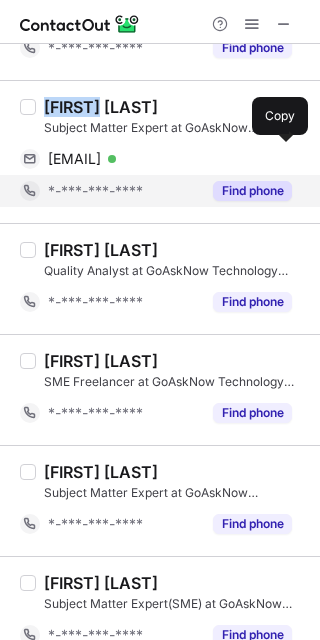 click on "ritikajoshi71097@gmail.com" at bounding box center [74, 159] 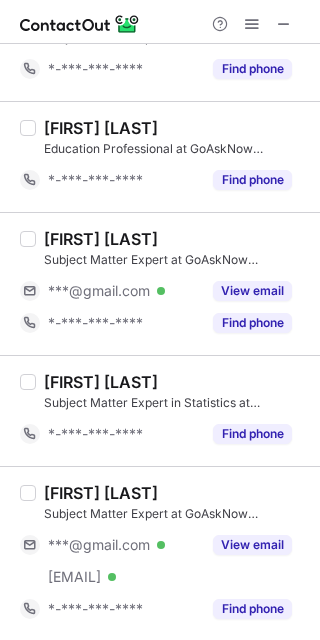 scroll, scrollTop: 2266, scrollLeft: 0, axis: vertical 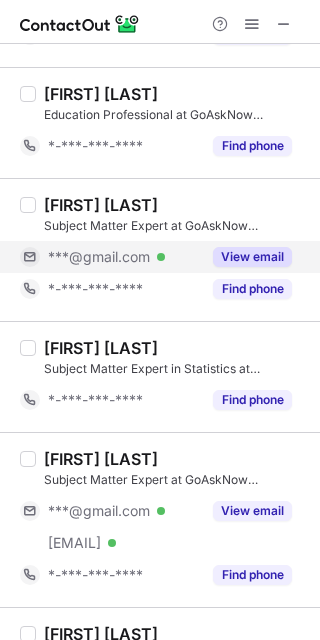 drag, startPoint x: 246, startPoint y: 255, endPoint x: 129, endPoint y: 240, distance: 117.95762 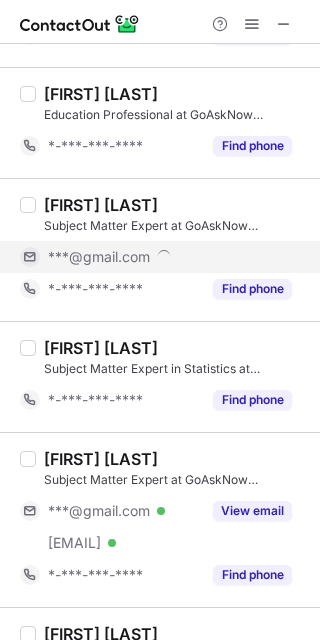click on "AADHIRAI KALAICHELVAN" at bounding box center (101, 205) 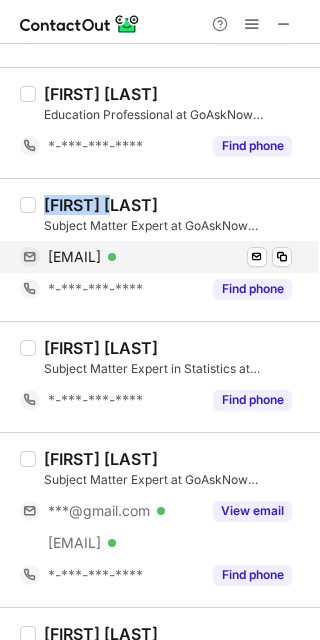 drag, startPoint x: 68, startPoint y: 202, endPoint x: 305, endPoint y: 267, distance: 245.7519 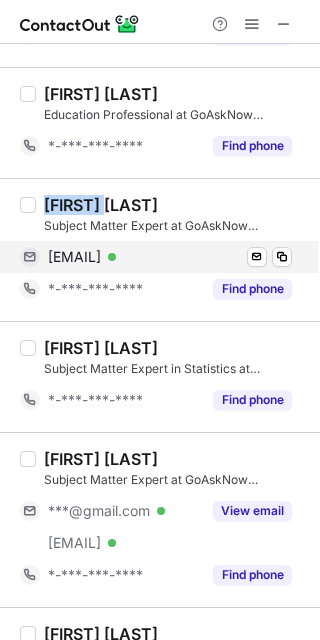 copy on "AADHIRAI" 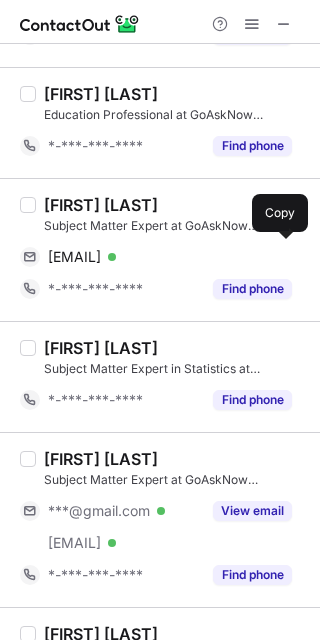drag, startPoint x: 152, startPoint y: 257, endPoint x: 255, endPoint y: 317, distance: 119.20151 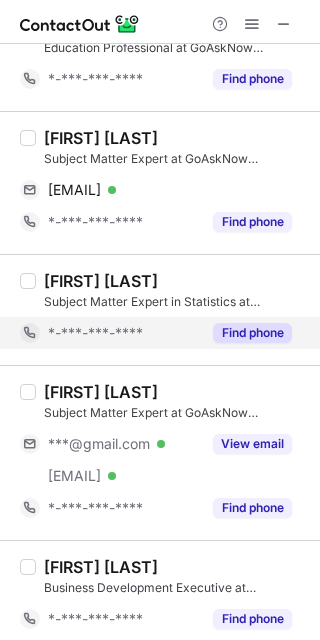 scroll, scrollTop: 2400, scrollLeft: 0, axis: vertical 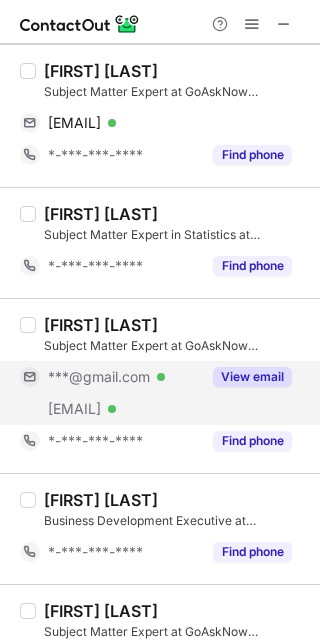 drag, startPoint x: 255, startPoint y: 381, endPoint x: 134, endPoint y: 360, distance: 122.80879 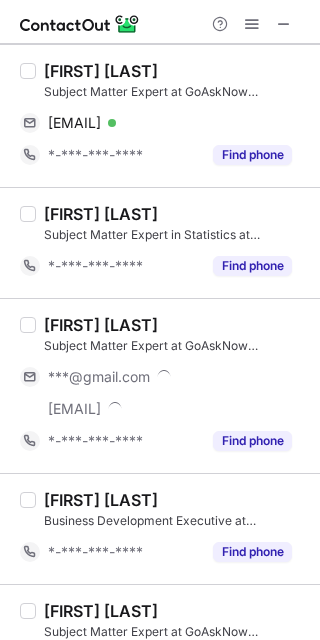 click on "Anshu Gupta" at bounding box center (101, 325) 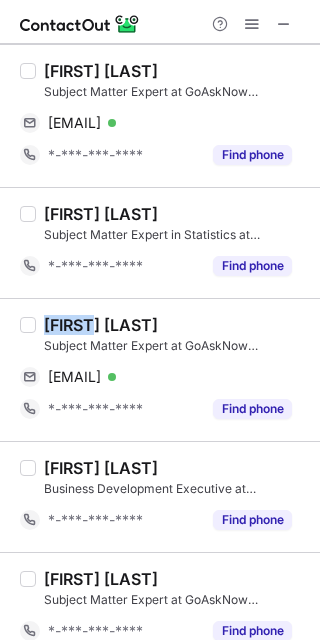 drag, startPoint x: 56, startPoint y: 325, endPoint x: 207, endPoint y: 308, distance: 151.95393 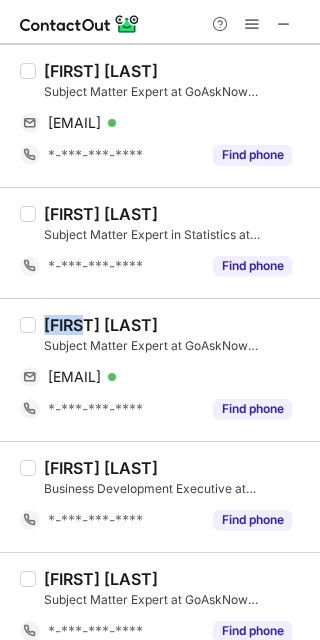copy on "Anshu" 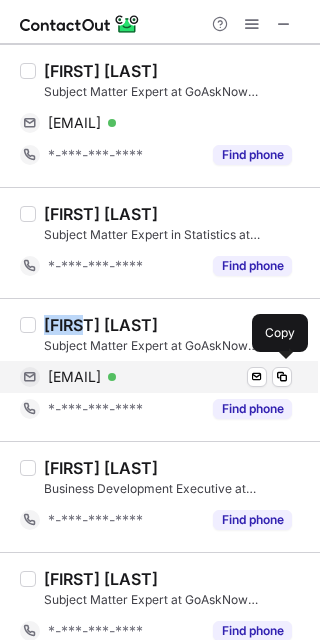 click on "anshu04birni@gmail.com" at bounding box center [74, 377] 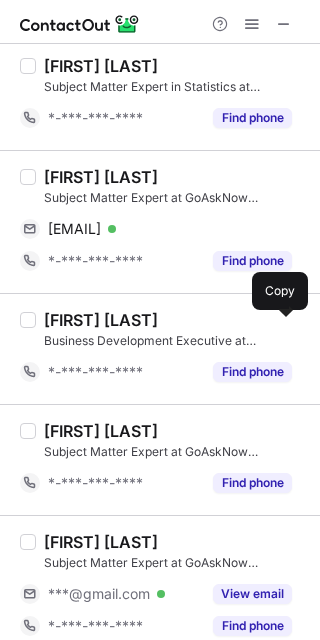 scroll, scrollTop: 2562, scrollLeft: 0, axis: vertical 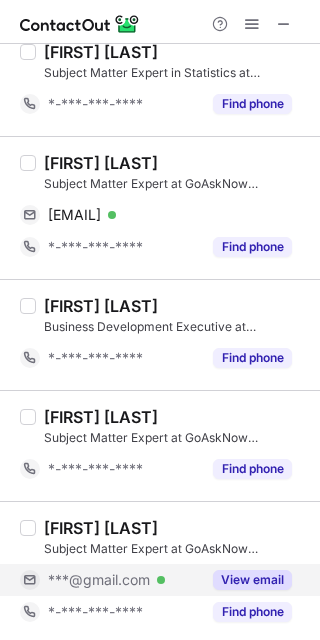 click on "View email" at bounding box center [246, 580] 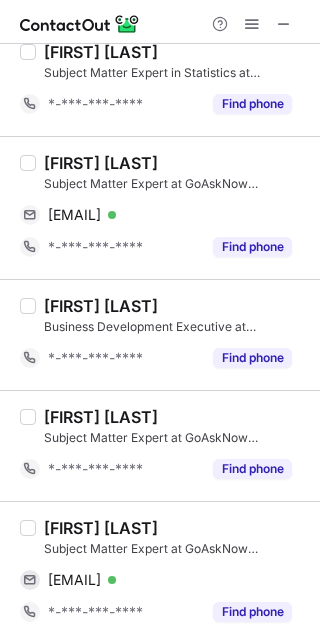 click on "SHREYA MISHRA" at bounding box center (101, 528) 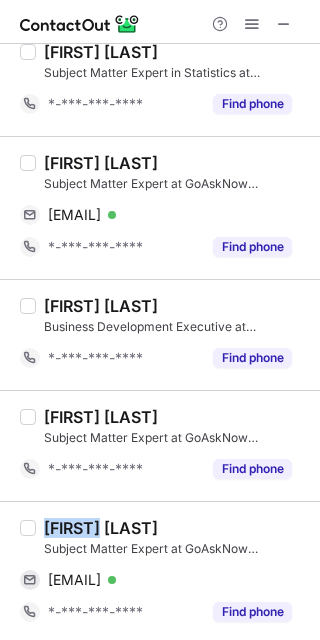 drag, startPoint x: 79, startPoint y: 519, endPoint x: 307, endPoint y: 474, distance: 232.39836 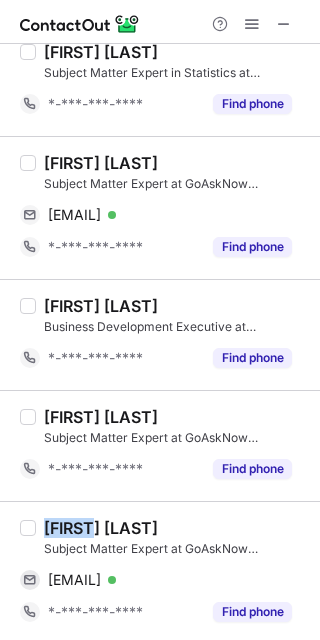 copy on "SHREYA" 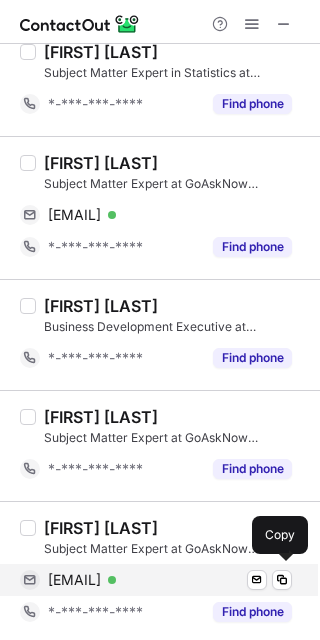 drag, startPoint x: 133, startPoint y: 572, endPoint x: 296, endPoint y: 517, distance: 172.02907 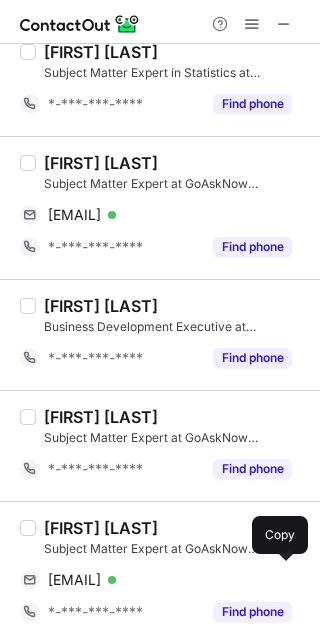 click on "shreyamishra2105@gmail.com" at bounding box center [74, 580] 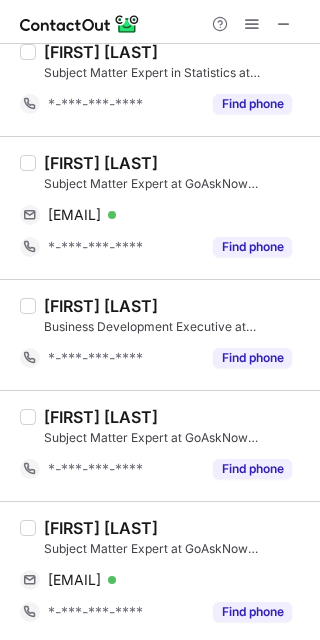 drag, startPoint x: 287, startPoint y: 26, endPoint x: 43, endPoint y: 19, distance: 244.10039 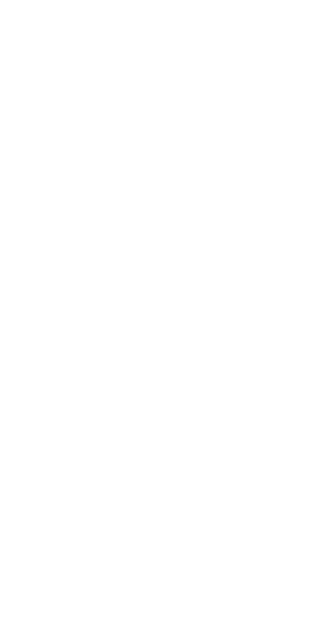 scroll, scrollTop: 0, scrollLeft: 0, axis: both 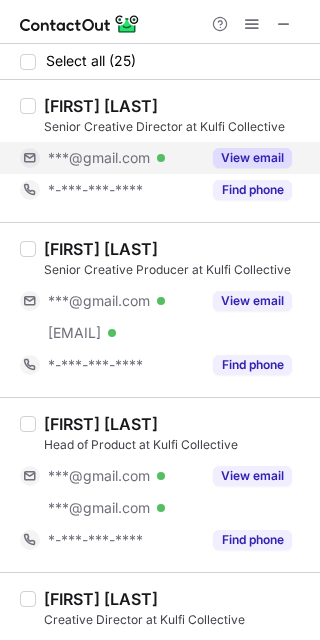click on "View email" at bounding box center (252, 158) 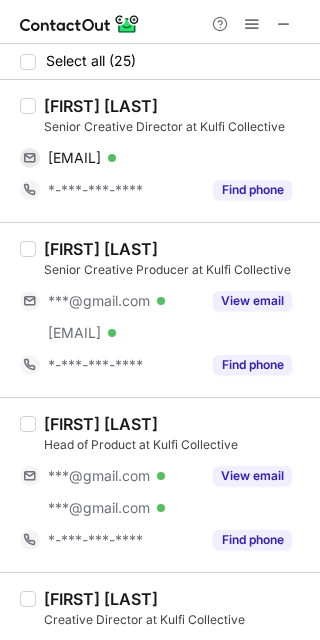 click on "Kushal Bhor" at bounding box center [101, 106] 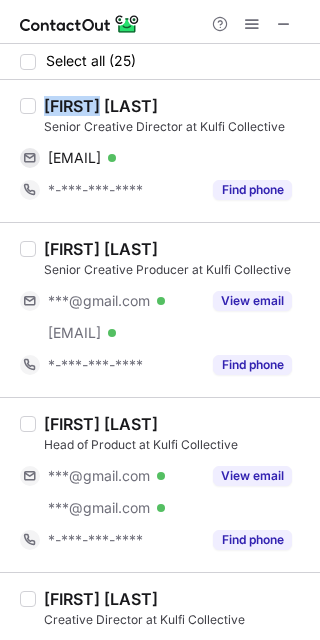 click on "Kushal Bhor" at bounding box center (101, 106) 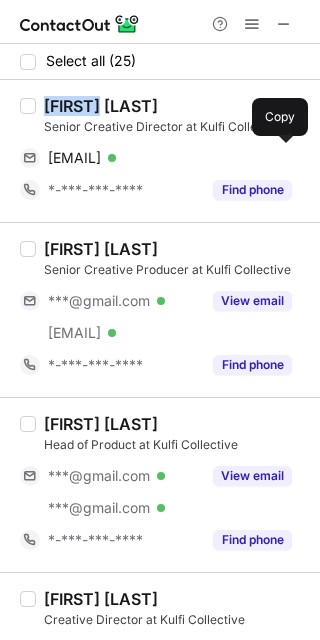 drag, startPoint x: 162, startPoint y: 165, endPoint x: 301, endPoint y: 229, distance: 153.02614 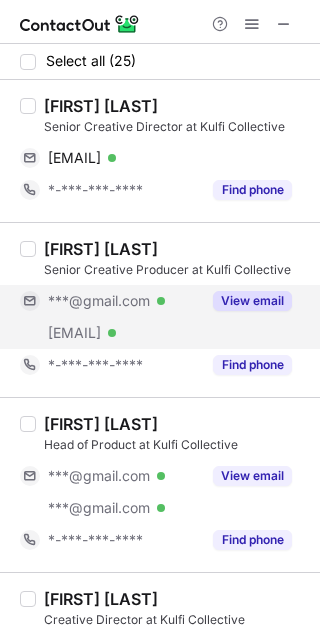drag, startPoint x: 277, startPoint y: 298, endPoint x: 112, endPoint y: 284, distance: 165.59288 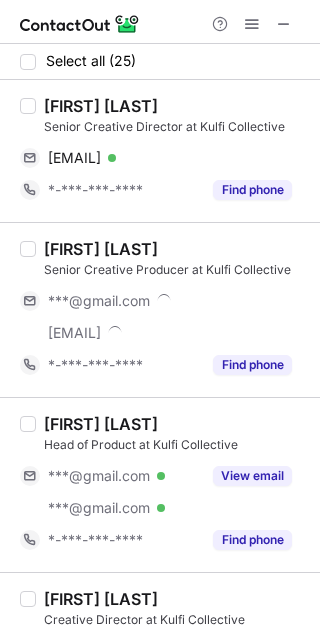 click on "Bhumit Shah" at bounding box center (101, 249) 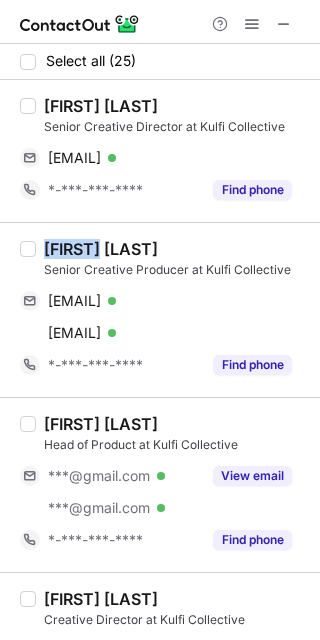 click on "Bhumit Shah" at bounding box center (101, 249) 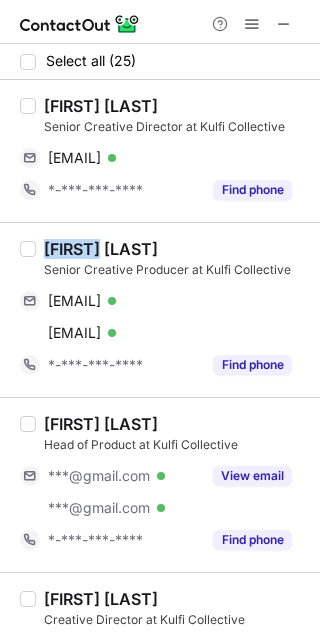 copy on "Bhumit" 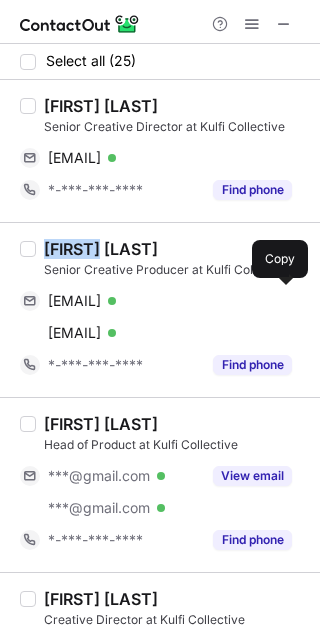 drag, startPoint x: 194, startPoint y: 306, endPoint x: 313, endPoint y: 301, distance: 119.104996 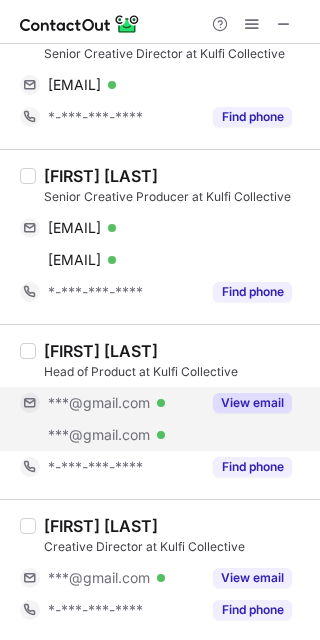 scroll, scrollTop: 133, scrollLeft: 0, axis: vertical 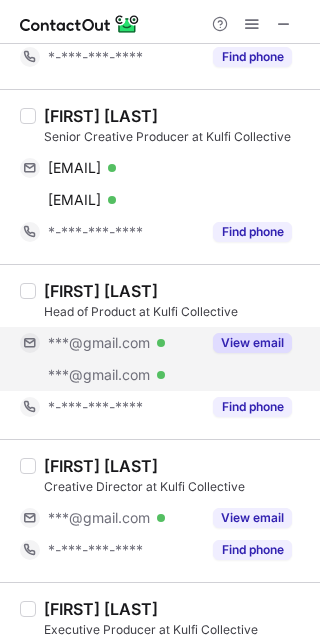click on "View email" at bounding box center [252, 343] 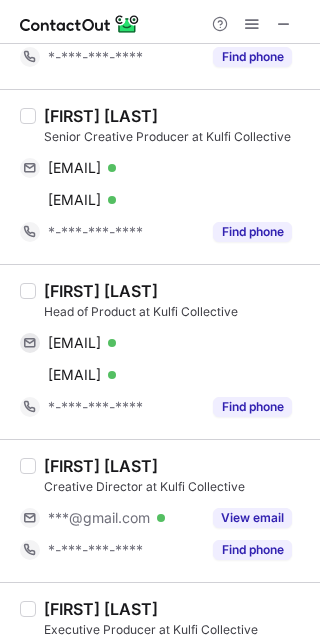 click on "Arjun Lokur" at bounding box center [101, 291] 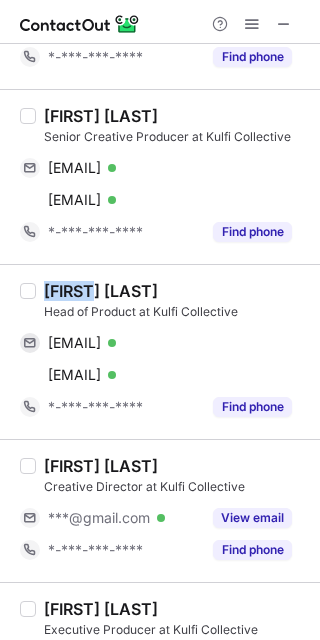 drag, startPoint x: 55, startPoint y: 287, endPoint x: 315, endPoint y: 287, distance: 260 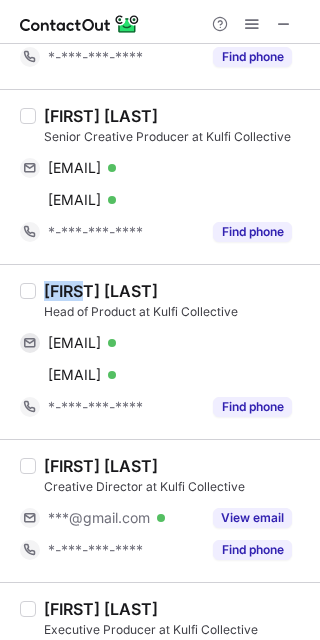 copy on "Arjun" 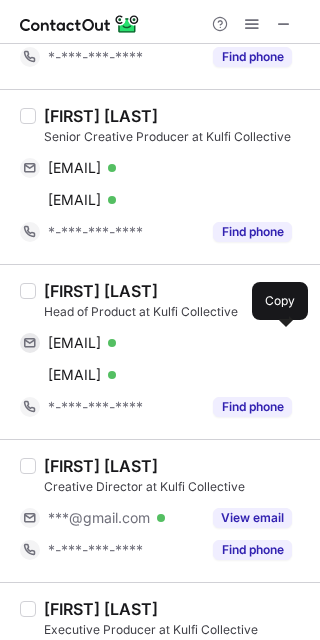 click on "arjunvinsane@gmail.com" at bounding box center (74, 343) 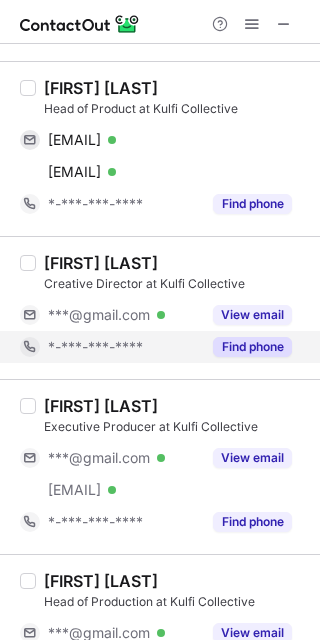 scroll, scrollTop: 400, scrollLeft: 0, axis: vertical 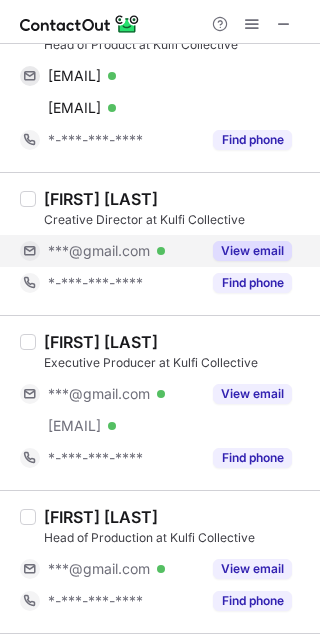 click on "View email" at bounding box center (252, 251) 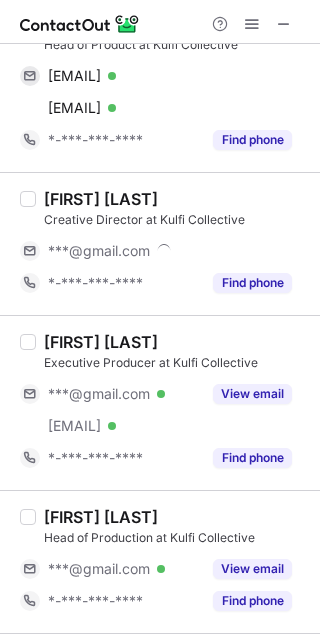 click on "Prasad Kelkar" at bounding box center (101, 199) 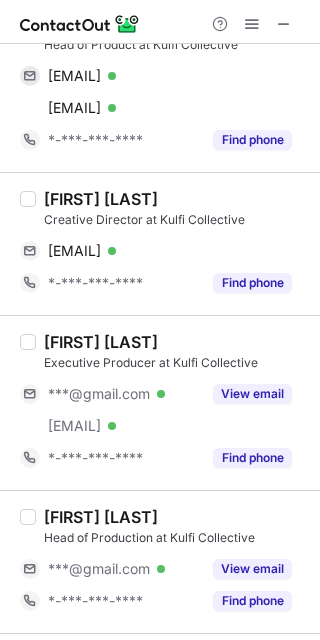 click on "Prasad Kelkar" at bounding box center (101, 199) 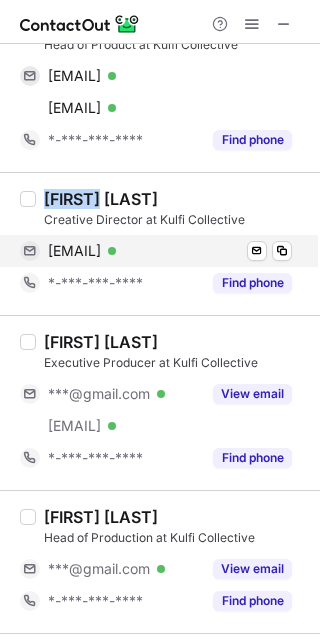 copy on "Prasad" 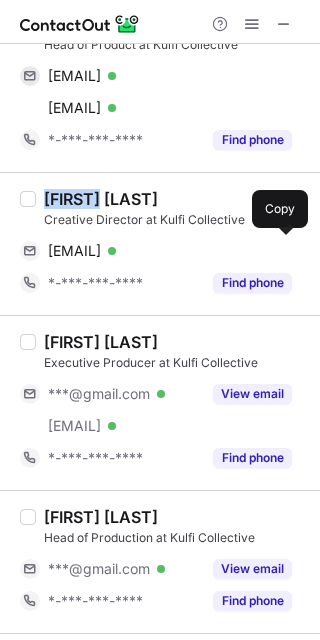 drag, startPoint x: 176, startPoint y: 241, endPoint x: 312, endPoint y: 269, distance: 138.85243 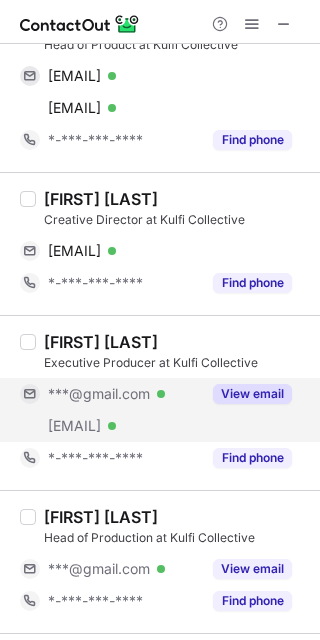 click on "View email" at bounding box center (252, 394) 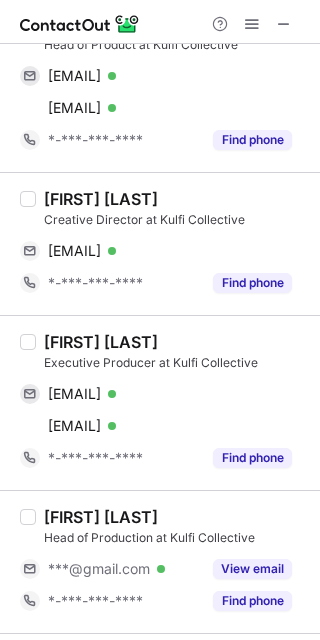 click on "Sunny Dixit" at bounding box center [101, 342] 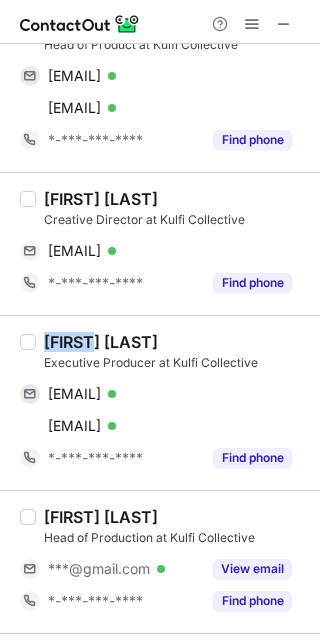 drag, startPoint x: 61, startPoint y: 342, endPoint x: 157, endPoint y: 344, distance: 96.02083 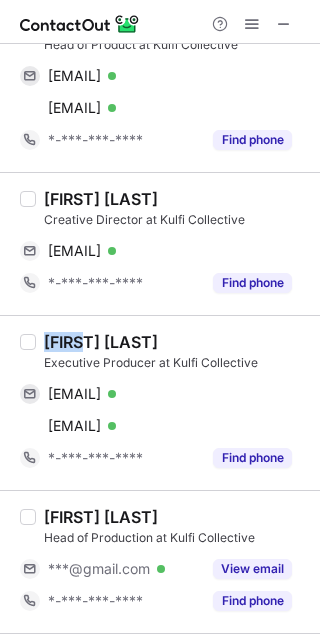 copy on "Sunny" 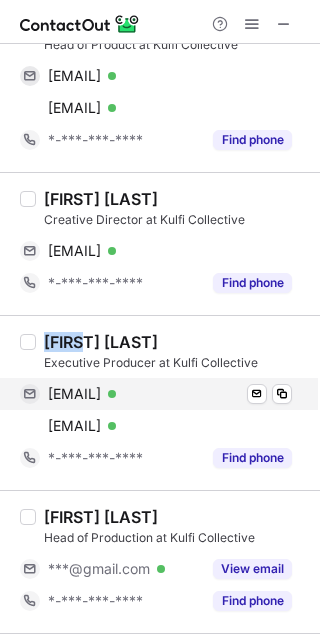 drag, startPoint x: 161, startPoint y: 392, endPoint x: 312, endPoint y: 392, distance: 151 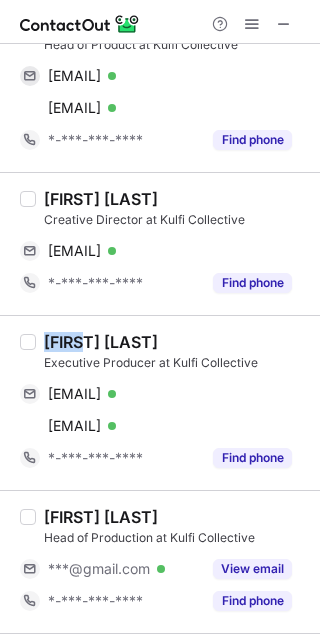 click on "sunnydixit216@gmail.com" at bounding box center (74, 394) 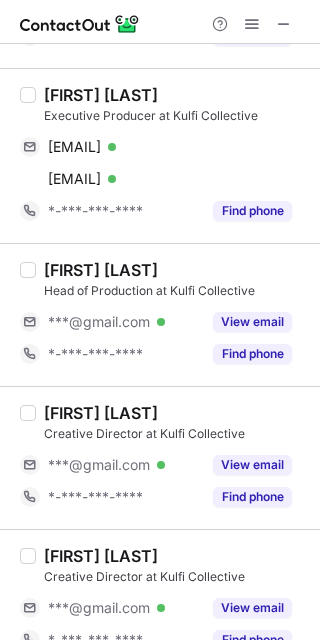 scroll, scrollTop: 666, scrollLeft: 0, axis: vertical 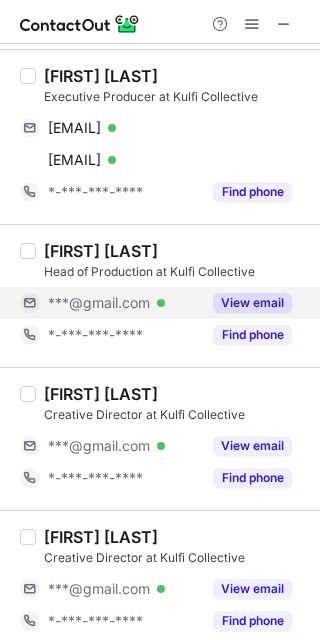 drag, startPoint x: 263, startPoint y: 306, endPoint x: 180, endPoint y: 295, distance: 83.725746 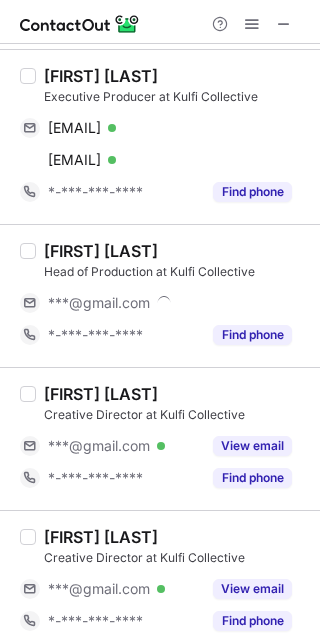 click on "Kalpit Damania" at bounding box center (101, 251) 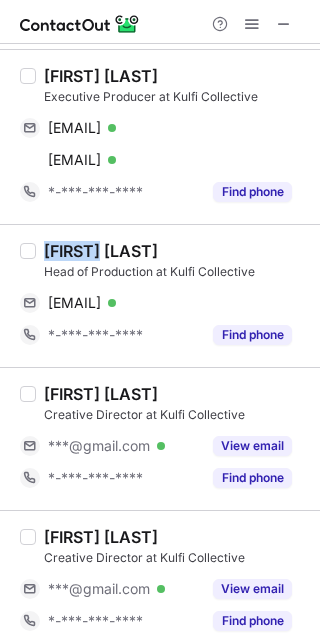 drag, startPoint x: 69, startPoint y: 250, endPoint x: 286, endPoint y: 265, distance: 217.51782 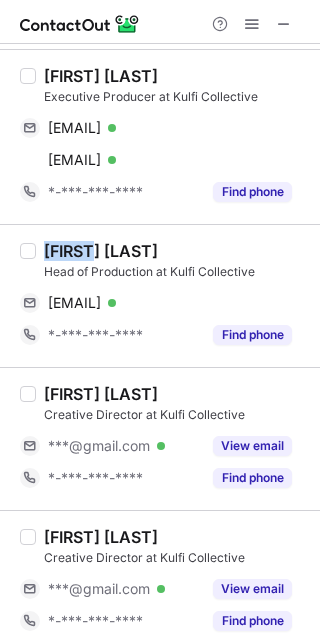 copy on "Kalpit" 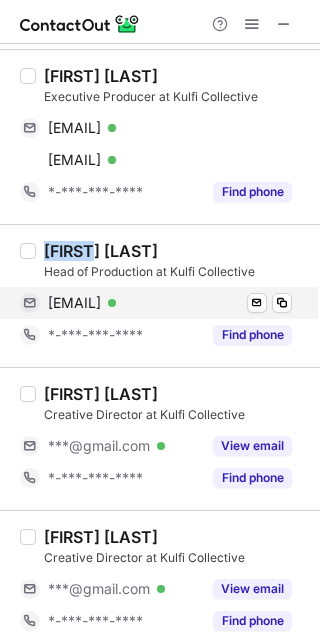 click on "kpdamania@gmail.com" at bounding box center (74, 303) 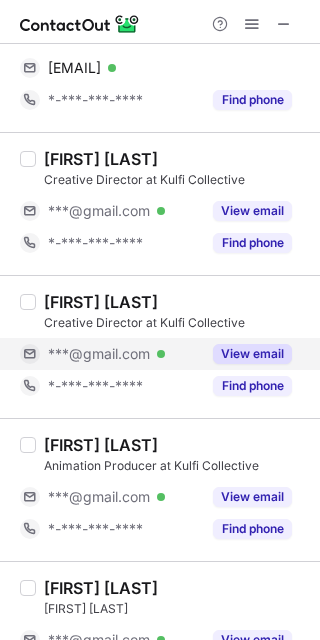 scroll, scrollTop: 933, scrollLeft: 0, axis: vertical 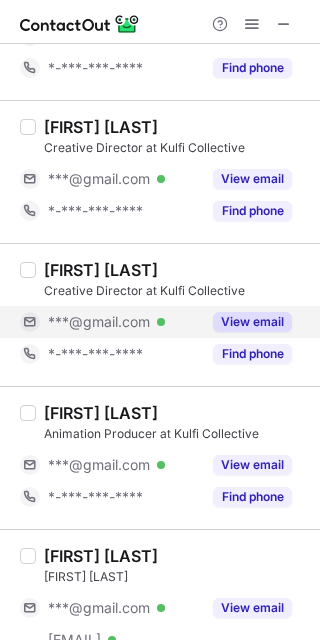 drag, startPoint x: 276, startPoint y: 316, endPoint x: 115, endPoint y: 284, distance: 164.14932 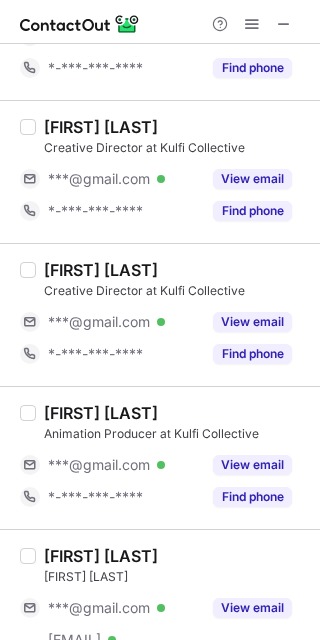 click on "View email" at bounding box center (252, 322) 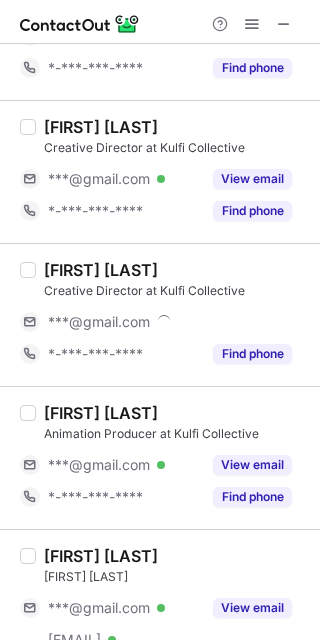 click on "Gurdiksha Kaur" at bounding box center (101, 270) 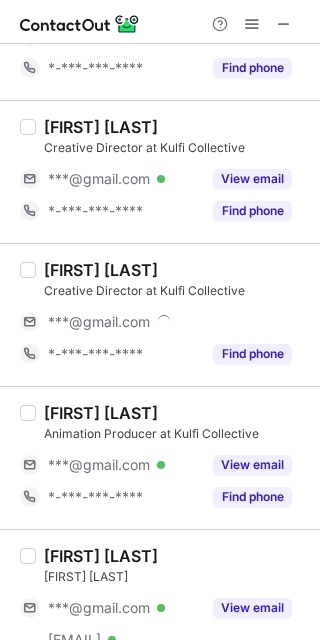 click on "Gurdiksha Kaur" at bounding box center (101, 270) 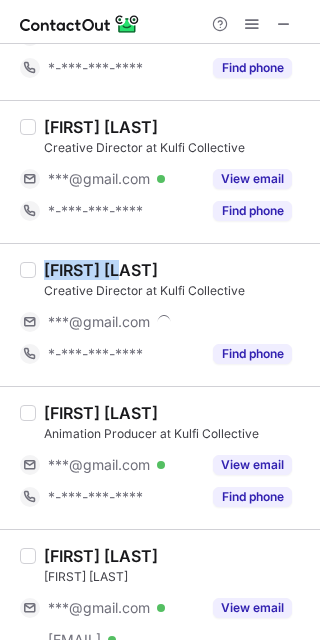 copy on "Gurdiksha" 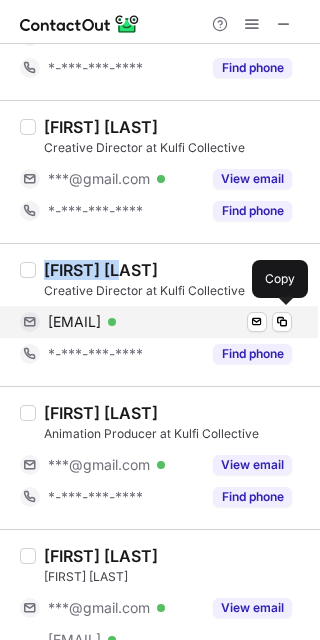 drag, startPoint x: 175, startPoint y: 315, endPoint x: 303, endPoint y: 316, distance: 128.0039 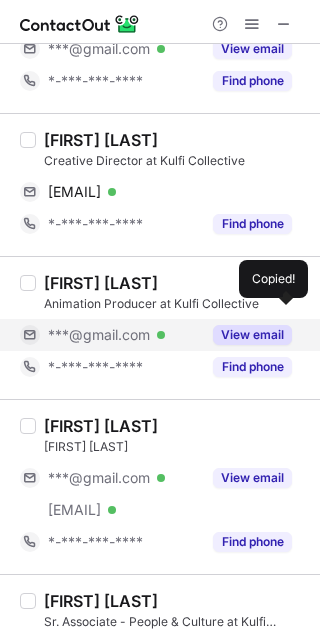scroll, scrollTop: 1066, scrollLeft: 0, axis: vertical 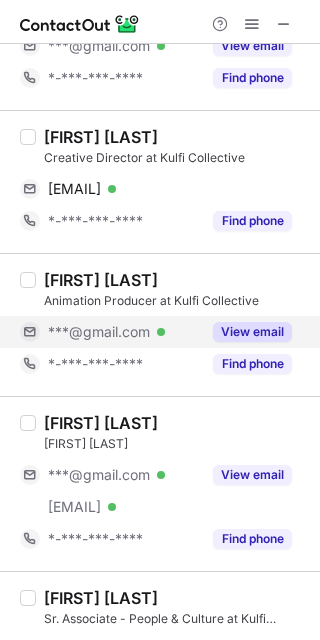click on "View email" at bounding box center [252, 332] 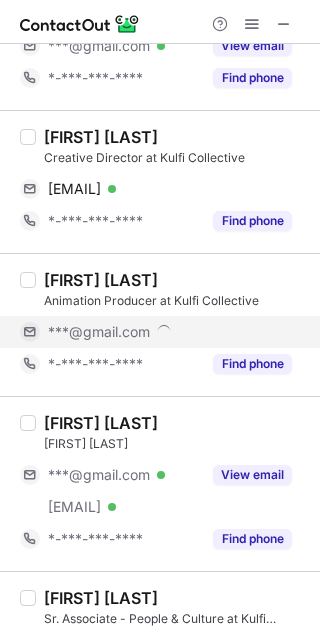 click on "Thwisha Bhutani" at bounding box center (101, 280) 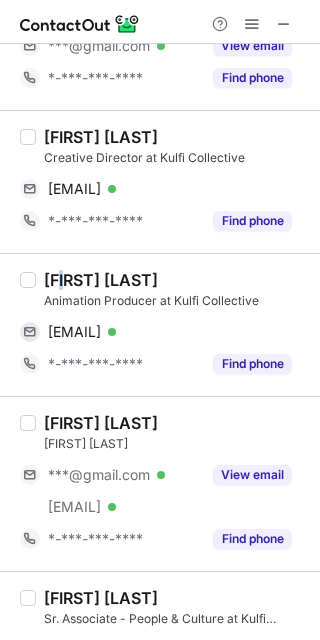 copy on "w" 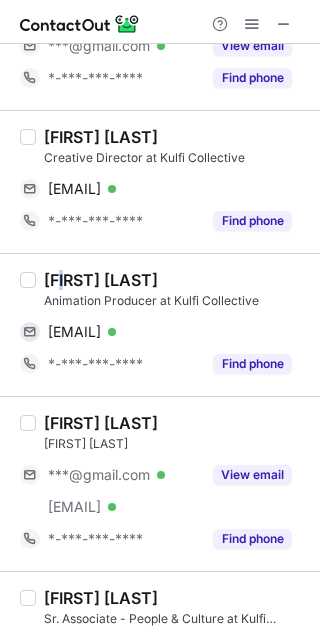 click on "Thwisha Bhutani" at bounding box center [101, 280] 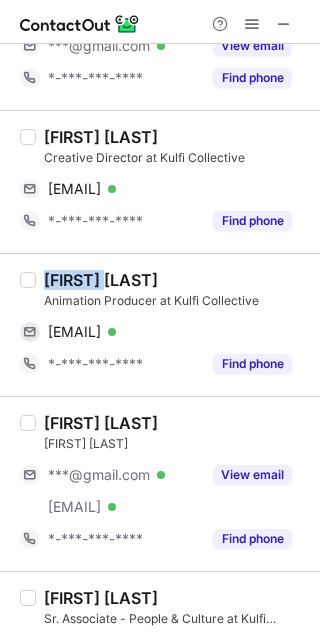 click on "Thwisha Bhutani" at bounding box center [101, 280] 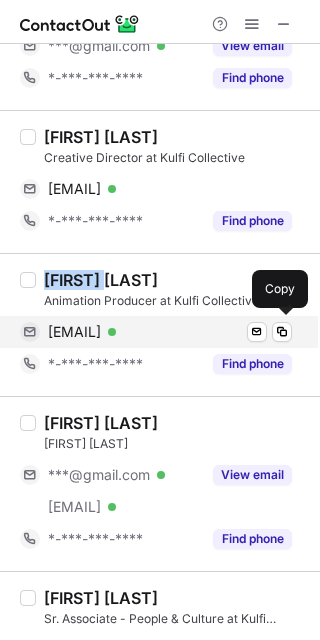 click on "thwishabhutani28@gmail.com" at bounding box center [74, 332] 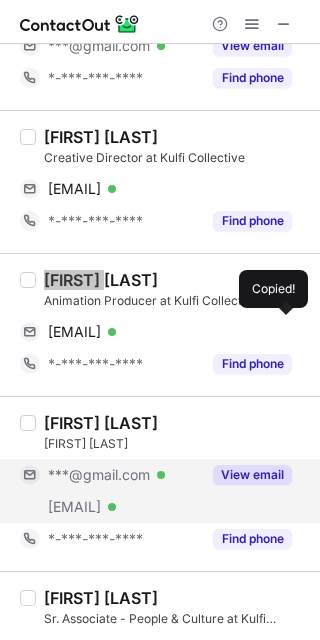 scroll, scrollTop: 1200, scrollLeft: 0, axis: vertical 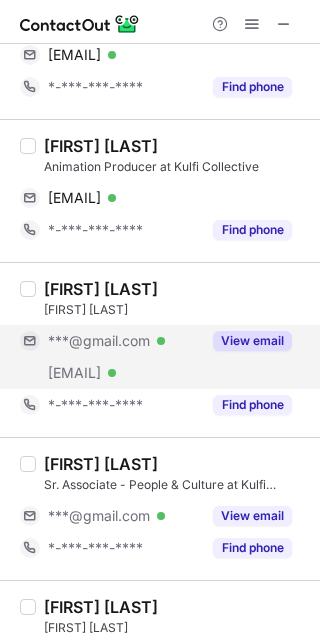 drag, startPoint x: 256, startPoint y: 327, endPoint x: 266, endPoint y: 336, distance: 13.453624 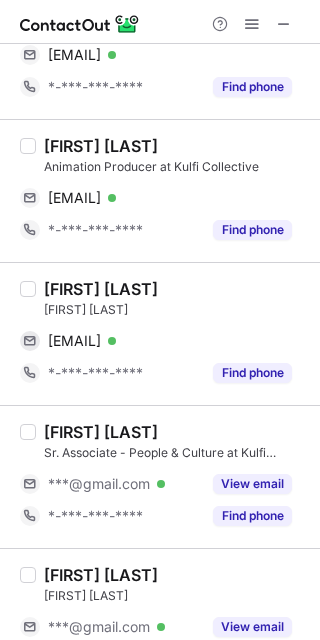 click on "Kritika Siroliya" at bounding box center [101, 289] 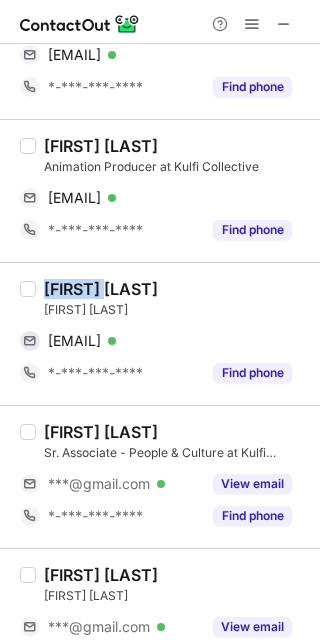 click on "Kritika Siroliya" at bounding box center (101, 289) 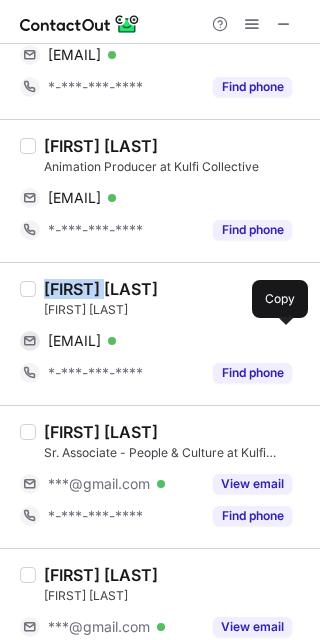 drag, startPoint x: 143, startPoint y: 341, endPoint x: 307, endPoint y: 349, distance: 164.195 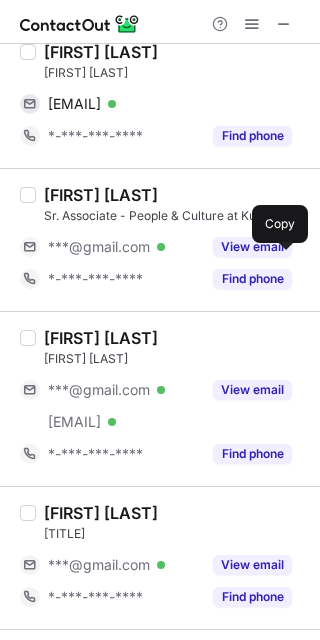 scroll, scrollTop: 1466, scrollLeft: 0, axis: vertical 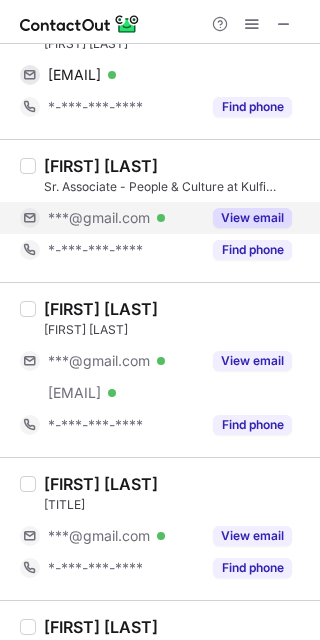 click on "View email" at bounding box center [252, 218] 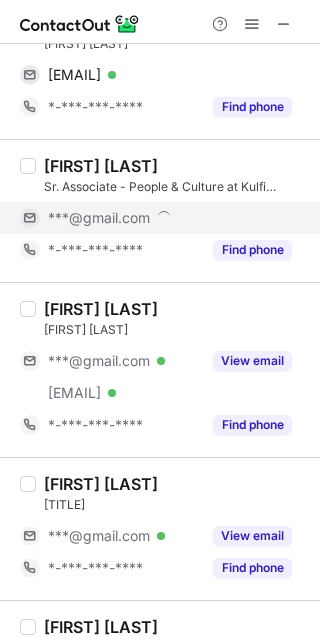 click on "Soham Kadam" at bounding box center [101, 166] 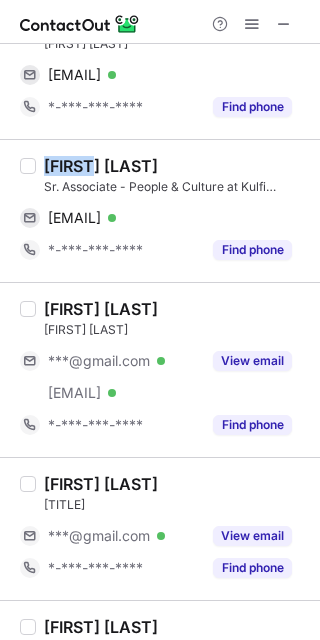 copy on "Soham" 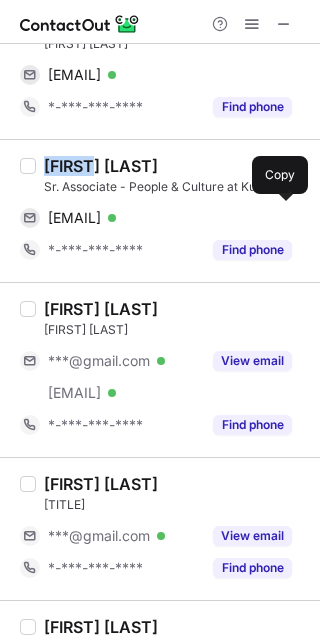 drag, startPoint x: 203, startPoint y: 212, endPoint x: 317, endPoint y: 245, distance: 118.680244 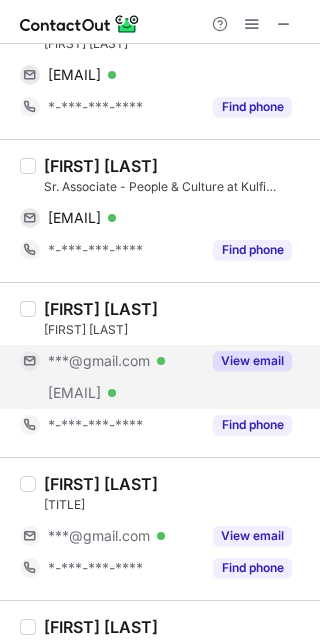 drag, startPoint x: 258, startPoint y: 357, endPoint x: 155, endPoint y: 344, distance: 103.81715 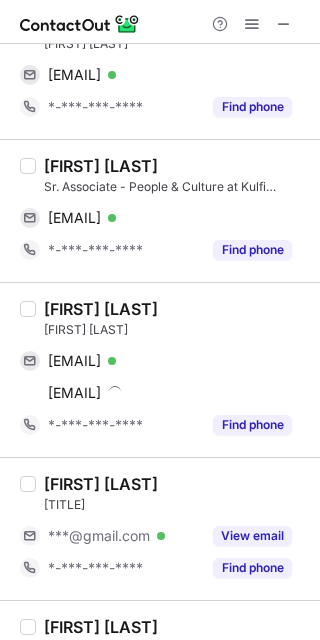 click on "Avani Mishra" at bounding box center (101, 309) 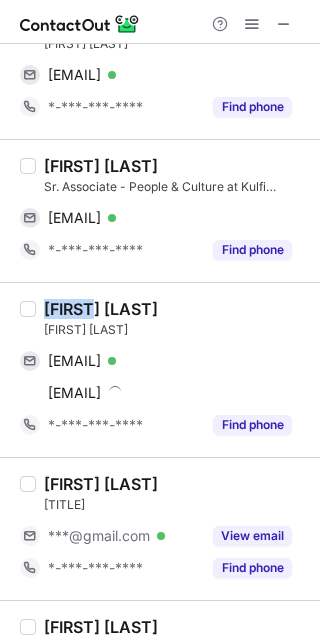 drag, startPoint x: 55, startPoint y: 308, endPoint x: 299, endPoint y: 301, distance: 244.10039 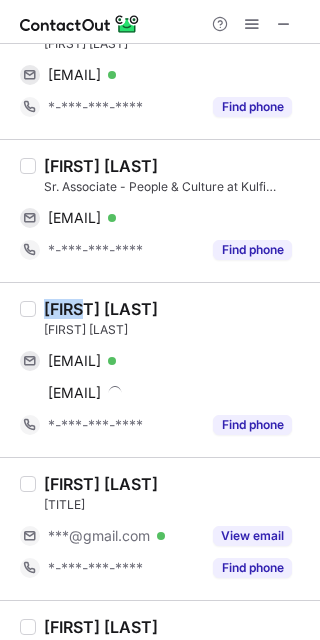 copy on "Avani" 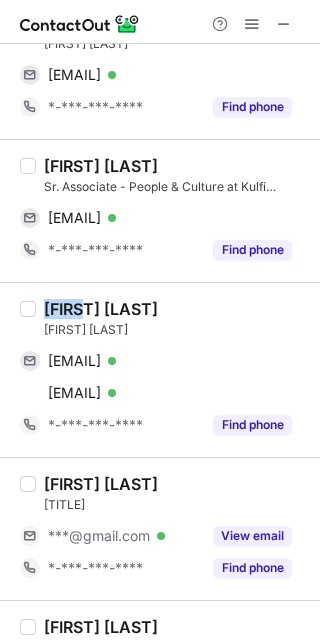 drag, startPoint x: 175, startPoint y: 360, endPoint x: 311, endPoint y: 332, distance: 138.85243 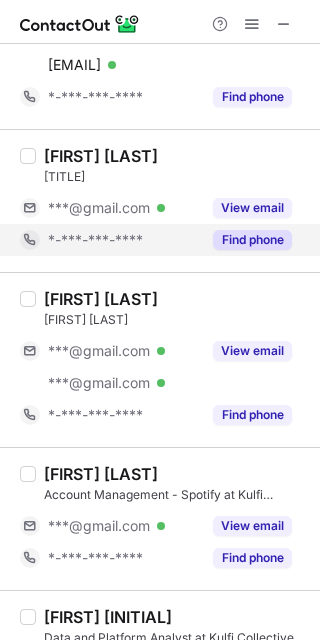 scroll, scrollTop: 1733, scrollLeft: 0, axis: vertical 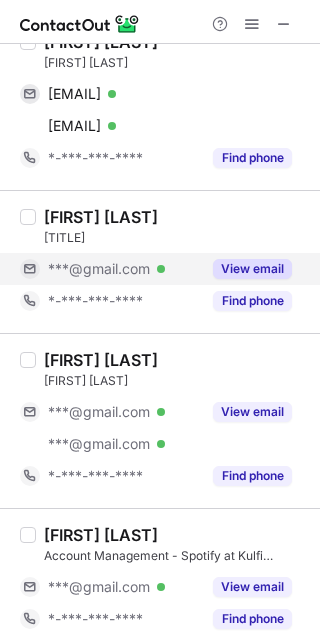 drag, startPoint x: 263, startPoint y: 269, endPoint x: 89, endPoint y: 257, distance: 174.4133 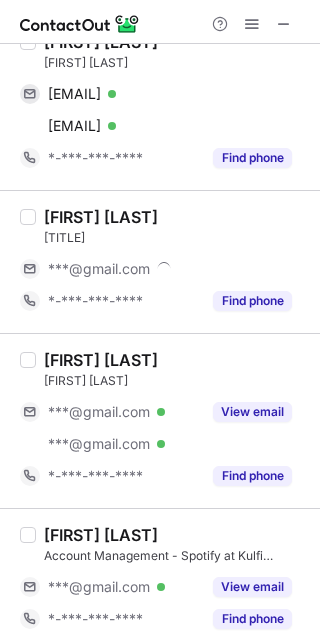 click on "Rugved Patil" at bounding box center (101, 217) 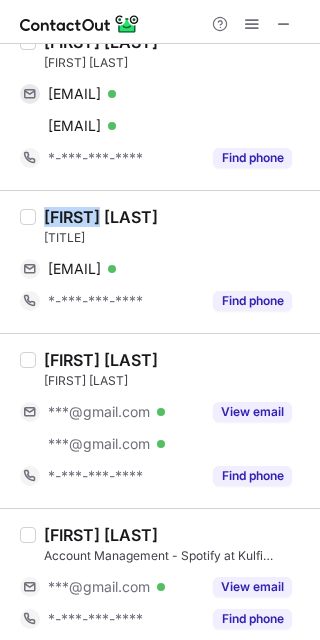 drag, startPoint x: 60, startPoint y: 213, endPoint x: 314, endPoint y: 283, distance: 263.46918 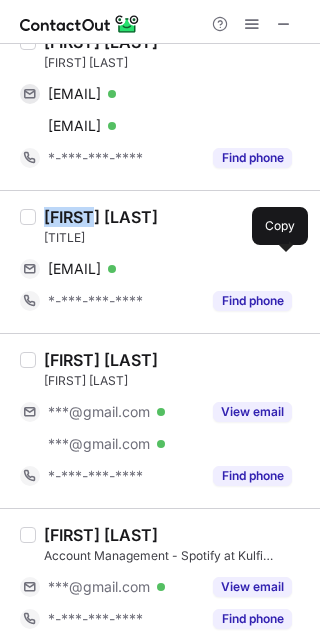 drag, startPoint x: 180, startPoint y: 264, endPoint x: 317, endPoint y: 304, distance: 142.72 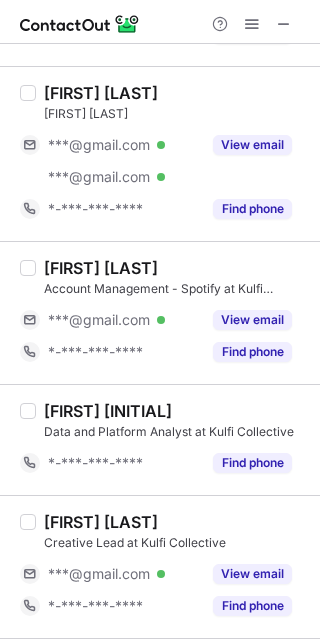 scroll, scrollTop: 1866, scrollLeft: 0, axis: vertical 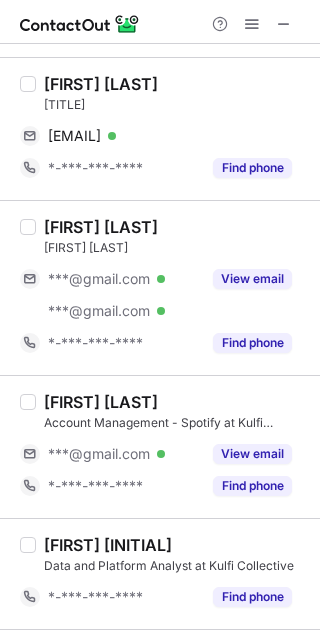 drag, startPoint x: 269, startPoint y: 281, endPoint x: 122, endPoint y: 258, distance: 148.78844 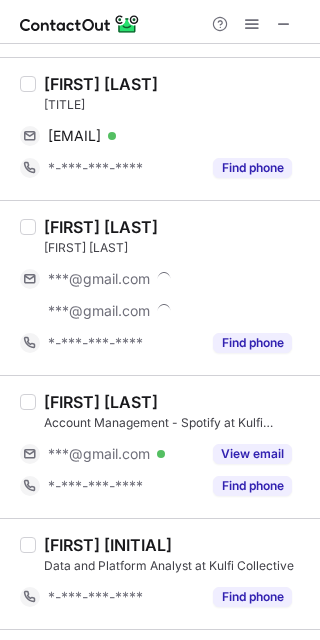 click on "Arya Vaidya" at bounding box center (101, 227) 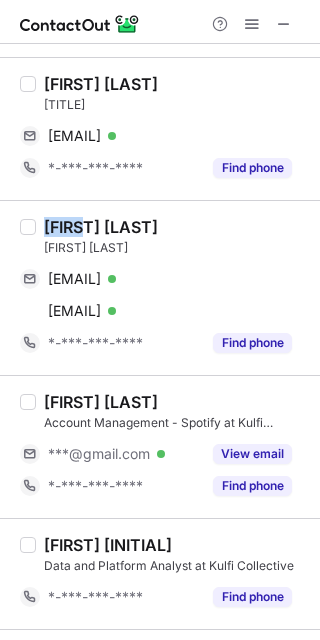 drag, startPoint x: 57, startPoint y: 229, endPoint x: 293, endPoint y: 238, distance: 236.17155 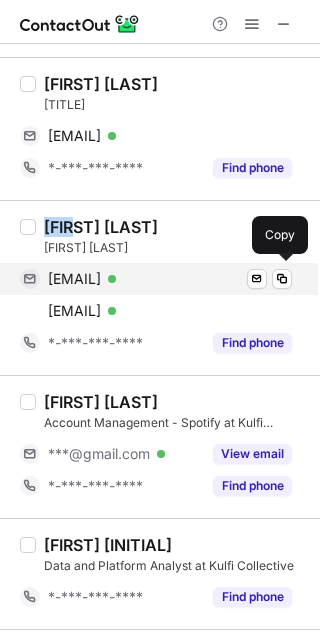 drag, startPoint x: 132, startPoint y: 274, endPoint x: 304, endPoint y: 285, distance: 172.35138 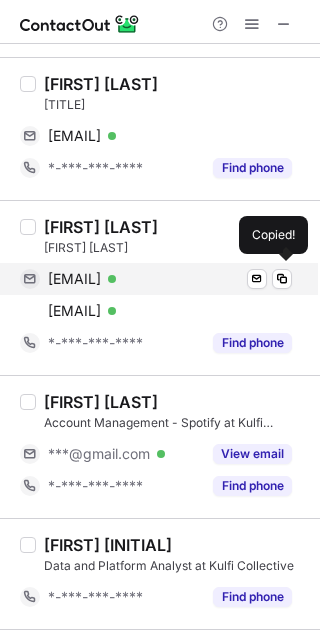 scroll, scrollTop: 2000, scrollLeft: 0, axis: vertical 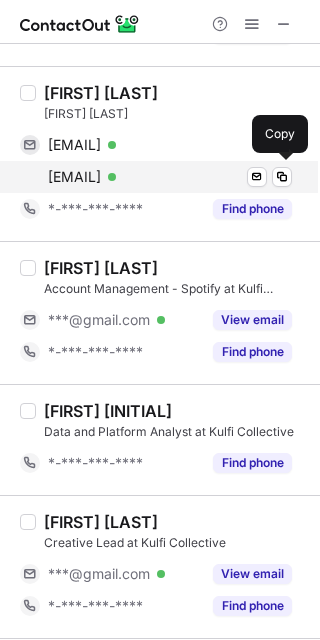 drag, startPoint x: 171, startPoint y: 171, endPoint x: 307, endPoint y: 218, distance: 143.89232 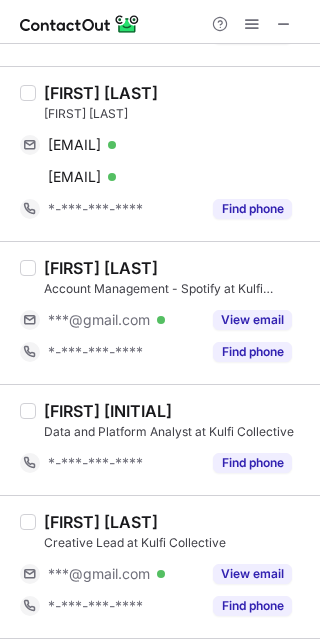 drag, startPoint x: 273, startPoint y: 314, endPoint x: 115, endPoint y: 285, distance: 160.63934 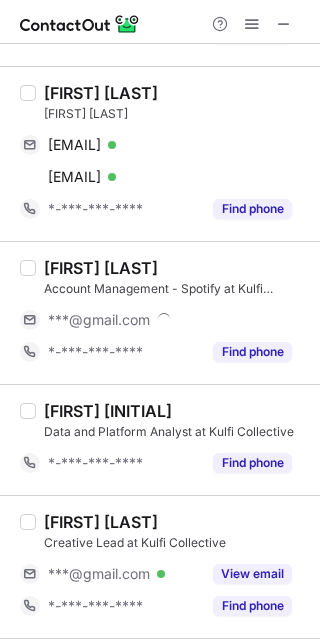 click on "Suraj Iyer" at bounding box center (101, 268) 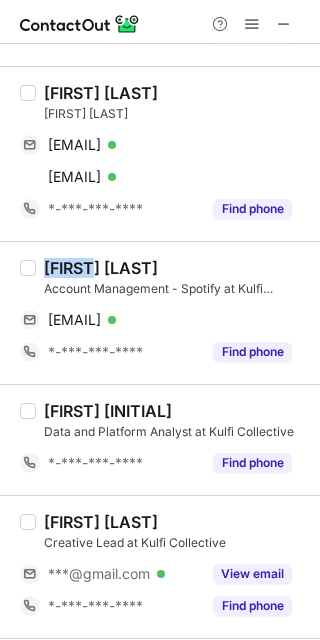 drag, startPoint x: 64, startPoint y: 267, endPoint x: 268, endPoint y: 299, distance: 206.49455 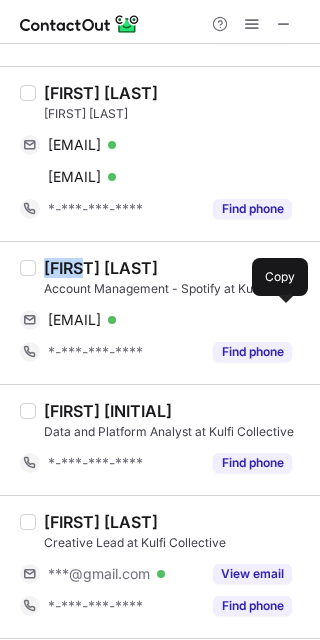 drag, startPoint x: 168, startPoint y: 317, endPoint x: 312, endPoint y: 341, distance: 145.9863 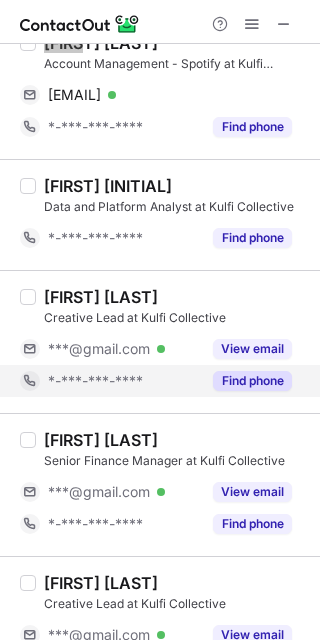 scroll, scrollTop: 2266, scrollLeft: 0, axis: vertical 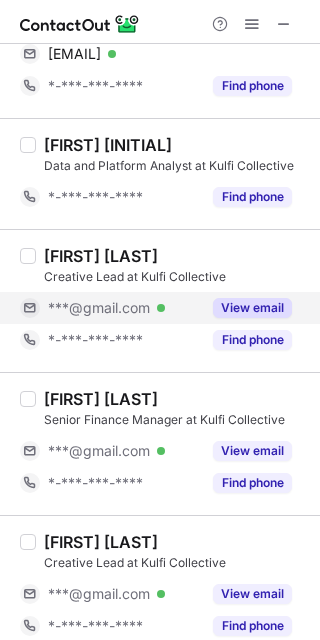 drag, startPoint x: 255, startPoint y: 294, endPoint x: 268, endPoint y: 313, distance: 23.021729 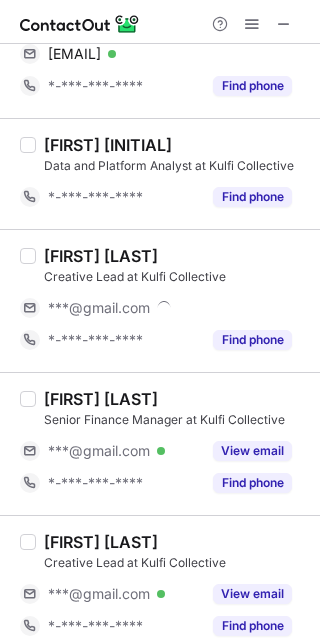 click on "Md Aqib Khan" at bounding box center (101, 256) 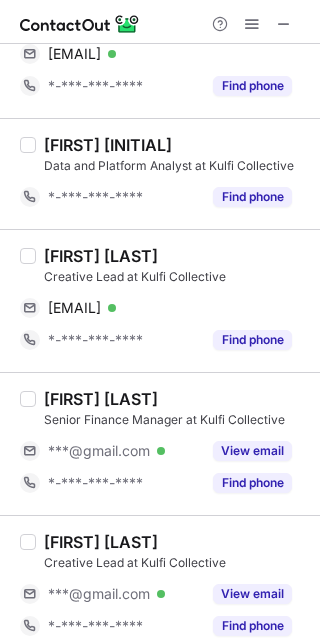 click on "Md Aqib Khan" at bounding box center [101, 256] 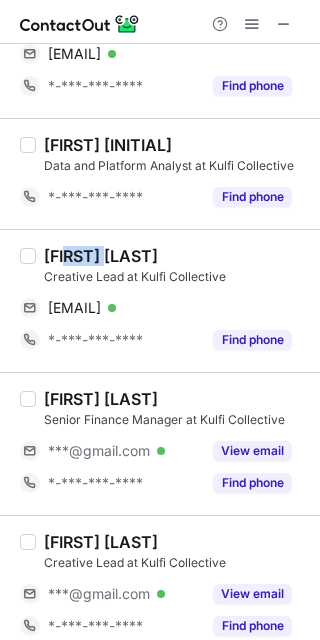 click on "Md Aqib Khan" at bounding box center (101, 256) 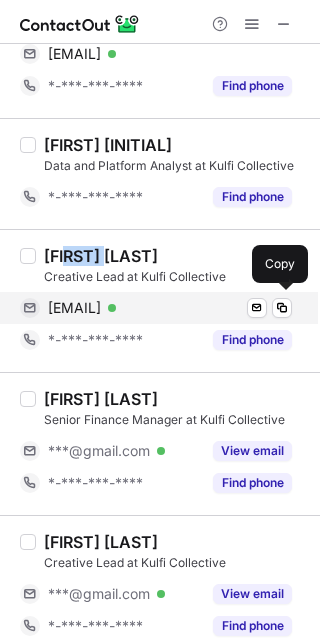 drag, startPoint x: 133, startPoint y: 304, endPoint x: 296, endPoint y: 293, distance: 163.37074 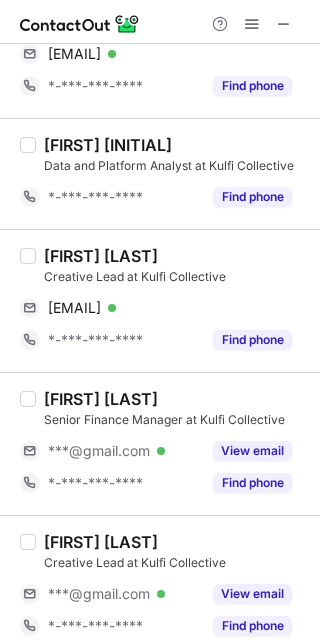 drag, startPoint x: 264, startPoint y: 449, endPoint x: 153, endPoint y: 425, distance: 113.56496 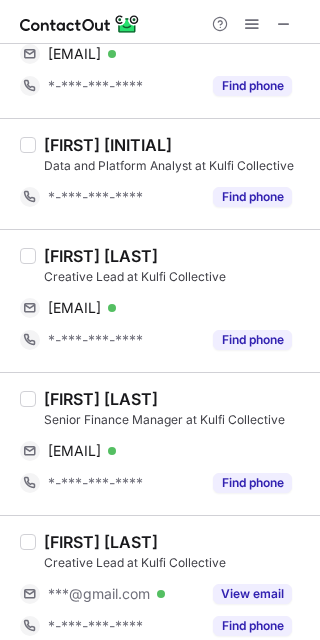 click on "JAI DAVE" at bounding box center [101, 399] 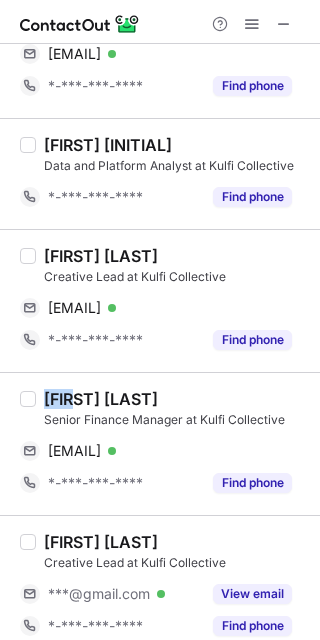 click on "JAI DAVE" at bounding box center (101, 399) 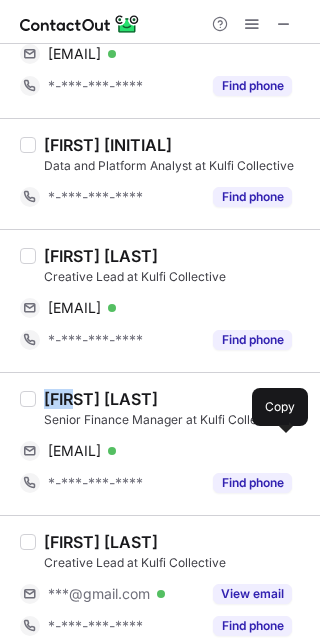 drag, startPoint x: 153, startPoint y: 441, endPoint x: 301, endPoint y: 404, distance: 152.5549 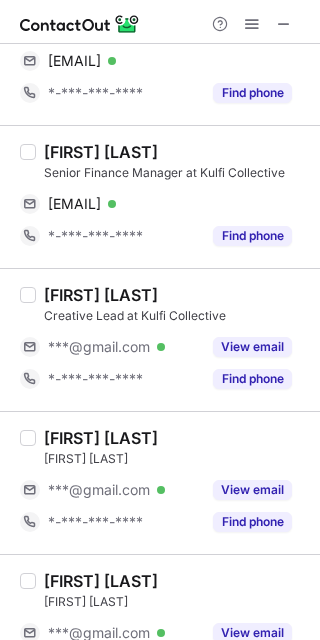 scroll, scrollTop: 2533, scrollLeft: 0, axis: vertical 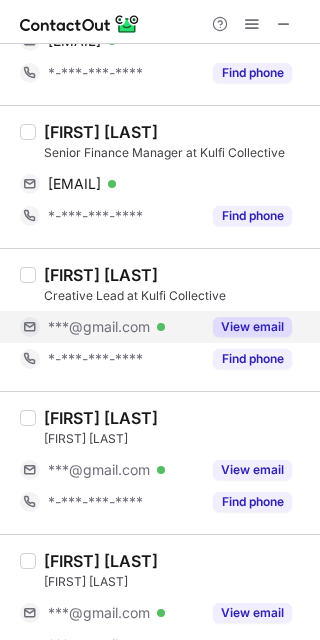 drag, startPoint x: 266, startPoint y: 332, endPoint x: 234, endPoint y: 324, distance: 32.984844 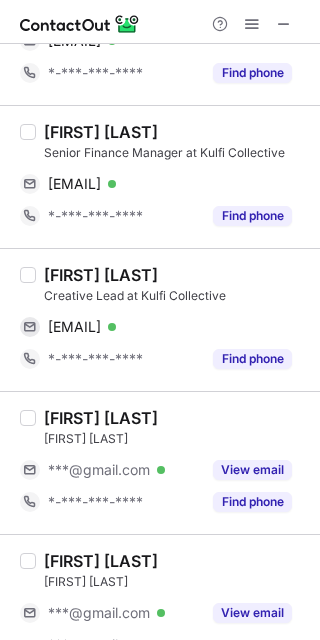 click on "Abhishek Rasane" at bounding box center (101, 275) 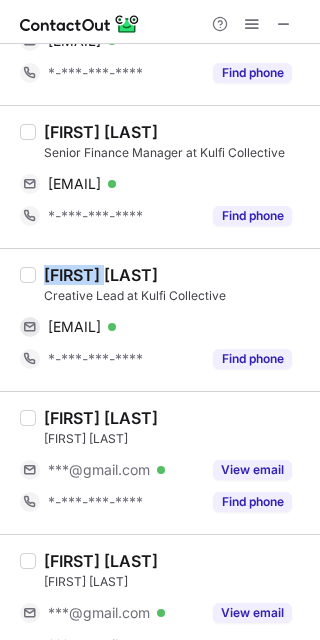 drag, startPoint x: 75, startPoint y: 267, endPoint x: 210, endPoint y: 294, distance: 137.67352 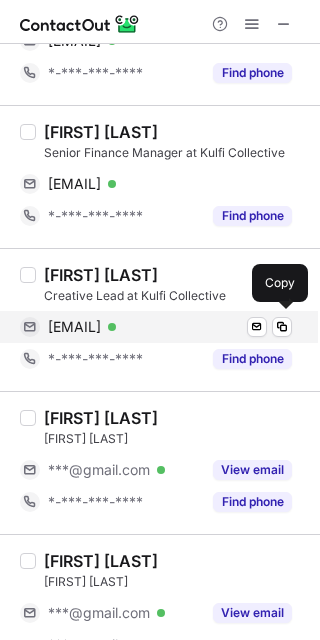 drag, startPoint x: 150, startPoint y: 324, endPoint x: 296, endPoint y: 352, distance: 148.66069 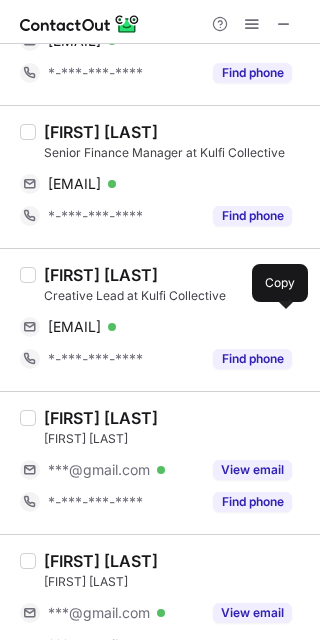 click on "abhishekrasane77@gmail.com" at bounding box center [74, 327] 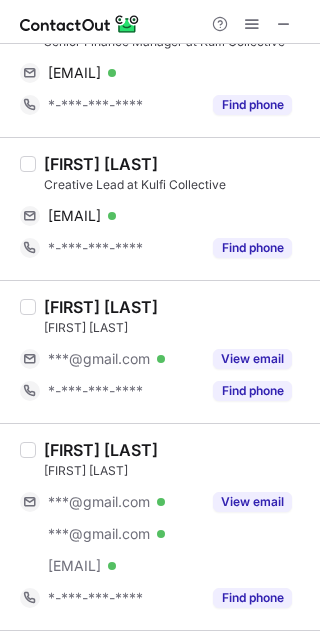 scroll, scrollTop: 2666, scrollLeft: 0, axis: vertical 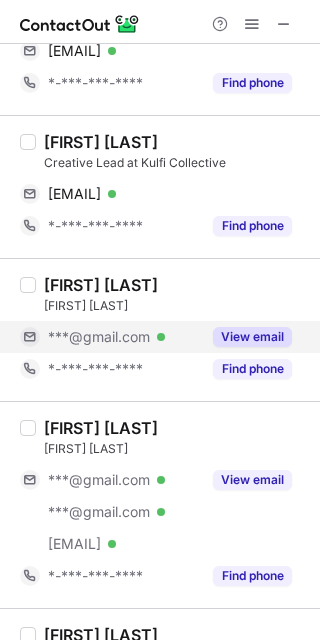 drag, startPoint x: 279, startPoint y: 325, endPoint x: 225, endPoint y: 325, distance: 54 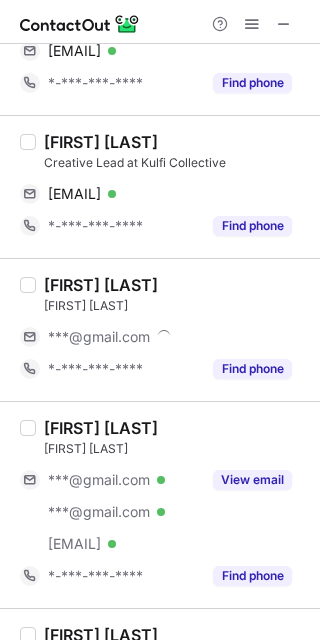 click on "Sushrita Bhattacharjee" at bounding box center [101, 285] 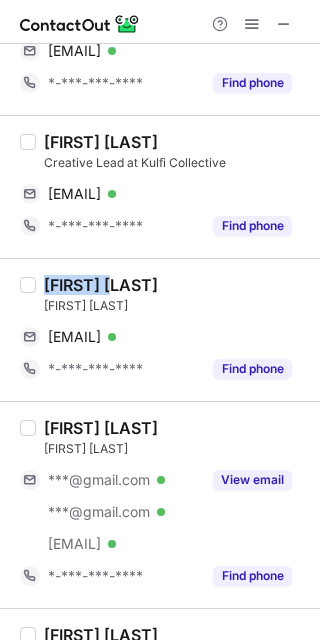 drag, startPoint x: 71, startPoint y: 283, endPoint x: 251, endPoint y: 286, distance: 180.025 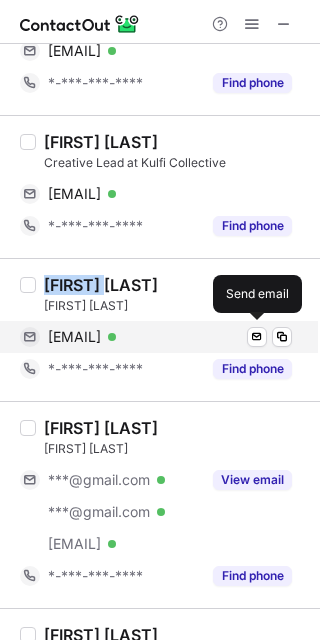 drag 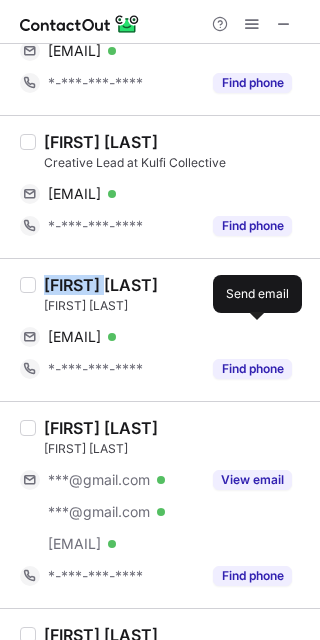 click on "sushrita1295@gmail.com" at bounding box center (74, 337) 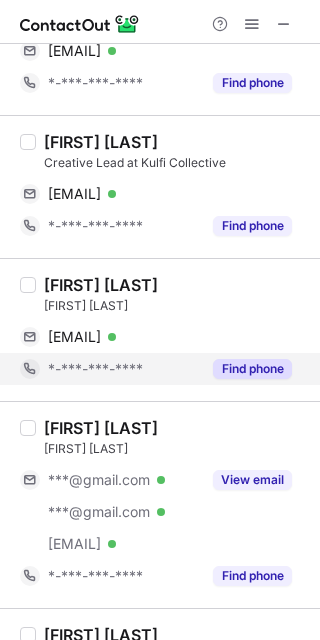 scroll, scrollTop: 2933, scrollLeft: 0, axis: vertical 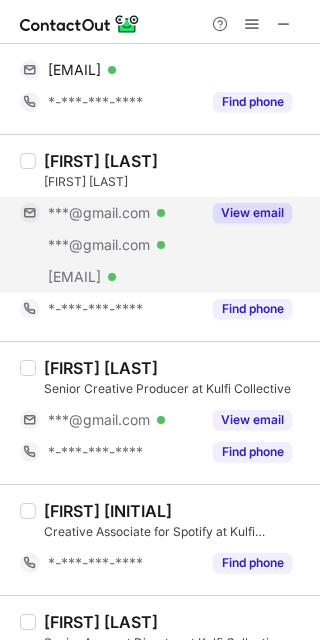 click on "View email" at bounding box center (252, 213) 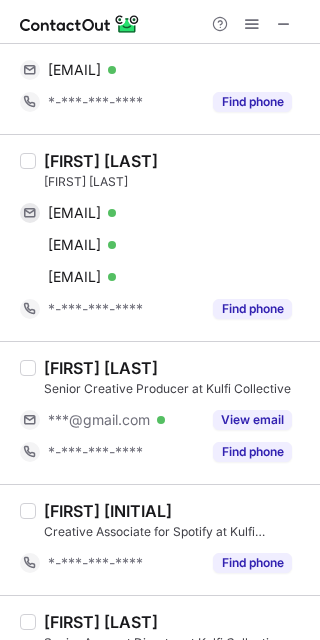 click on "Mrinalini Singha" at bounding box center [101, 161] 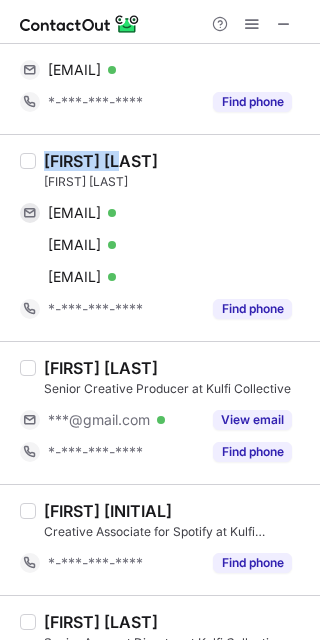 click on "Mrinalini Singha" at bounding box center [101, 161] 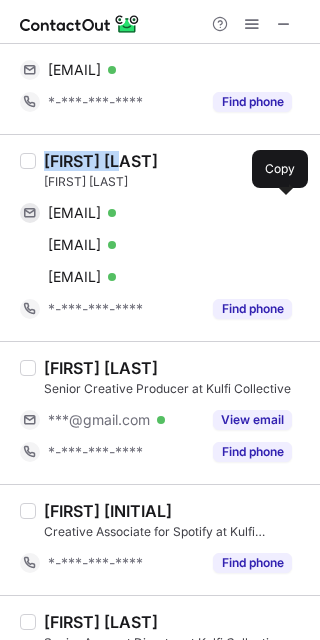 drag, startPoint x: 146, startPoint y: 210, endPoint x: 312, endPoint y: 245, distance: 169.64964 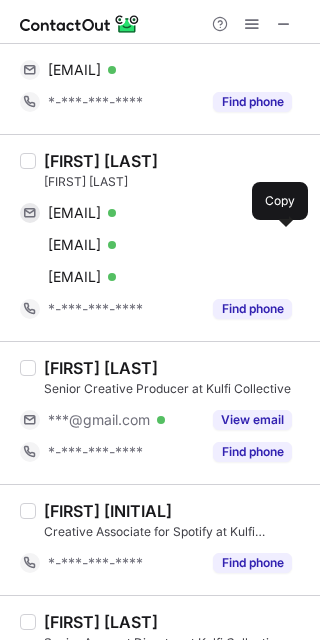 drag, startPoint x: 192, startPoint y: 238, endPoint x: 307, endPoint y: 262, distance: 117.47766 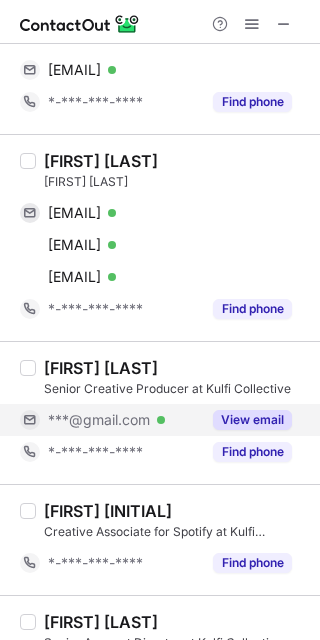 scroll, scrollTop: 3066, scrollLeft: 0, axis: vertical 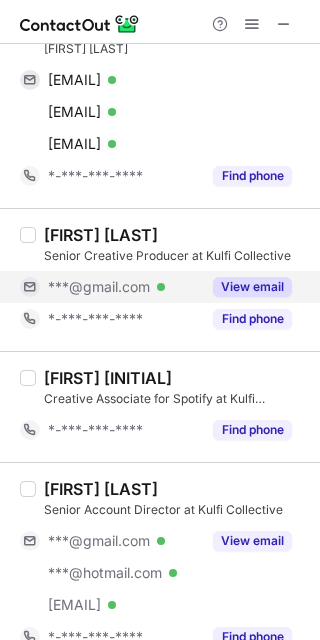 click on "View email" at bounding box center [252, 287] 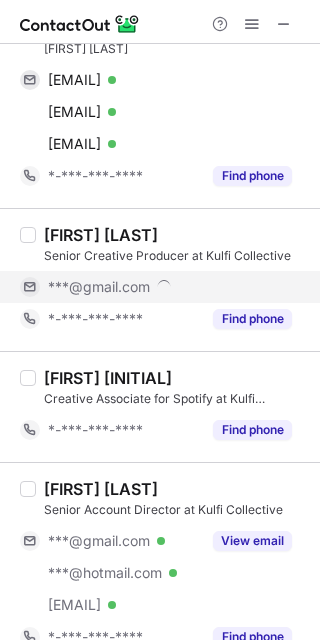 click on "Ankur Chakravarty" at bounding box center (101, 235) 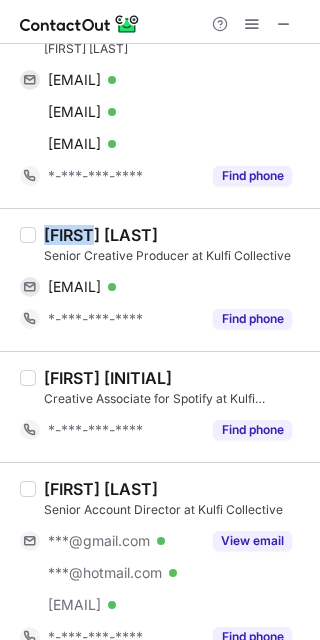 click on "Ankur Chakravarty" at bounding box center (101, 235) 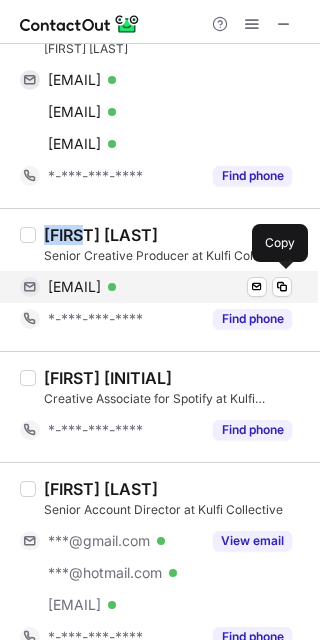 click on "ankurchakravarty30@gmail.com" at bounding box center (74, 287) 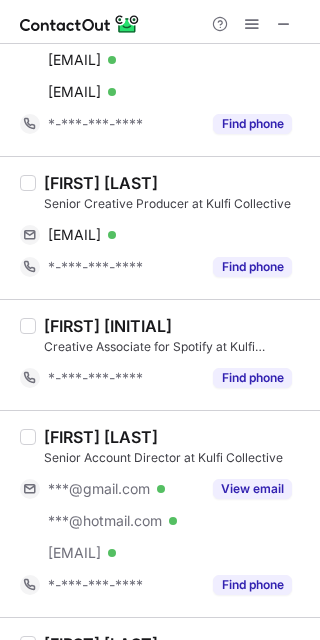 scroll, scrollTop: 3202, scrollLeft: 0, axis: vertical 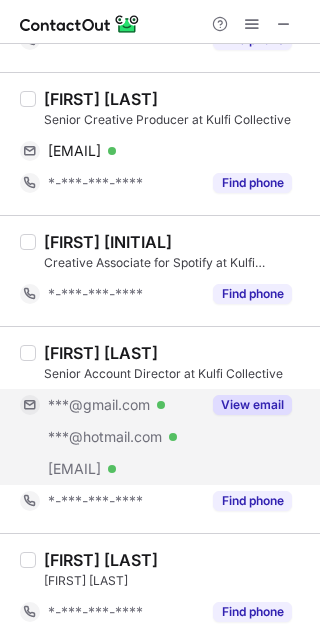 click on "View email" at bounding box center (252, 405) 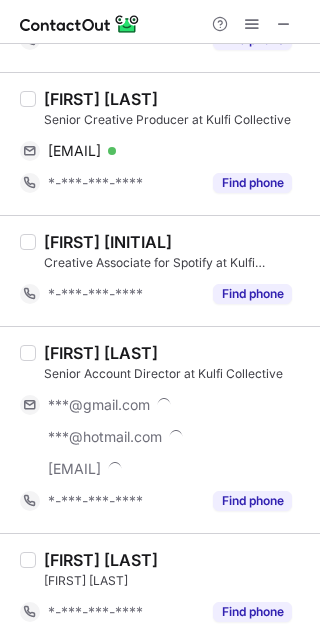 click on "Prachi Vasant" at bounding box center [101, 353] 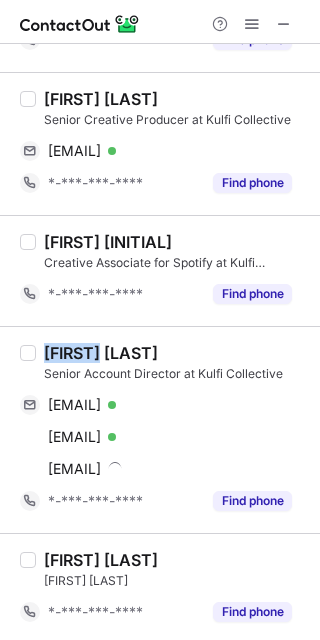 click on "Prachi Vasant" at bounding box center (101, 353) 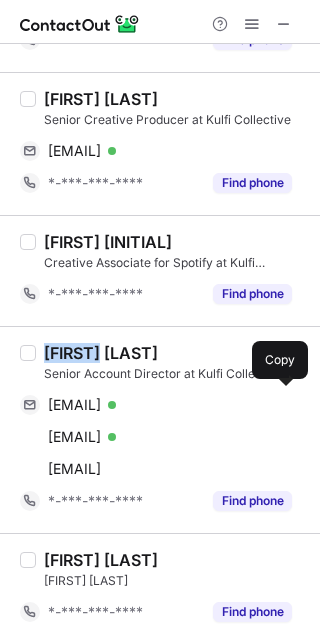 click on "prachivasant@gmail.com" at bounding box center [74, 405] 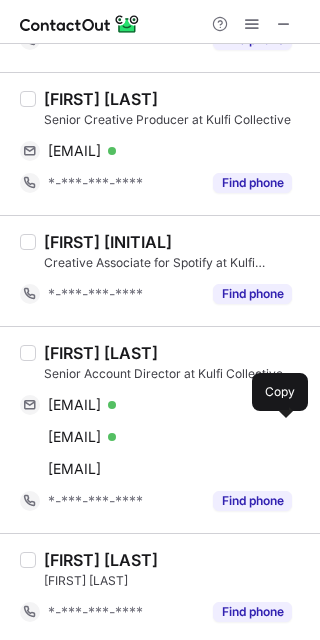 click on "prachi_v@hotmail.com" at bounding box center [74, 437] 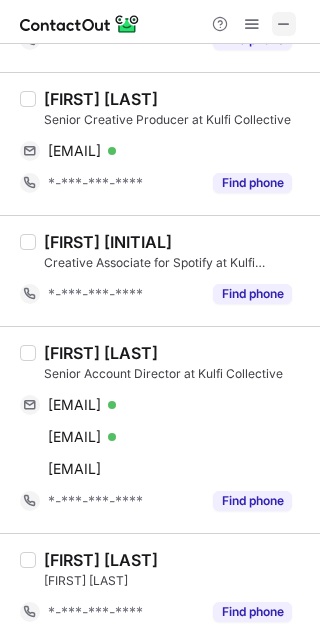 click at bounding box center [284, 24] 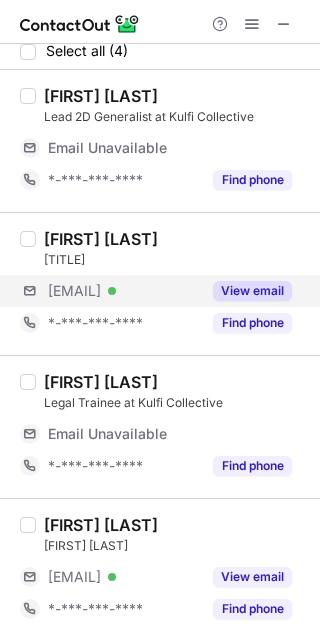 scroll, scrollTop: 0, scrollLeft: 0, axis: both 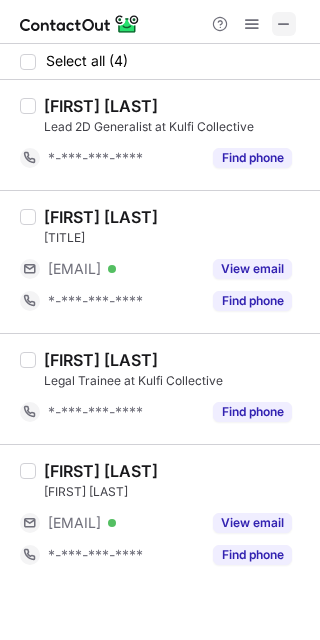 drag, startPoint x: 277, startPoint y: 26, endPoint x: 33, endPoint y: 14, distance: 244.2949 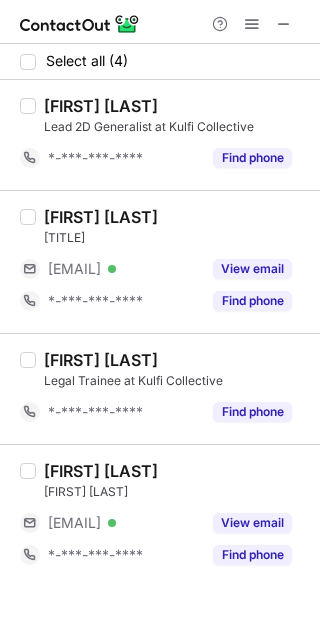 click at bounding box center [284, 24] 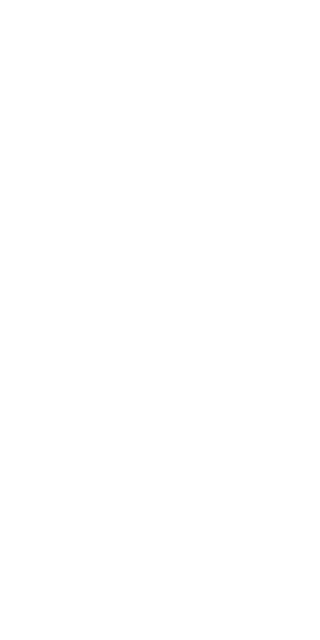 scroll, scrollTop: 0, scrollLeft: 0, axis: both 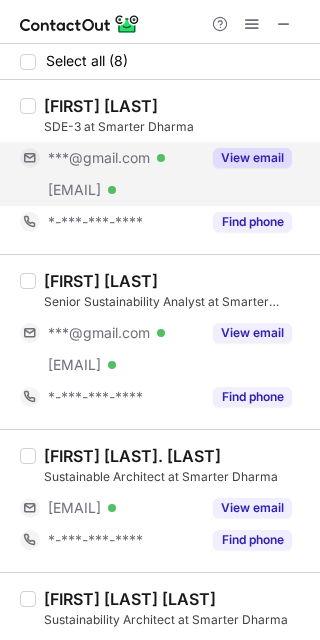click on "View email" at bounding box center [252, 158] 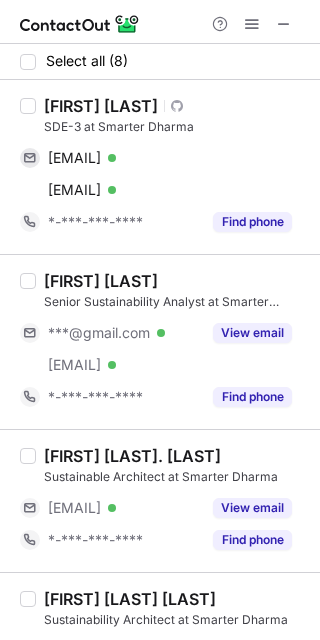 click on "[FIRST] [LAST]" at bounding box center (101, 106) 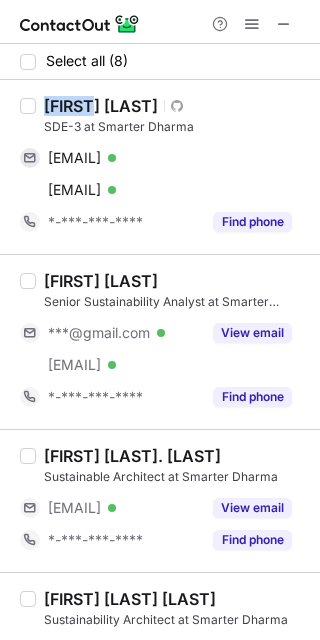 click on "[FIRST] [LAST]" at bounding box center (101, 106) 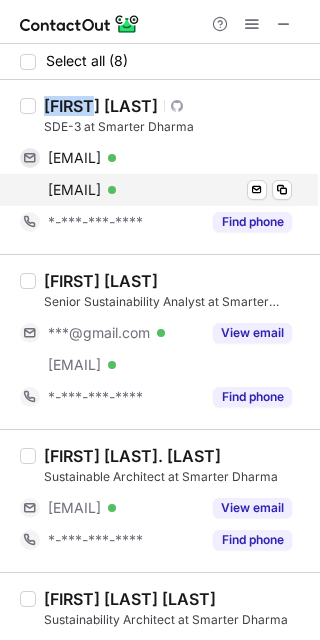 copy on "[FIRST]" 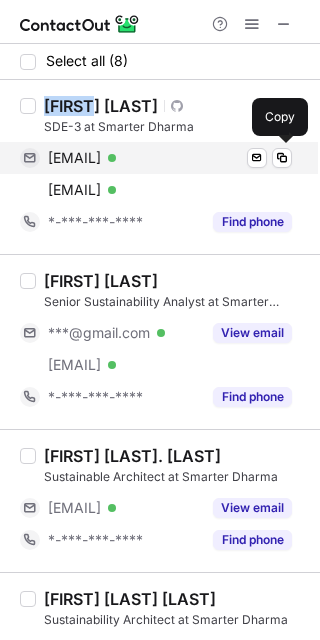 click on "[EMAIL]" at bounding box center [74, 158] 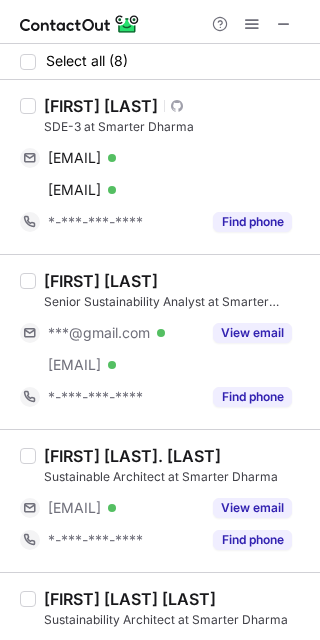 drag, startPoint x: 264, startPoint y: 333, endPoint x: 100, endPoint y: 313, distance: 165.21501 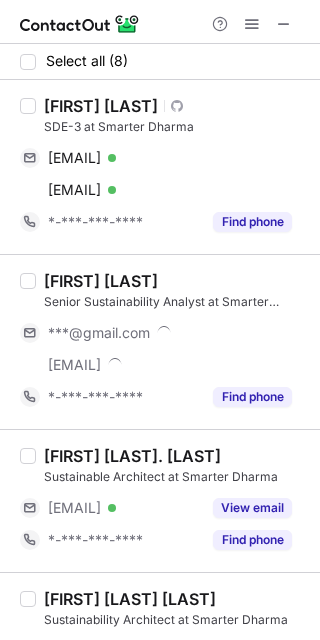 click on "[FIRST] [LAST]" at bounding box center (101, 281) 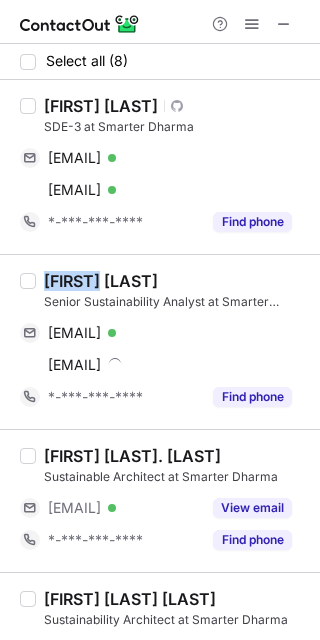 click on "Nikita Khatri" at bounding box center [101, 281] 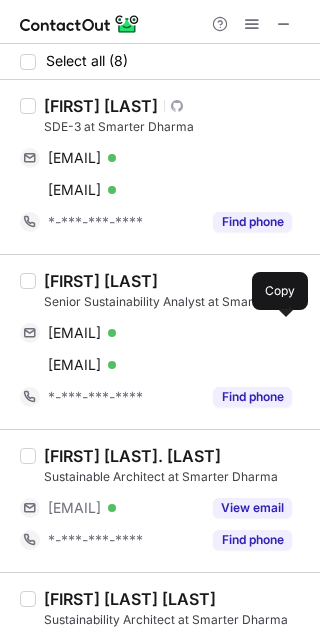 drag, startPoint x: 182, startPoint y: 325, endPoint x: 318, endPoint y: 348, distance: 137.93114 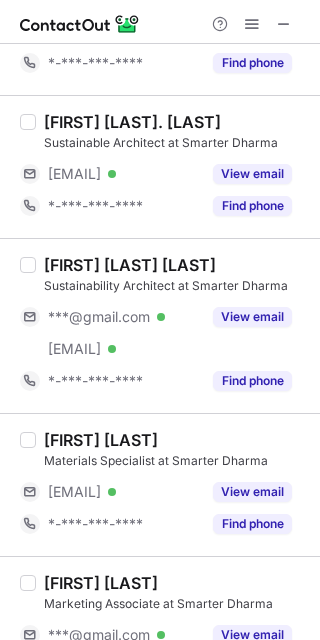 scroll, scrollTop: 266, scrollLeft: 0, axis: vertical 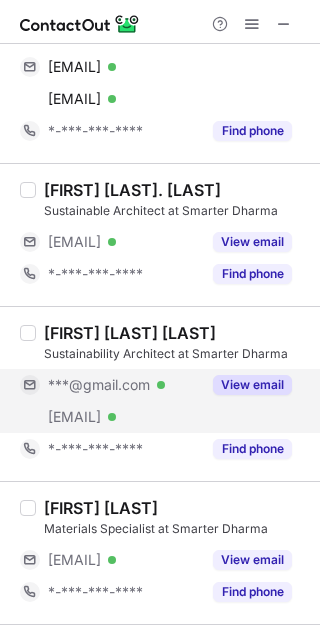 drag, startPoint x: 262, startPoint y: 380, endPoint x: 244, endPoint y: 380, distance: 18 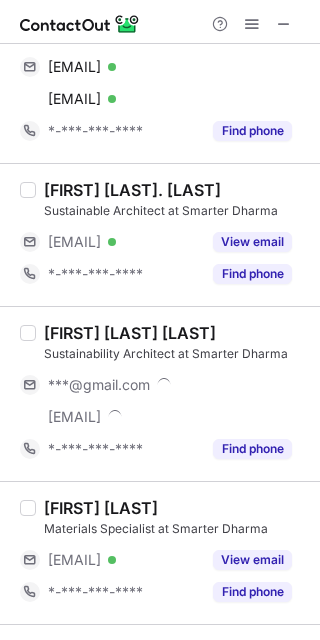 click on "Sudarsan Krisna R" at bounding box center (130, 333) 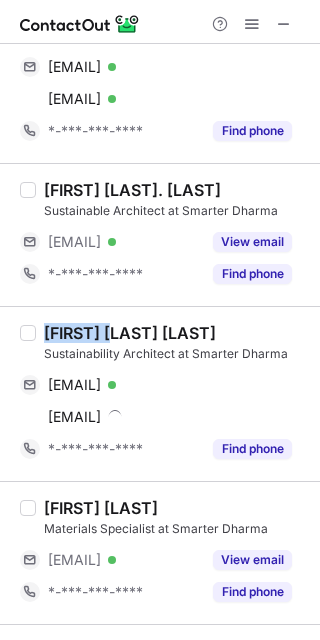 drag, startPoint x: 59, startPoint y: 329, endPoint x: 215, endPoint y: 360, distance: 159.05031 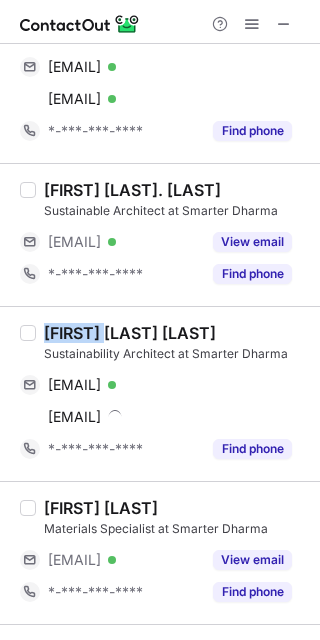 copy on "Sudarsan" 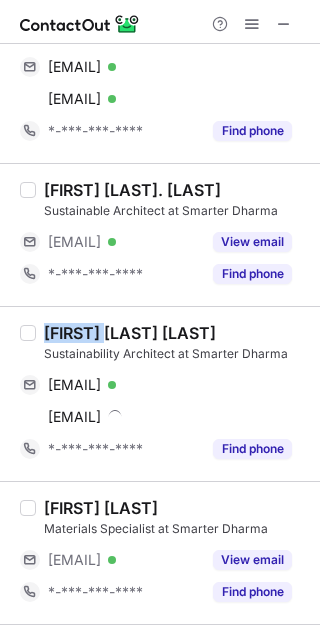 drag, startPoint x: 175, startPoint y: 389, endPoint x: 310, endPoint y: 389, distance: 135 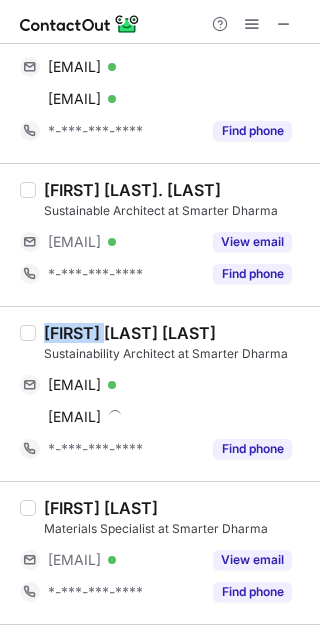 click on "sudarsankrisna@gmail.com" at bounding box center [74, 385] 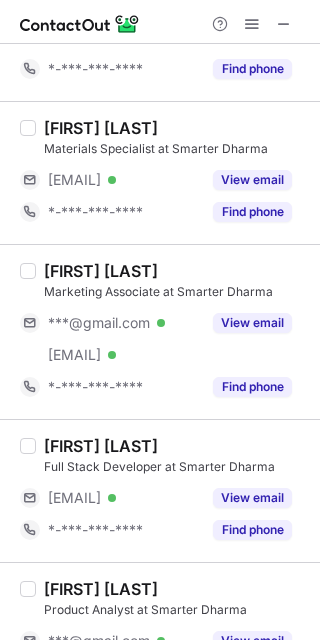 scroll, scrollTop: 666, scrollLeft: 0, axis: vertical 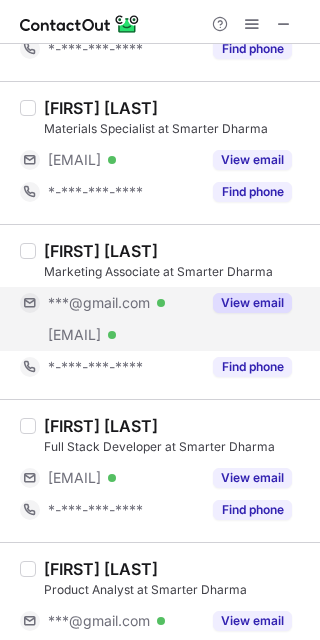drag, startPoint x: 253, startPoint y: 301, endPoint x: 181, endPoint y: 301, distance: 72 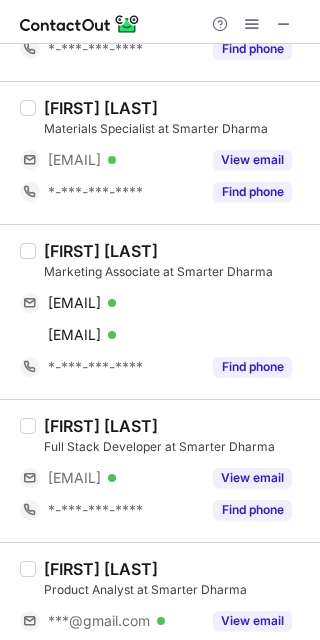 click on "Amit Thakur" at bounding box center [101, 251] 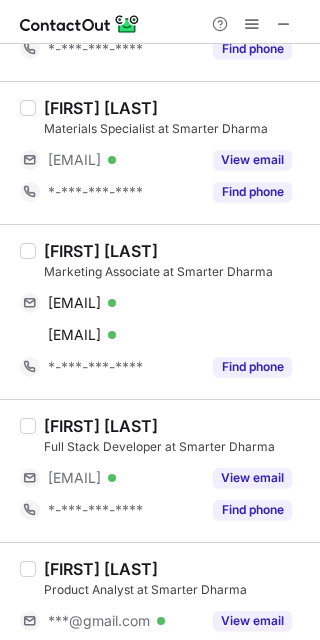 click on "Amit Thakur" at bounding box center (101, 251) 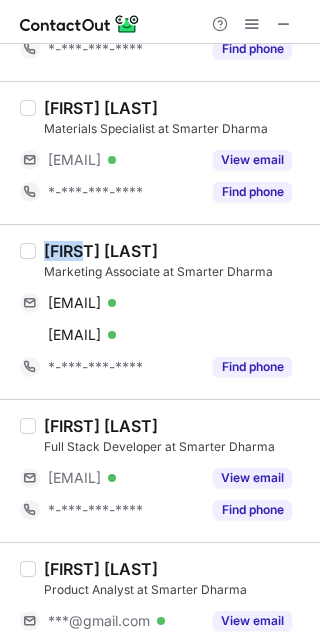 click on "Amit Thakur" at bounding box center [101, 251] 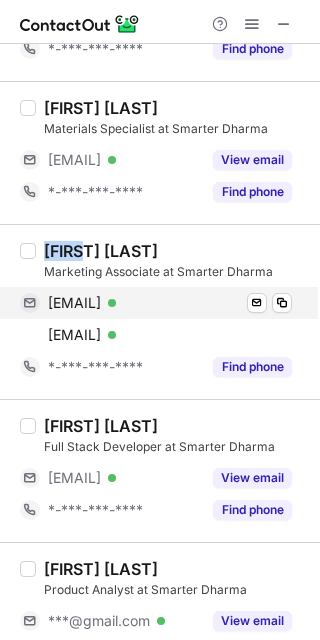 copy on "Amit" 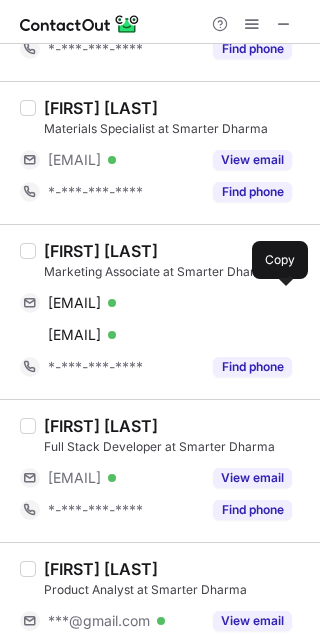 drag, startPoint x: 183, startPoint y: 297, endPoint x: 298, endPoint y: 357, distance: 129.71121 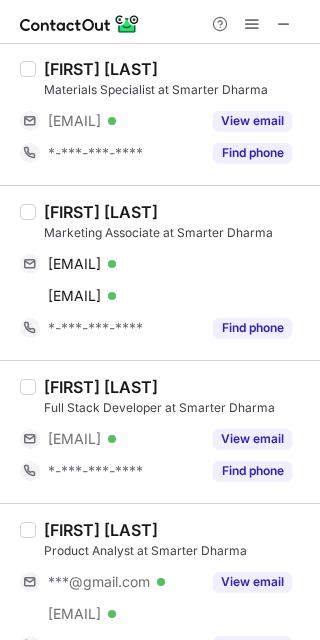 scroll, scrollTop: 742, scrollLeft: 0, axis: vertical 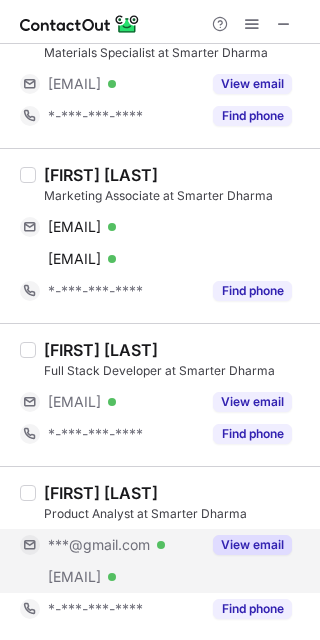 drag, startPoint x: 271, startPoint y: 541, endPoint x: 153, endPoint y: 516, distance: 120.61923 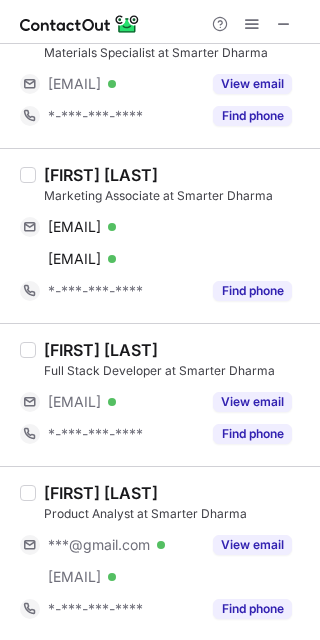 click on "View email" at bounding box center [252, 545] 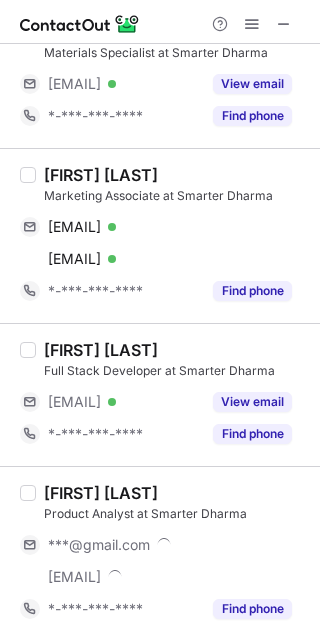 click on "Mohammed khamurunnisa" at bounding box center (101, 493) 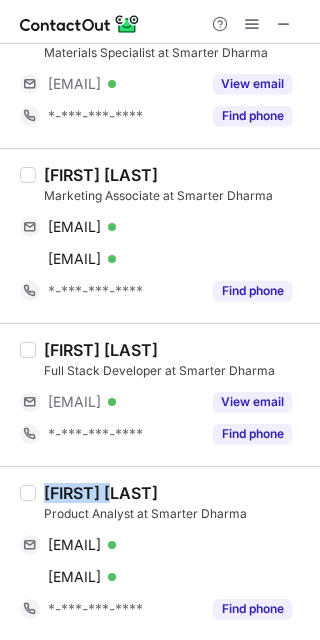 click on "Mohammed khamurunnisa" at bounding box center (101, 493) 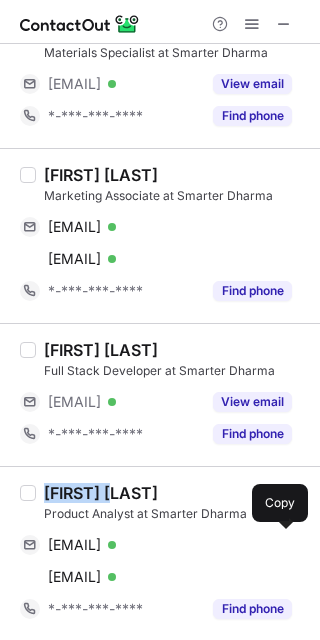 click on "khamarunnisamohammad@gmail.com" at bounding box center [74, 545] 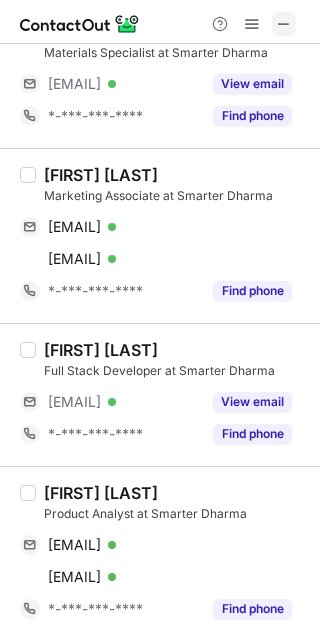 click at bounding box center (284, 24) 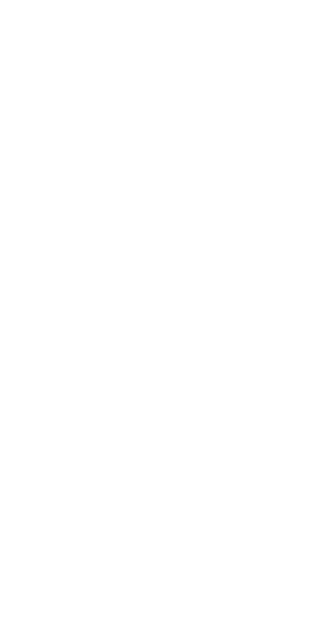 scroll, scrollTop: 0, scrollLeft: 0, axis: both 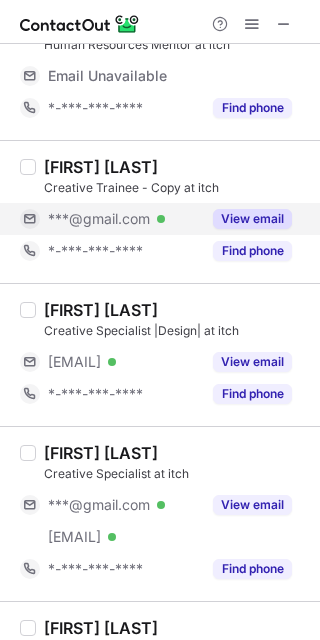 click on "View email" at bounding box center [252, 219] 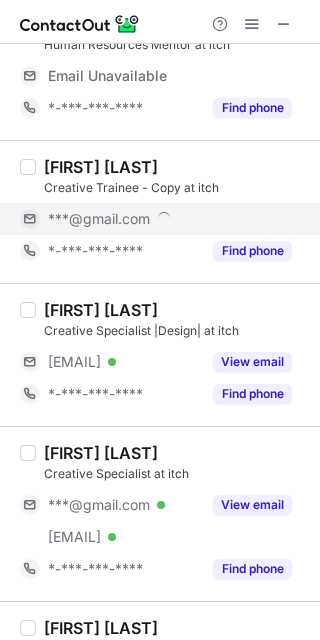 click on "[FIRST] [LAST]" at bounding box center [101, 167] 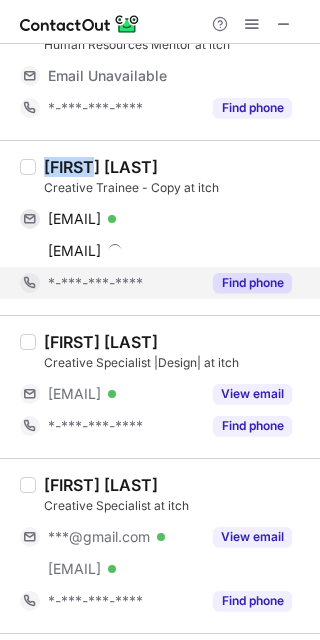 drag, startPoint x: 55, startPoint y: 160, endPoint x: 290, endPoint y: 269, distance: 259.04825 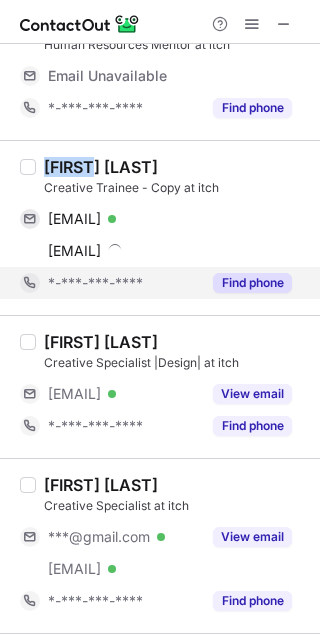 click on "Kavya Vashisht" at bounding box center (101, 167) 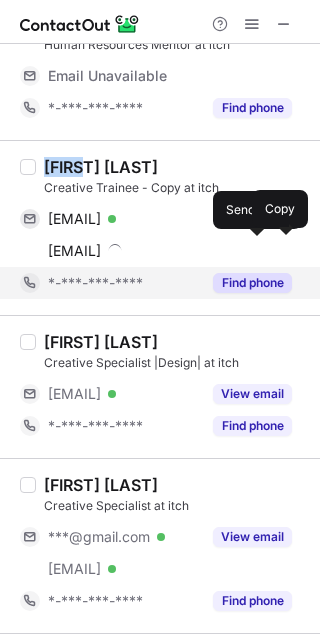 copy on "Kavya" 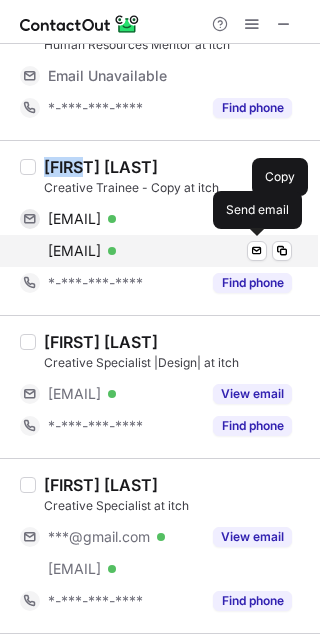 drag, startPoint x: 172, startPoint y: 211, endPoint x: 231, endPoint y: 260, distance: 76.6942 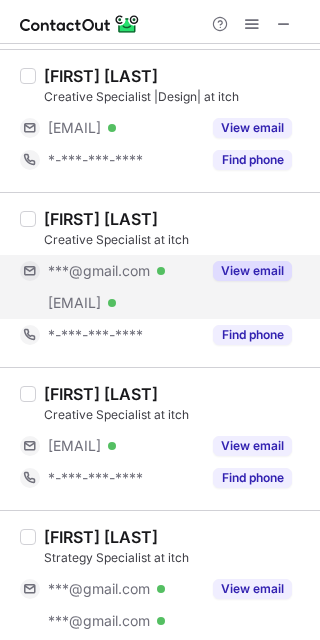 drag, startPoint x: 275, startPoint y: 270, endPoint x: 285, endPoint y: 272, distance: 10.198039 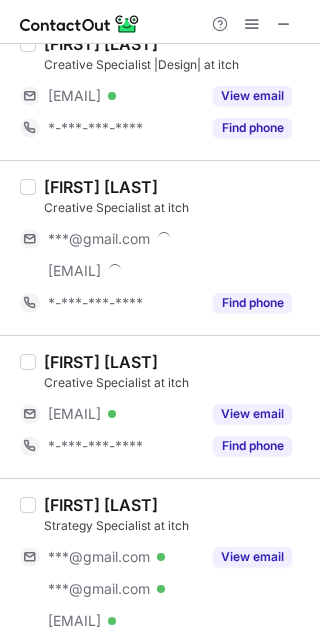 scroll, scrollTop: 634, scrollLeft: 0, axis: vertical 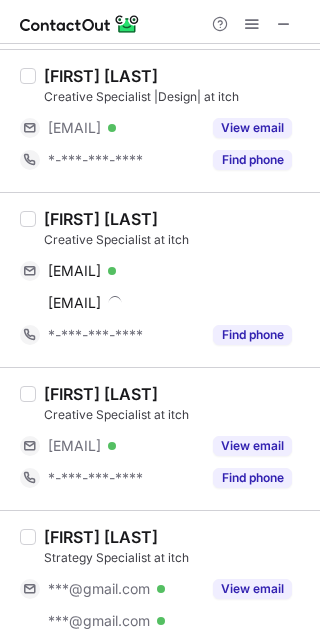 click on "Jairaj Singh Gadh" at bounding box center (101, 219) 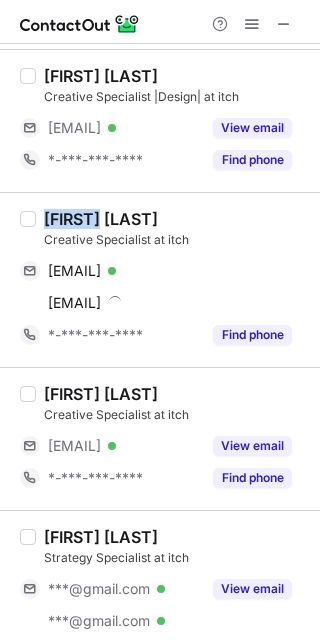 click on "Jairaj Singh Gadh" at bounding box center (101, 219) 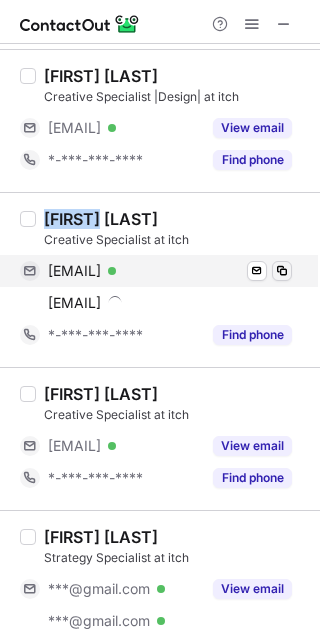 copy on "Jairaj" 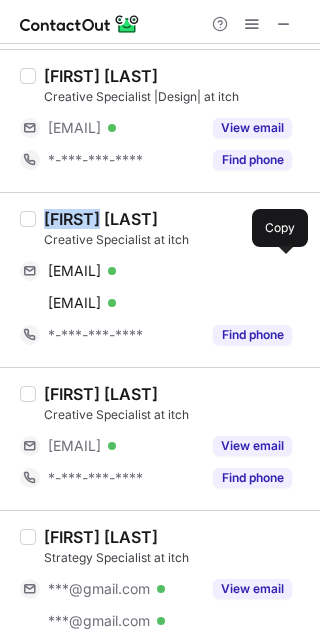 drag, startPoint x: 175, startPoint y: 267, endPoint x: 298, endPoint y: 301, distance: 127.61269 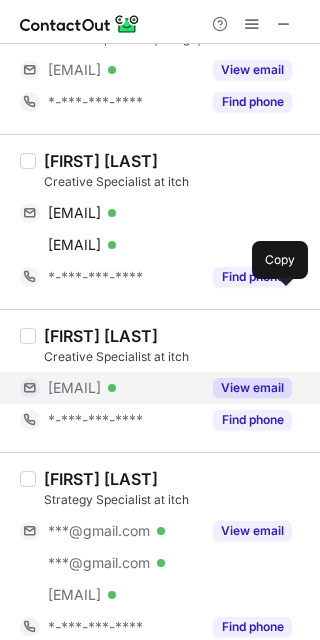 scroll, scrollTop: 768, scrollLeft: 0, axis: vertical 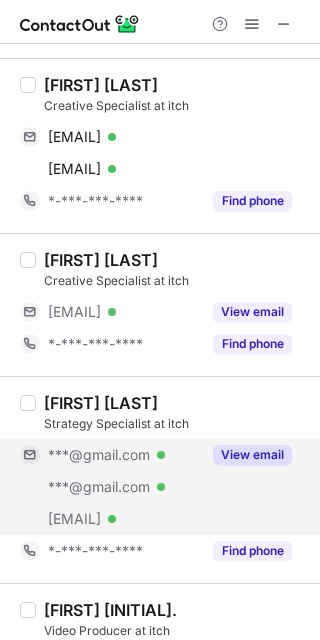 click on "Ayush Gupta Strategy Specialist at itch ***@gmail.com Verified ***@gmail.com Verified ***@itch.agency Verified View email *-***-***-**** Find phone" at bounding box center [172, 480] 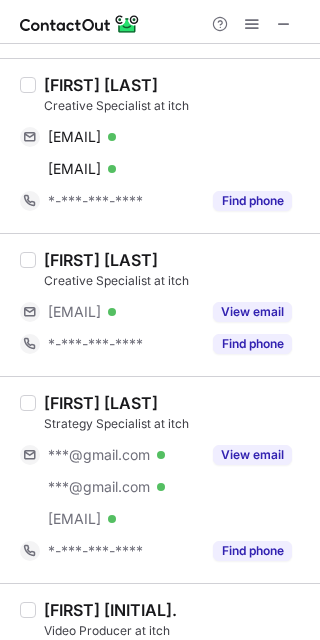 click on "Ayush Gupta" at bounding box center (101, 403) 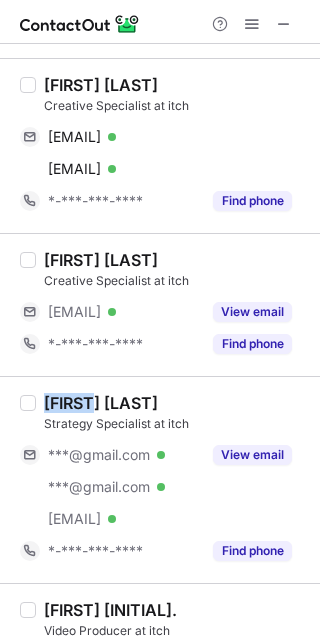 drag, startPoint x: 60, startPoint y: 395, endPoint x: 291, endPoint y: 400, distance: 231.05411 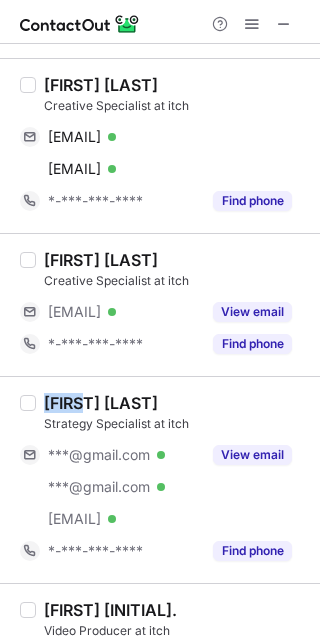 copy on "Ayush" 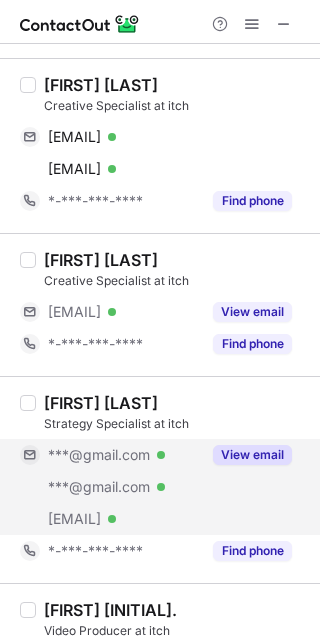 click on "***@gmail.com" at bounding box center [99, 455] 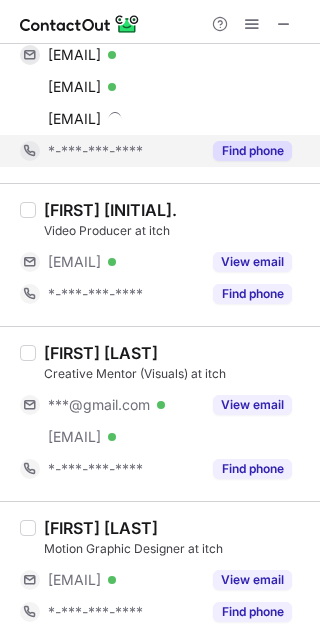 scroll, scrollTop: 1034, scrollLeft: 0, axis: vertical 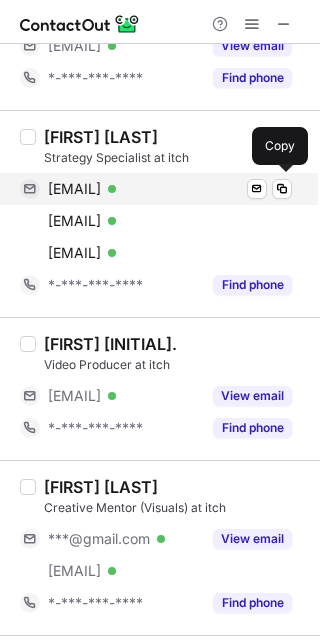 click on "ayushgg97@gmail.com" at bounding box center [74, 189] 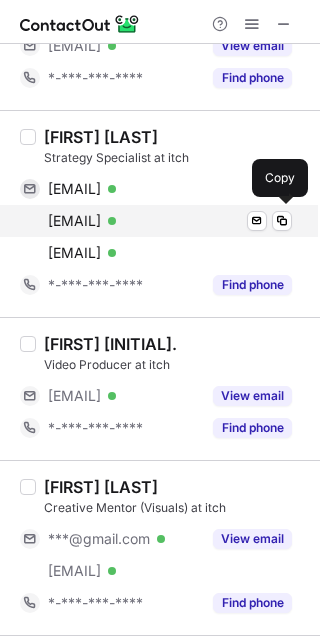 click on "ayushgg82@gmail.com" at bounding box center [74, 221] 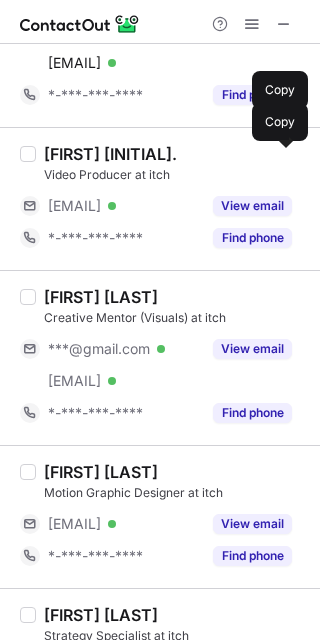 scroll, scrollTop: 1301, scrollLeft: 0, axis: vertical 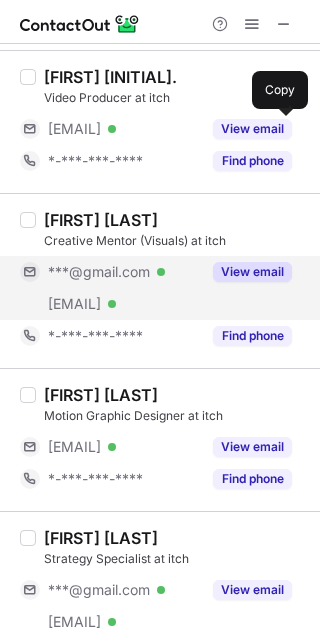 drag, startPoint x: 251, startPoint y: 270, endPoint x: 225, endPoint y: 271, distance: 26.019224 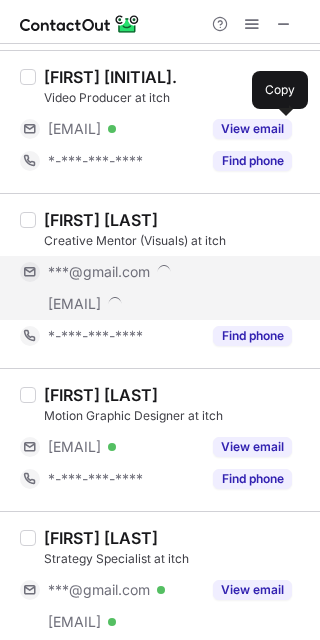 click on "Nupur Bansal Creative Mentor (Visuals) at itch" at bounding box center (176, 230) 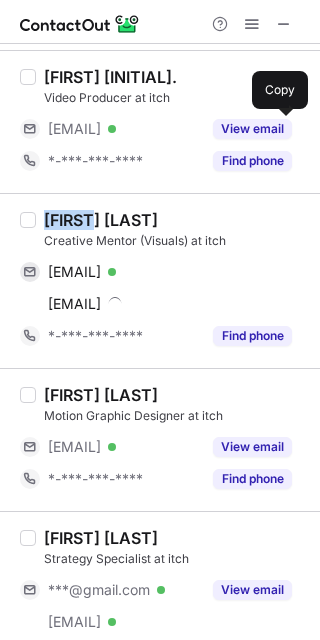 click on "Nupur Bansal" at bounding box center [101, 220] 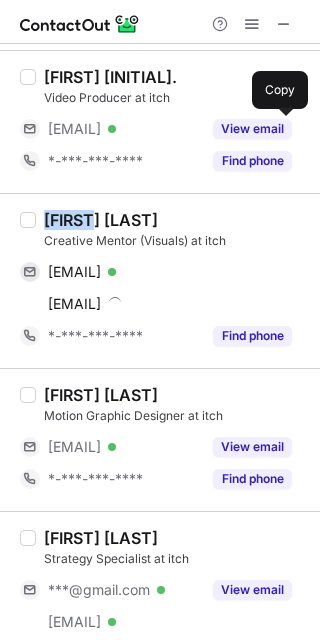 copy on "Nupur" 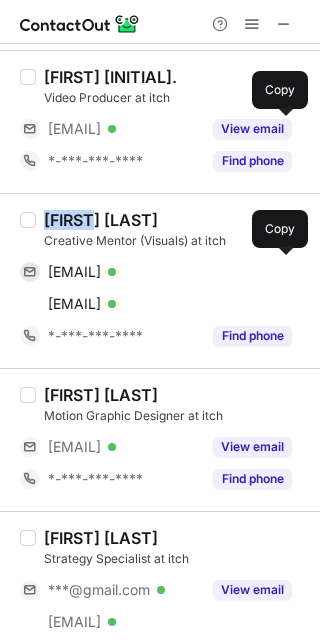 drag, startPoint x: 187, startPoint y: 275, endPoint x: 318, endPoint y: 301, distance: 133.55524 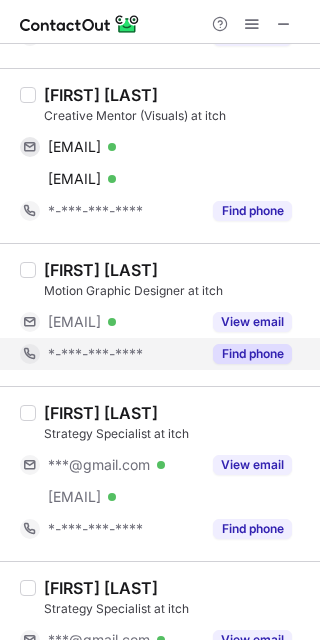 scroll, scrollTop: 1520, scrollLeft: 0, axis: vertical 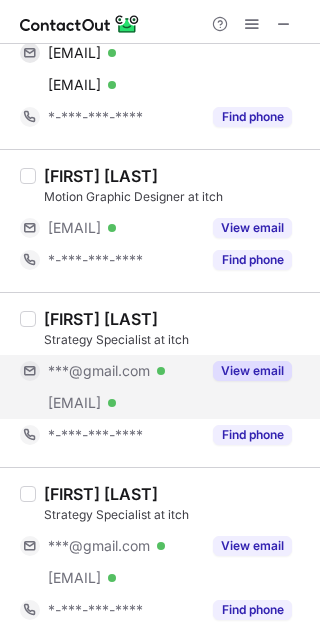 drag, startPoint x: 265, startPoint y: 373, endPoint x: 254, endPoint y: 376, distance: 11.401754 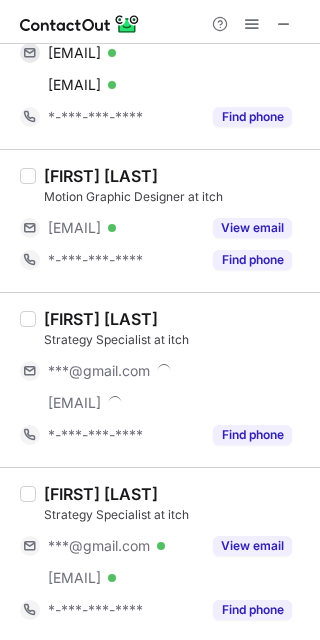 click on "Shruti Yadav" at bounding box center (101, 319) 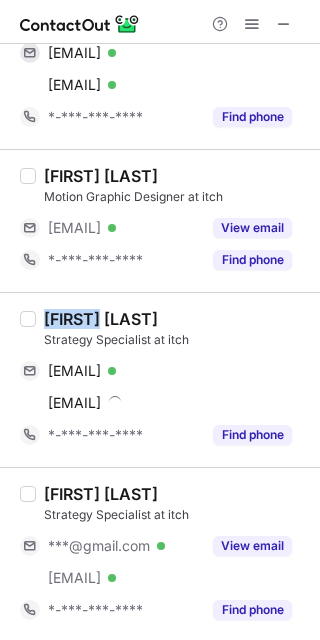 click on "Shruti Yadav" at bounding box center (101, 319) 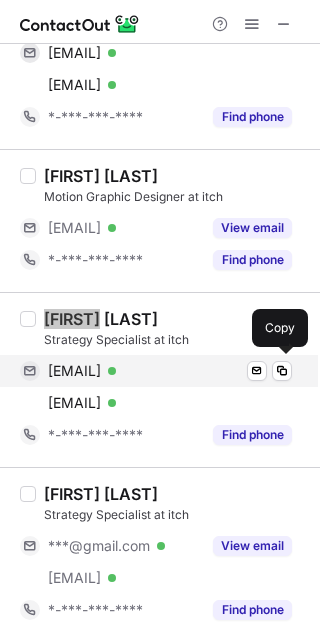 drag, startPoint x: 136, startPoint y: 369, endPoint x: 297, endPoint y: 369, distance: 161 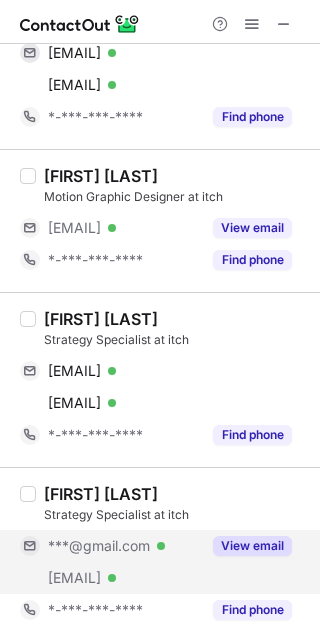 drag, startPoint x: 277, startPoint y: 546, endPoint x: 192, endPoint y: 545, distance: 85.00588 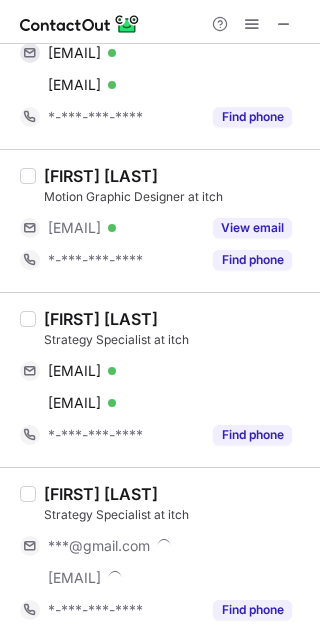 click on "Prasha Singh" at bounding box center [101, 494] 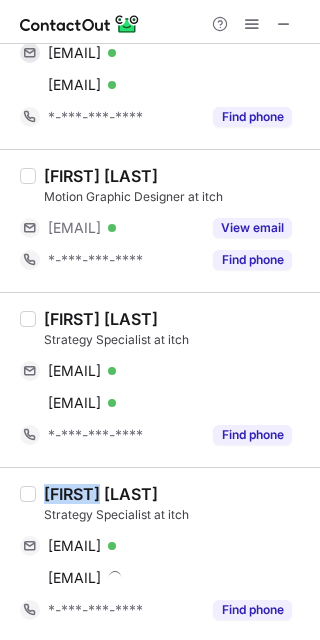 drag, startPoint x: 73, startPoint y: 496, endPoint x: 317, endPoint y: 483, distance: 244.34607 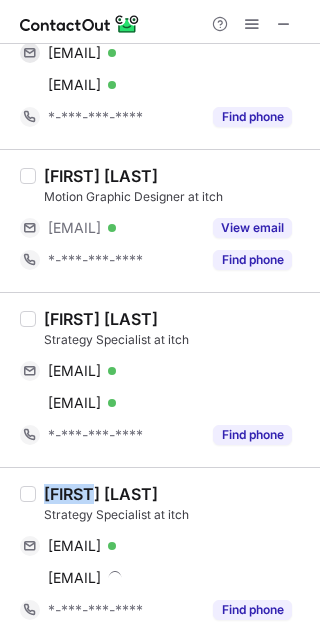 copy on "Prasha" 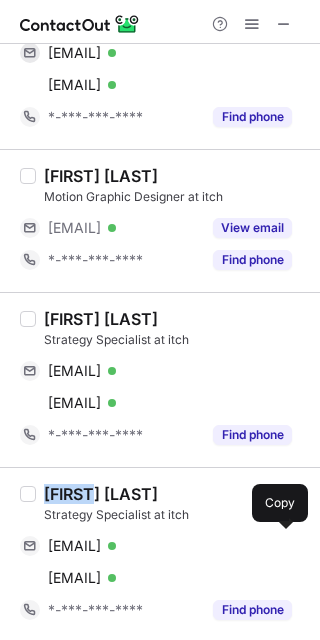 drag, startPoint x: 167, startPoint y: 538, endPoint x: 287, endPoint y: 517, distance: 121.82365 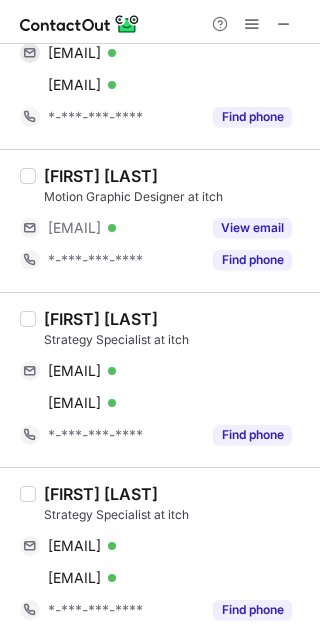 drag, startPoint x: 290, startPoint y: 32, endPoint x: 0, endPoint y: 13, distance: 290.62173 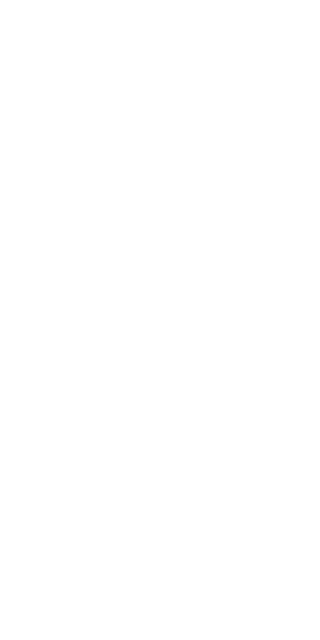 scroll, scrollTop: 0, scrollLeft: 0, axis: both 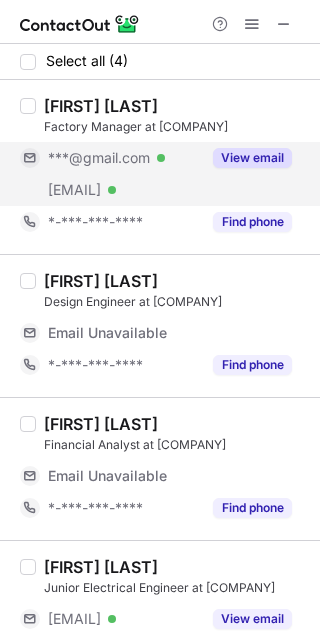 click on "View email" at bounding box center (252, 158) 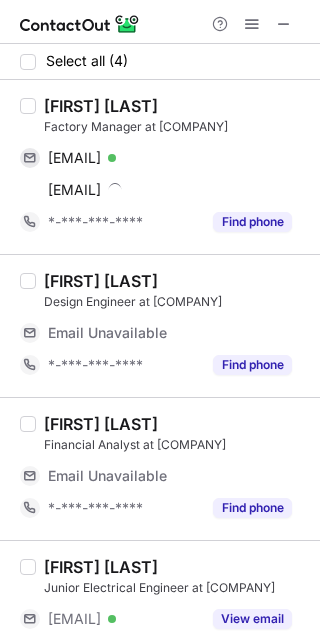 click on "[FIRST] [LAST]" at bounding box center [101, 106] 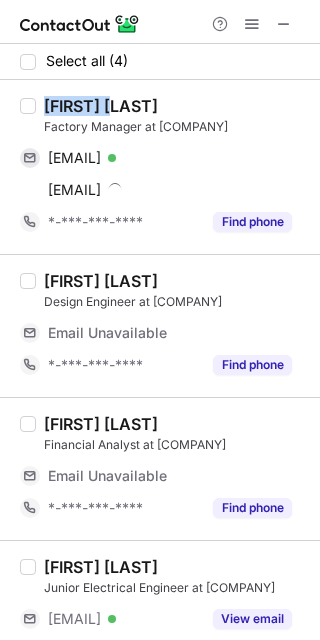 click on "[FIRST] [LAST]" at bounding box center [101, 106] 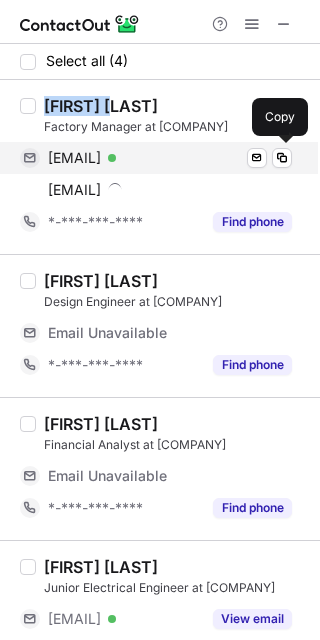 copy on "[FIRST]" 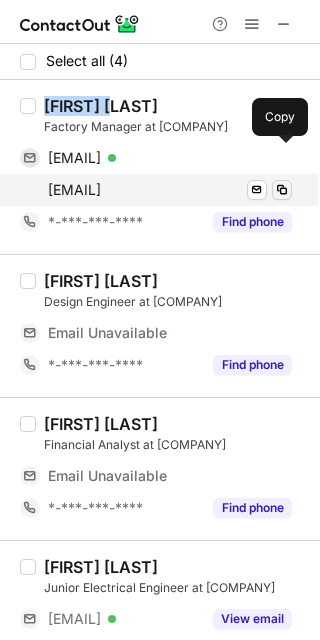 drag, startPoint x: 160, startPoint y: 154, endPoint x: 287, endPoint y: 183, distance: 130.26895 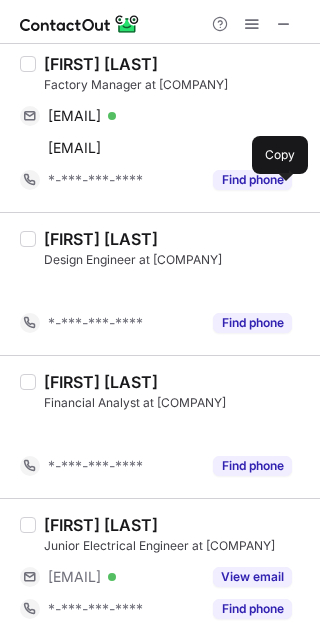 scroll, scrollTop: 0, scrollLeft: 0, axis: both 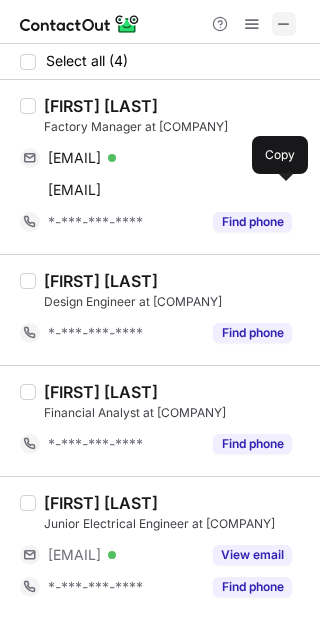 click at bounding box center [284, 24] 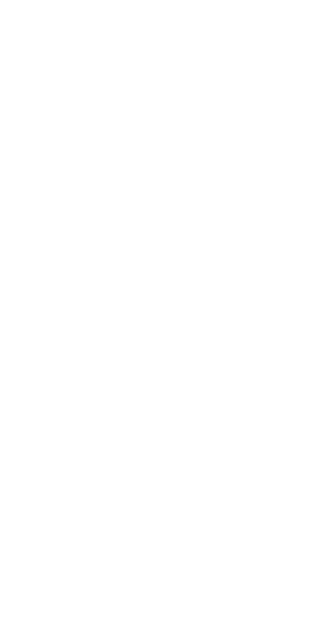 scroll, scrollTop: 0, scrollLeft: 0, axis: both 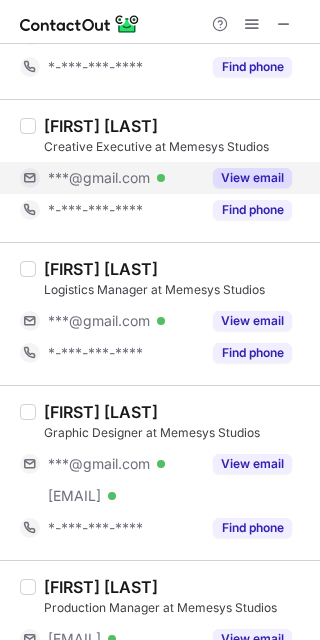 click on "View email" at bounding box center (252, 178) 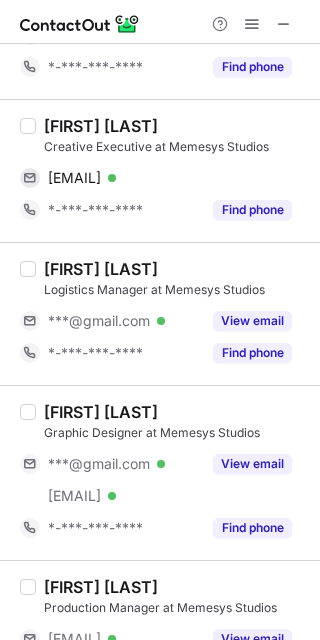 click on "Anmol Tripathi" at bounding box center (101, 126) 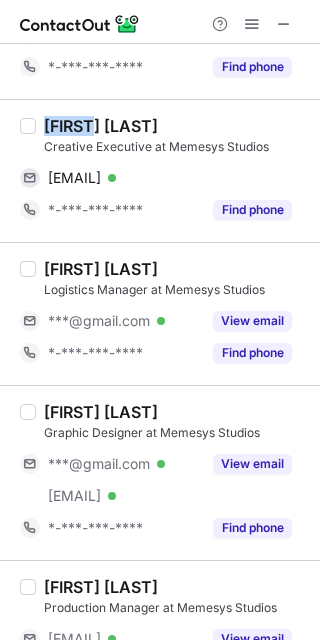 click on "Anmol Tripathi" at bounding box center (101, 126) 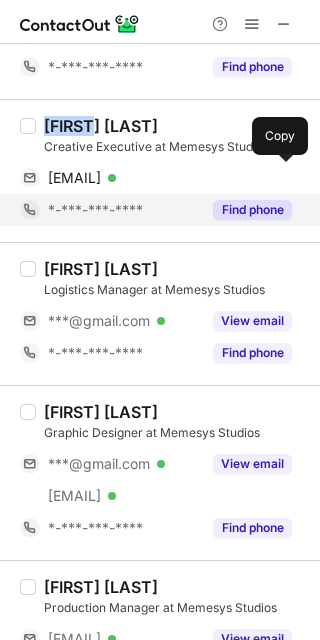 drag, startPoint x: 184, startPoint y: 177, endPoint x: 279, endPoint y: 196, distance: 96.88137 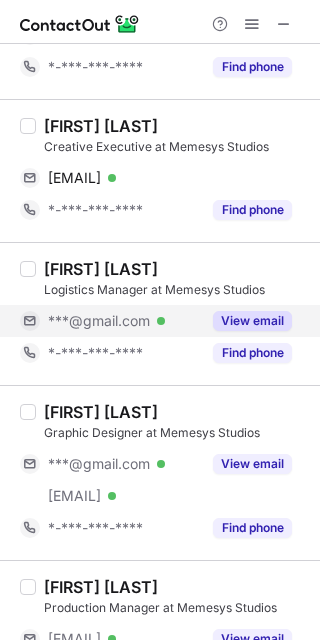 drag, startPoint x: 257, startPoint y: 317, endPoint x: 227, endPoint y: 317, distance: 30 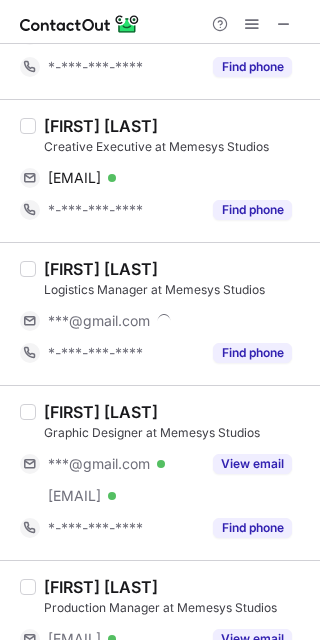 click on "Nirthickkumar Senthilkumar" at bounding box center (101, 269) 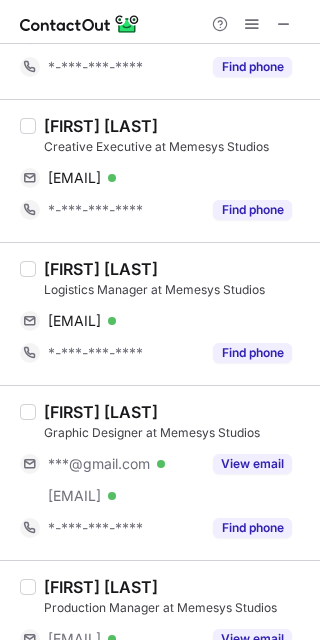 drag, startPoint x: 72, startPoint y: 273, endPoint x: 318, endPoint y: 325, distance: 251.43588 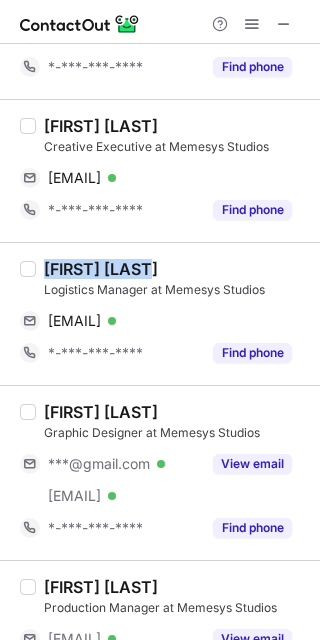 copy on "Nirthickkumar" 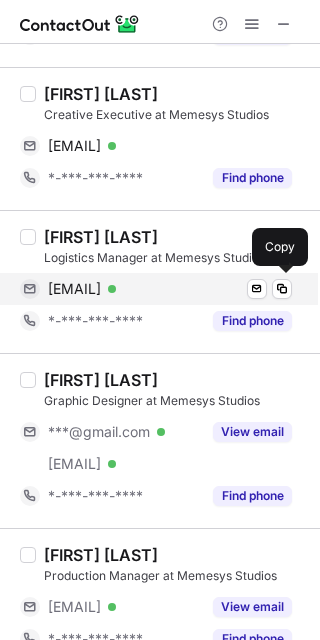 click on "nirthick0224@gmail.com" at bounding box center (74, 289) 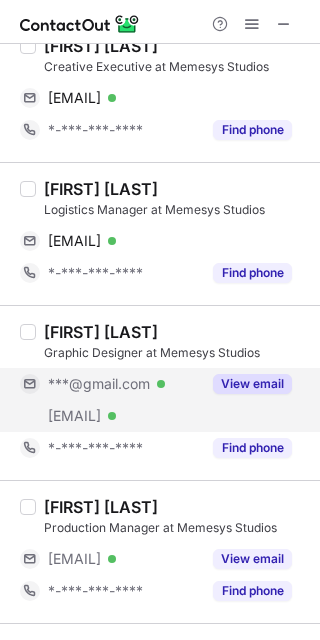 scroll, scrollTop: 400, scrollLeft: 0, axis: vertical 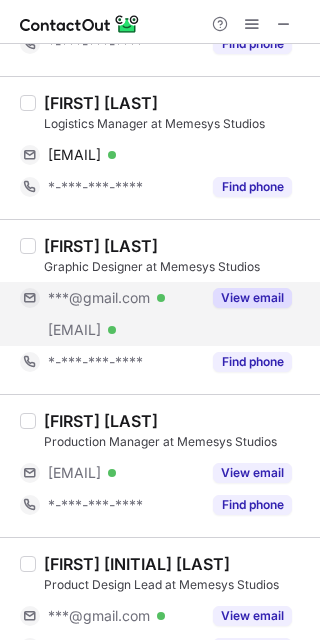 drag, startPoint x: 250, startPoint y: 304, endPoint x: 236, endPoint y: 302, distance: 14.142136 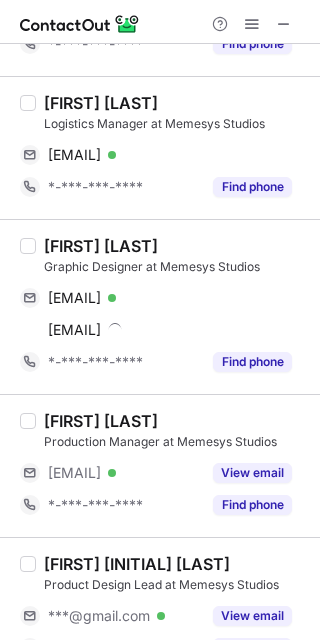 click on "Divya Jain" at bounding box center [101, 246] 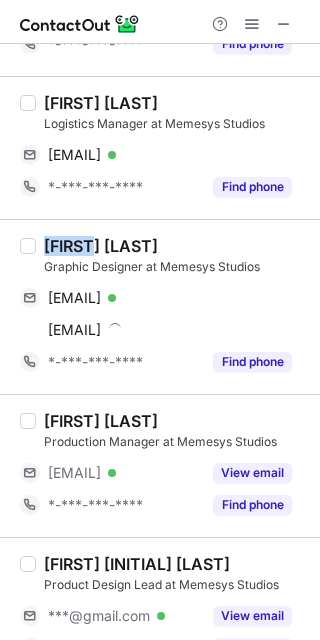 drag, startPoint x: 62, startPoint y: 249, endPoint x: 175, endPoint y: 275, distance: 115.952576 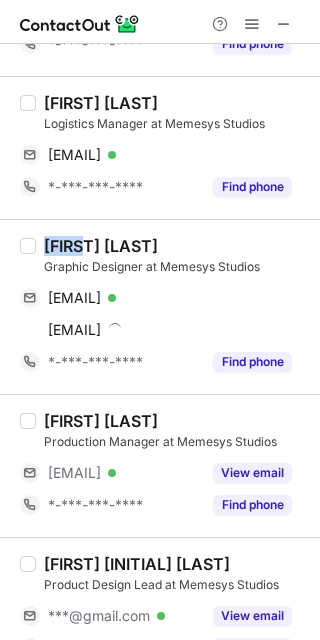 copy on "Divya" 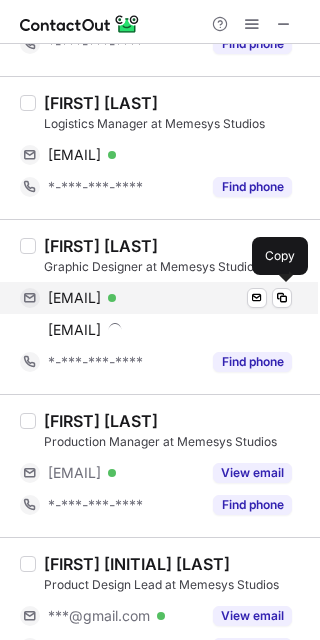 click on "divyajn25@gmail.com" at bounding box center (74, 298) 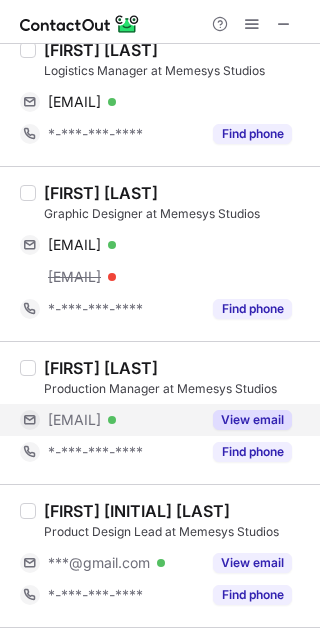 scroll, scrollTop: 533, scrollLeft: 0, axis: vertical 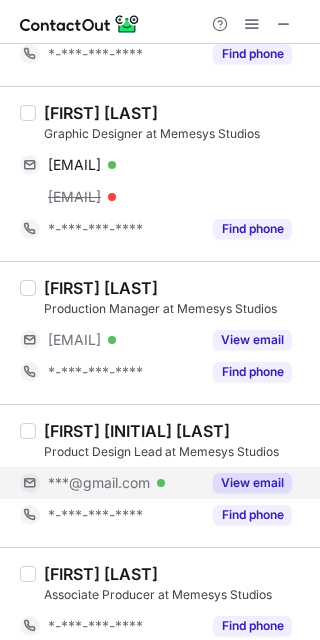 drag, startPoint x: 274, startPoint y: 491, endPoint x: 191, endPoint y: 468, distance: 86.127815 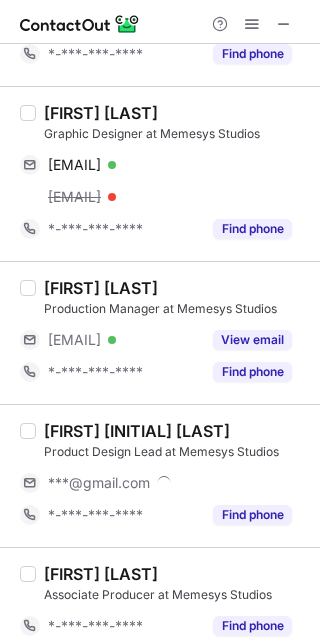 click on "Akshay P. Pillai" at bounding box center [137, 431] 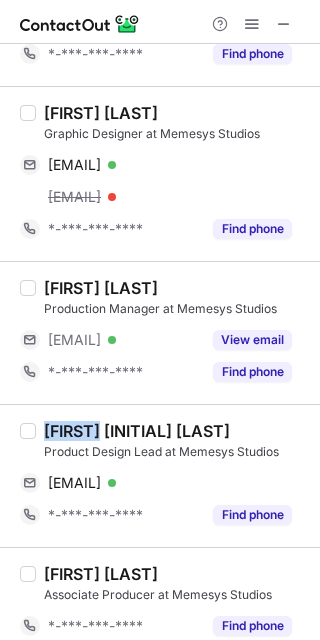 drag, startPoint x: 71, startPoint y: 432, endPoint x: 281, endPoint y: 437, distance: 210.05951 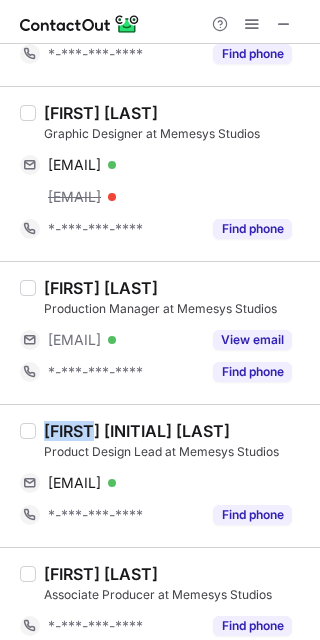 copy on "Akshay" 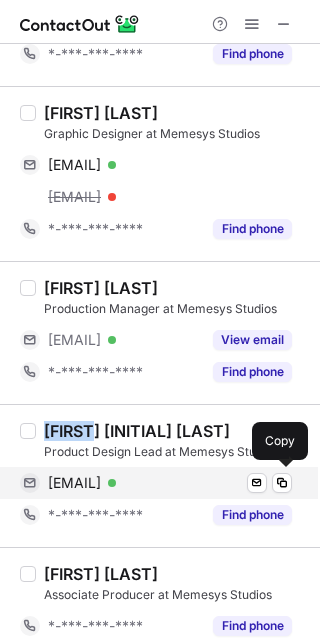 click on "akshayppillaidesign@gmail.com" at bounding box center [74, 483] 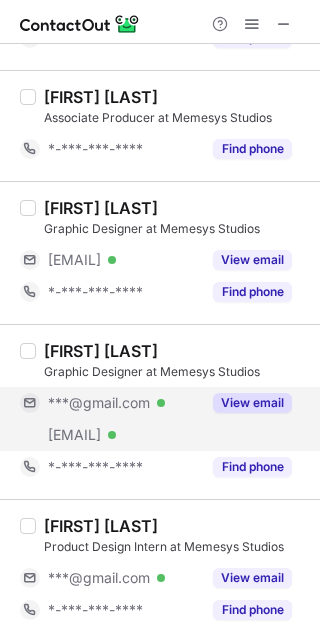 click on "View email" at bounding box center [246, 403] 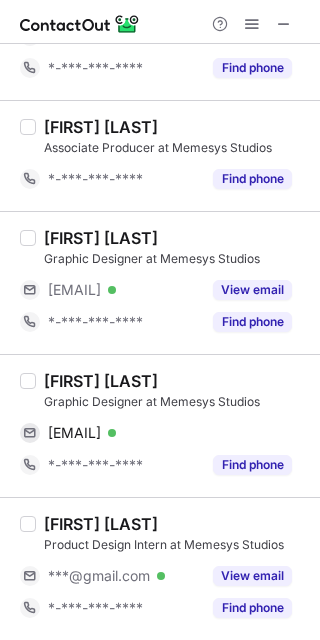 scroll, scrollTop: 946, scrollLeft: 0, axis: vertical 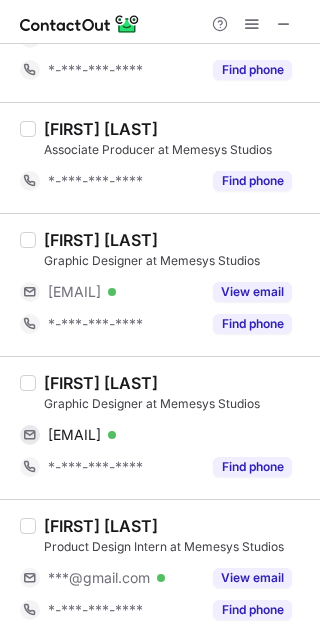 click on "Anushri Gupta Graphic Designer at Memesys Studios anushrigupta18@gmail.com Verified Send email Copy *-***-***-**** Find phone" at bounding box center [160, 427] 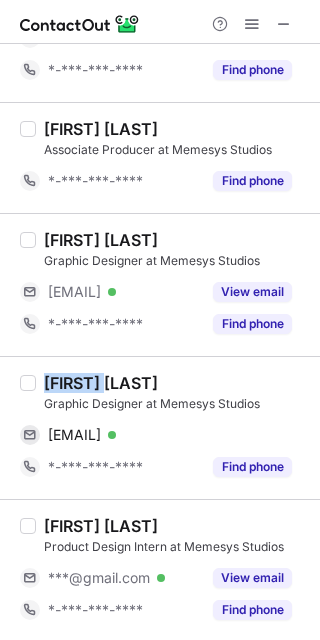 click on "Anushri Gupta Graphic Designer at Memesys Studios anushrigupta18@gmail.com Verified Send email Copy *-***-***-**** Find phone" at bounding box center (160, 427) 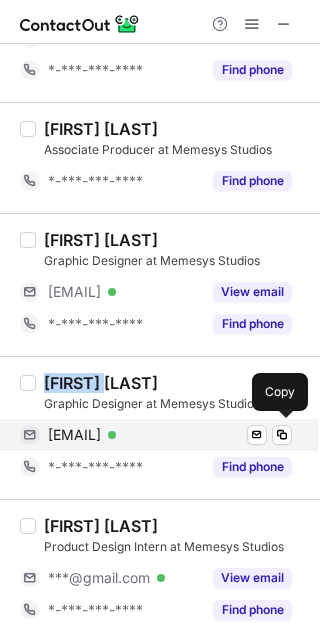 click on "anushrigupta18@gmail.com" at bounding box center [74, 435] 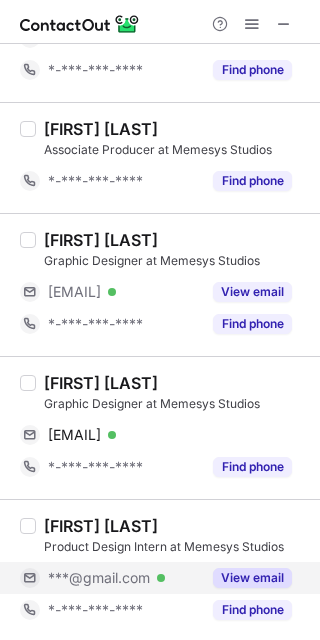 click on "View email" at bounding box center [246, 578] 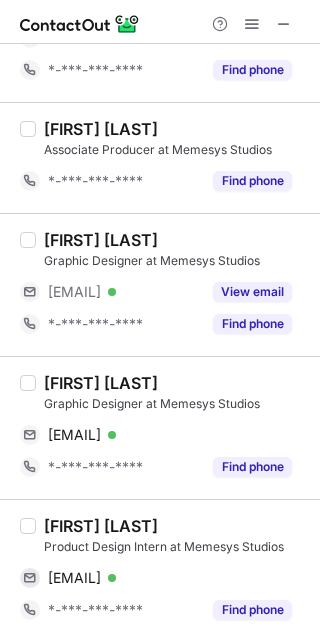 click on "SANIKA BHIMAN" at bounding box center (101, 526) 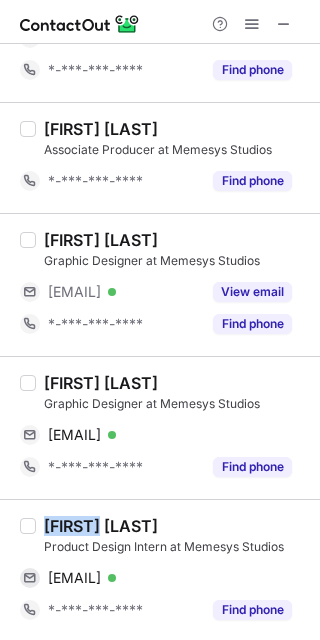 drag, startPoint x: 64, startPoint y: 525, endPoint x: 199, endPoint y: 537, distance: 135.53229 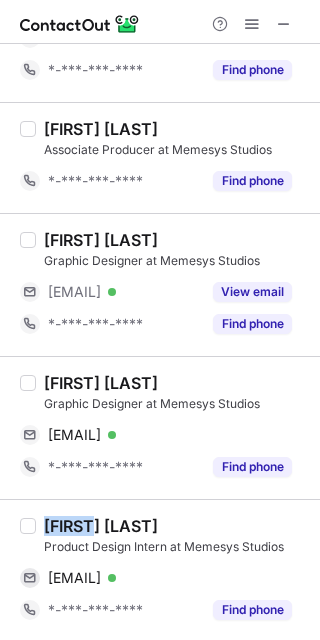 copy on "SANIKA" 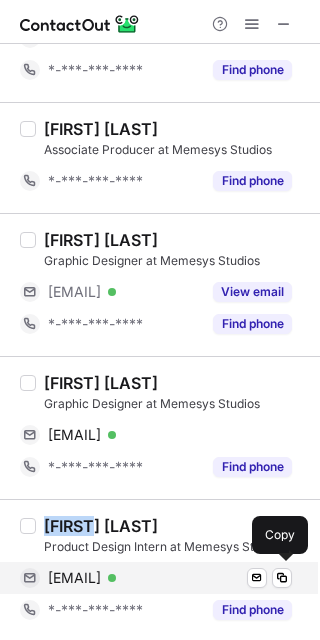 drag, startPoint x: 152, startPoint y: 578, endPoint x: 166, endPoint y: 575, distance: 14.3178215 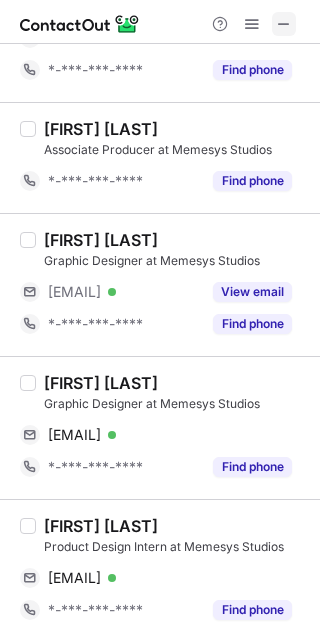 click at bounding box center (284, 24) 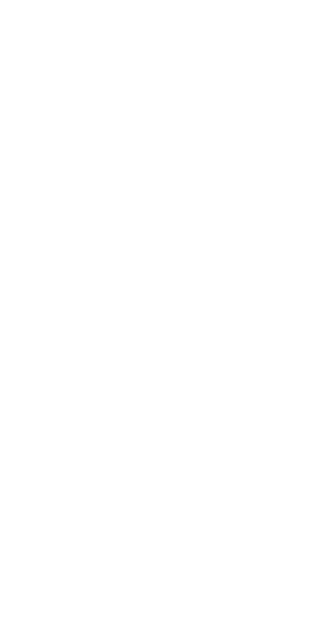 scroll, scrollTop: 0, scrollLeft: 0, axis: both 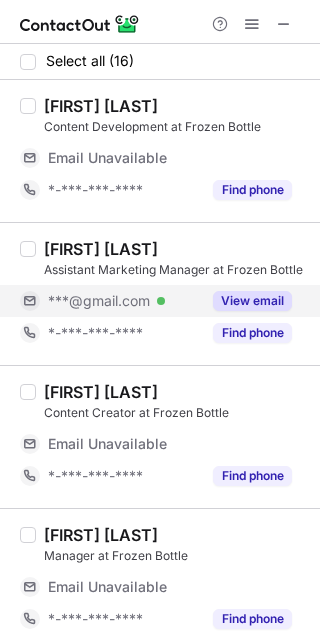 click on "View email" at bounding box center [252, 301] 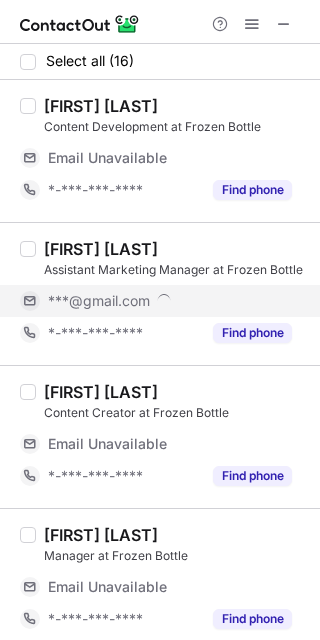 click on "Priyadarshan Kinnarimath" at bounding box center [101, 249] 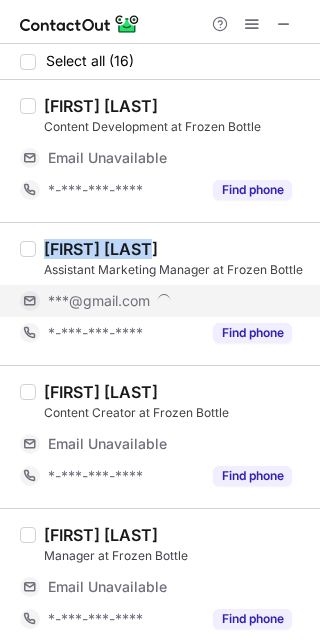 click on "Priyadarshan Kinnarimath" at bounding box center [101, 249] 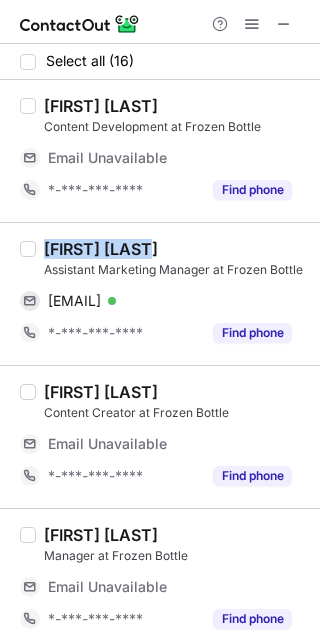 copy on "Priyadarshan" 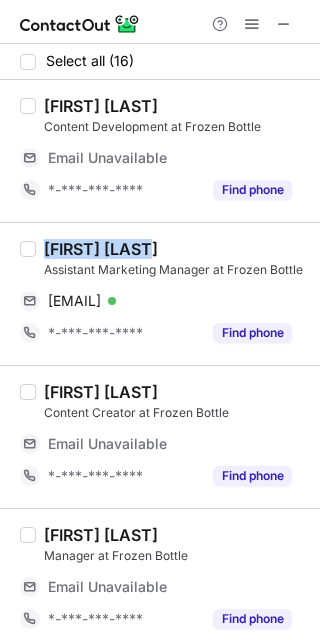 drag, startPoint x: 175, startPoint y: 302, endPoint x: 314, endPoint y: 321, distance: 140.29256 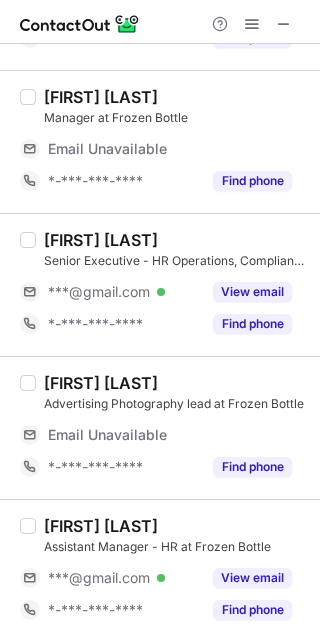 scroll, scrollTop: 533, scrollLeft: 0, axis: vertical 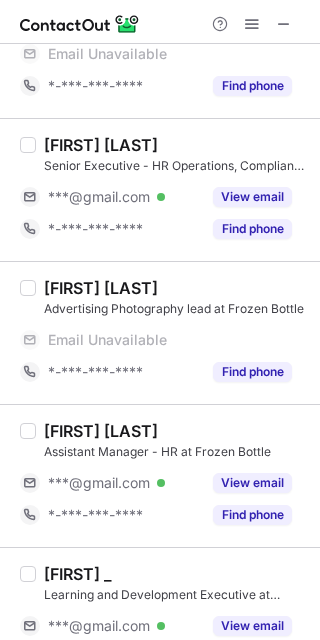 drag, startPoint x: 265, startPoint y: 190, endPoint x: 102, endPoint y: 177, distance: 163.51758 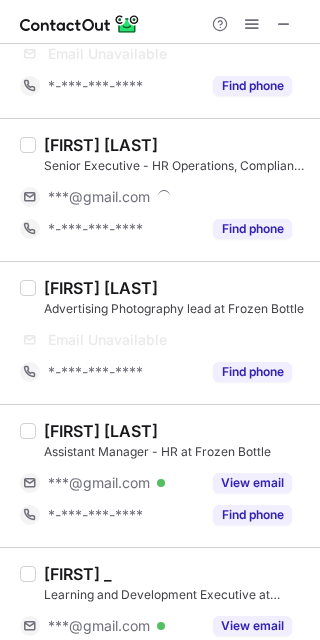 click on "Rohith B K" at bounding box center (101, 145) 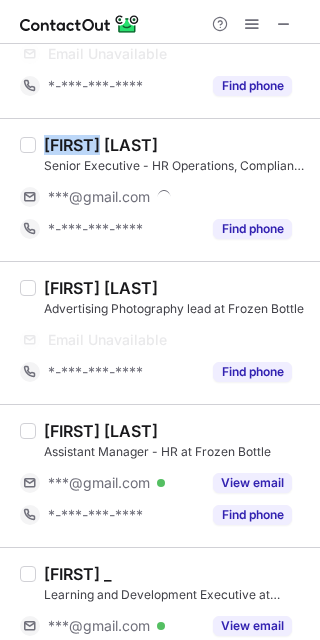 drag, startPoint x: 58, startPoint y: 142, endPoint x: 172, endPoint y: 157, distance: 114.982605 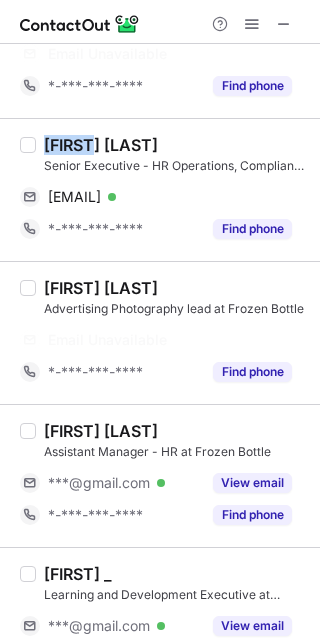 copy on "Rohith" 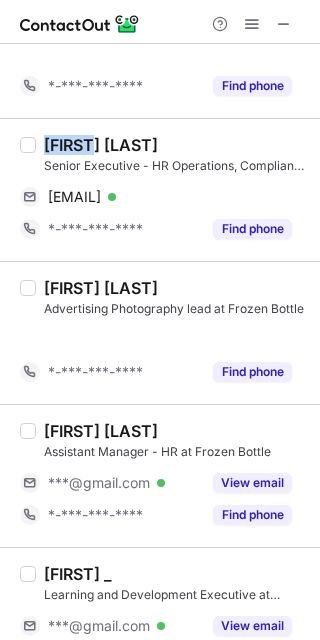 scroll, scrollTop: 469, scrollLeft: 0, axis: vertical 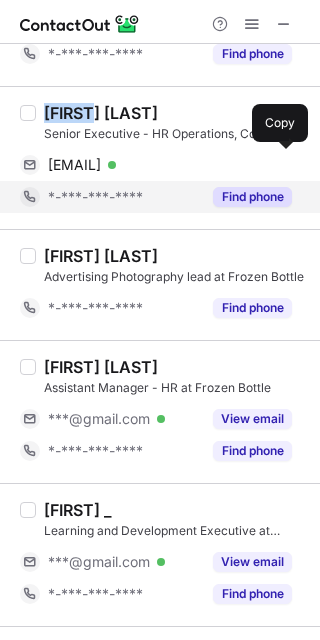 drag, startPoint x: 175, startPoint y: 164, endPoint x: 287, endPoint y: 184, distance: 113.7717 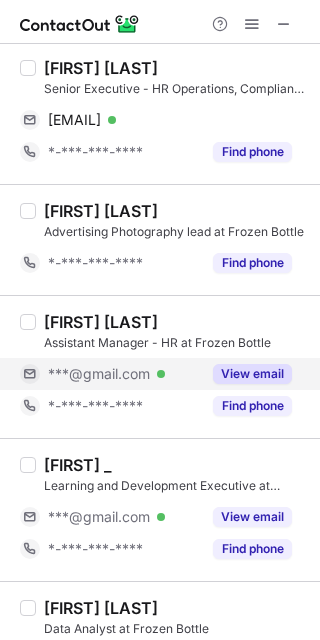 scroll, scrollTop: 602, scrollLeft: 0, axis: vertical 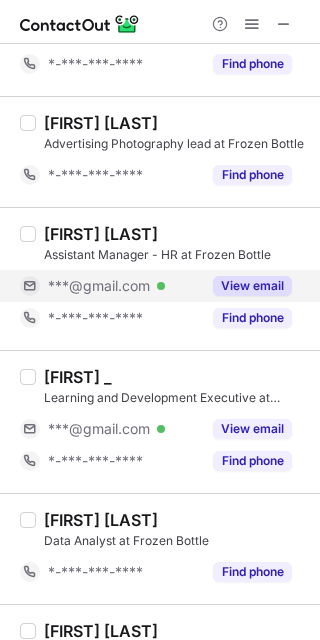drag, startPoint x: 261, startPoint y: 281, endPoint x: 235, endPoint y: 286, distance: 26.476404 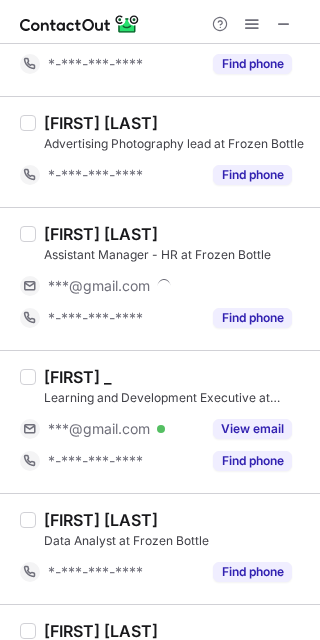 click on "Pooja R" at bounding box center (101, 234) 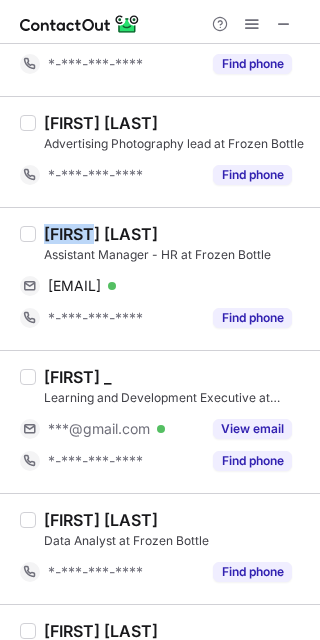 drag, startPoint x: 61, startPoint y: 230, endPoint x: 311, endPoint y: 246, distance: 250.51147 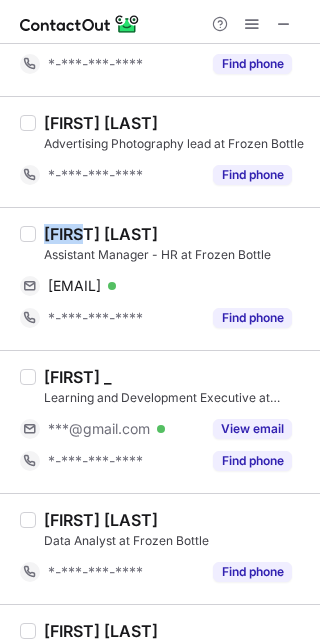 copy on "Pooja" 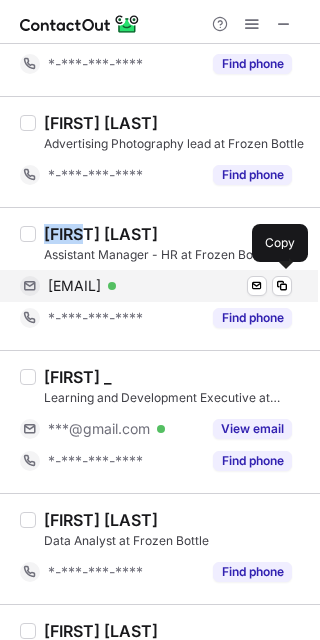 drag, startPoint x: 143, startPoint y: 281, endPoint x: 302, endPoint y: 285, distance: 159.05031 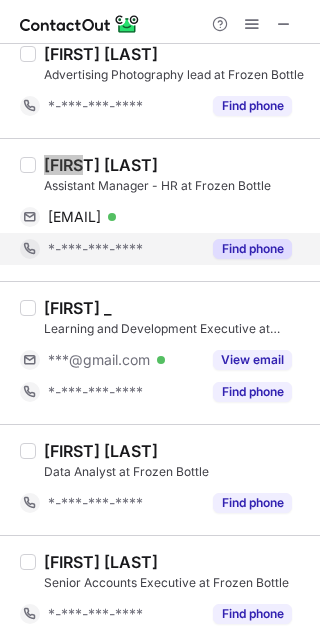 scroll, scrollTop: 736, scrollLeft: 0, axis: vertical 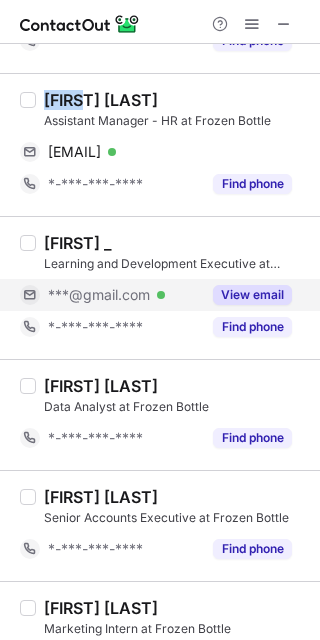 click on "View email" at bounding box center [252, 295] 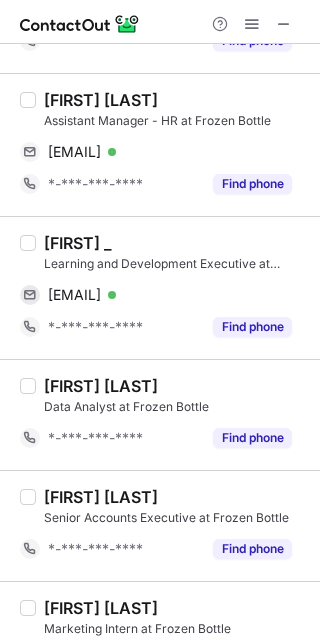 click on "Maziya _" at bounding box center (78, 243) 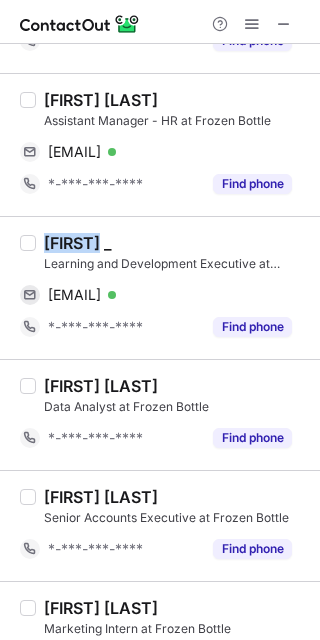 drag, startPoint x: 61, startPoint y: 236, endPoint x: 312, endPoint y: 257, distance: 251.87695 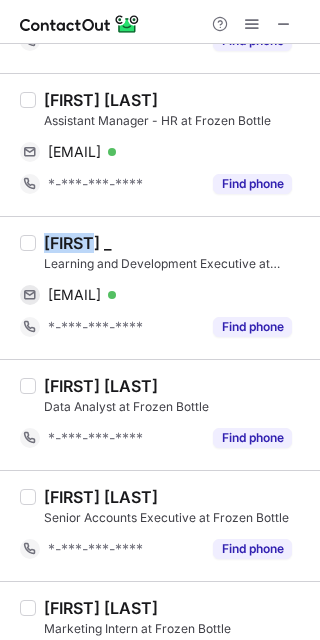 copy on "Maziya" 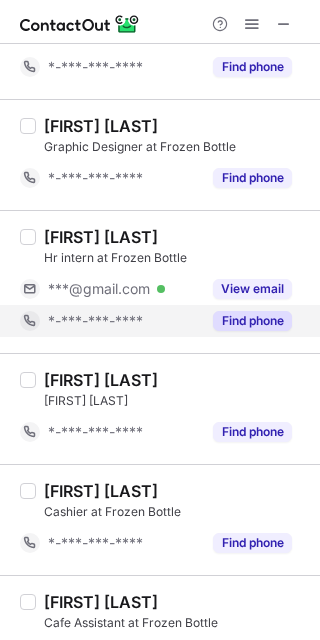 scroll, scrollTop: 1373, scrollLeft: 0, axis: vertical 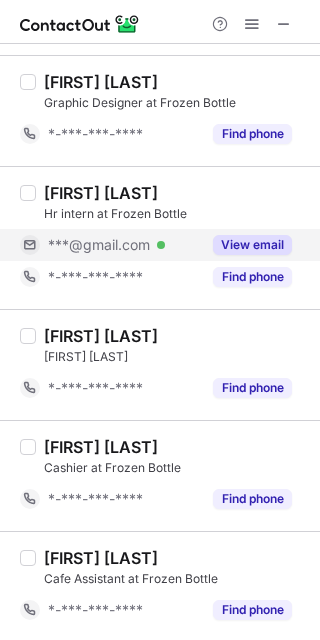 drag, startPoint x: 272, startPoint y: 253, endPoint x: 252, endPoint y: 254, distance: 20.024984 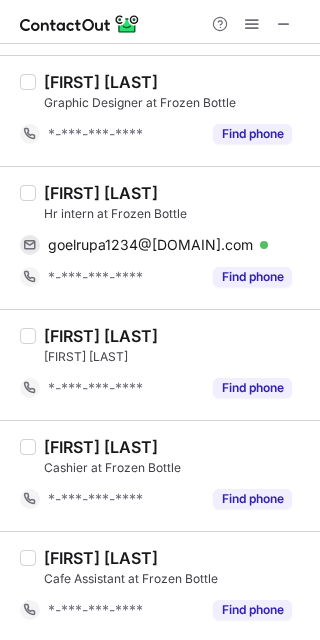 click on "Rupa Goel" at bounding box center (101, 193) 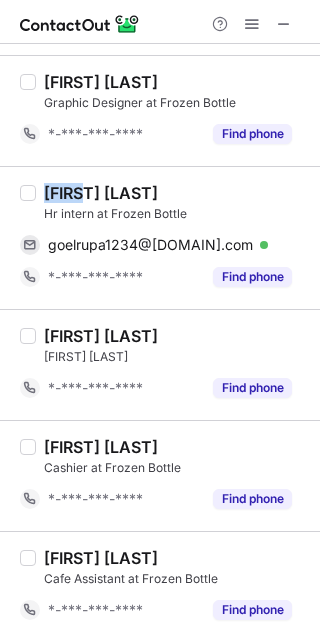 drag, startPoint x: 63, startPoint y: 186, endPoint x: 287, endPoint y: 223, distance: 227.03523 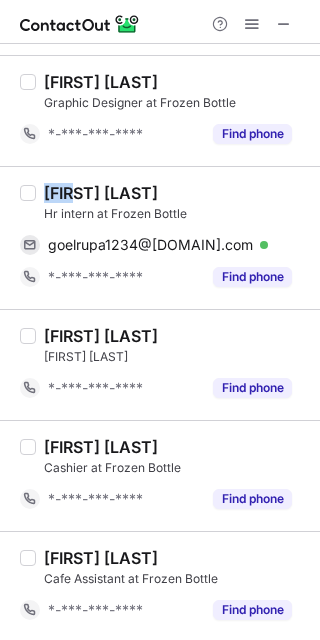 copy on "Rupa" 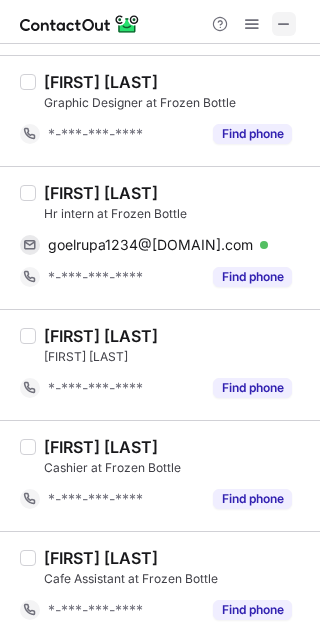 click at bounding box center [284, 24] 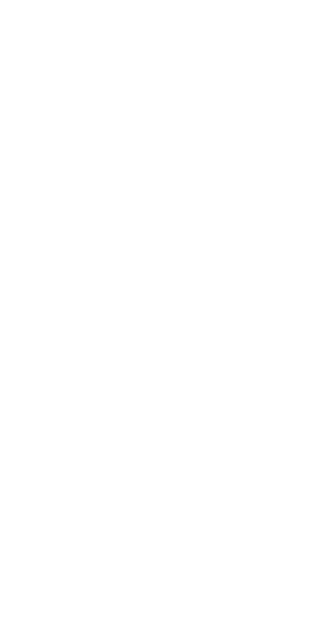 scroll, scrollTop: 0, scrollLeft: 0, axis: both 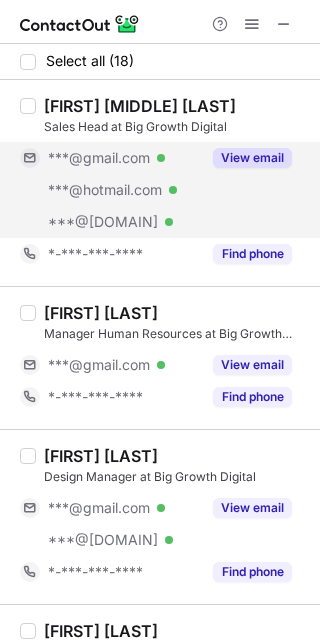 click on "View email" at bounding box center (252, 158) 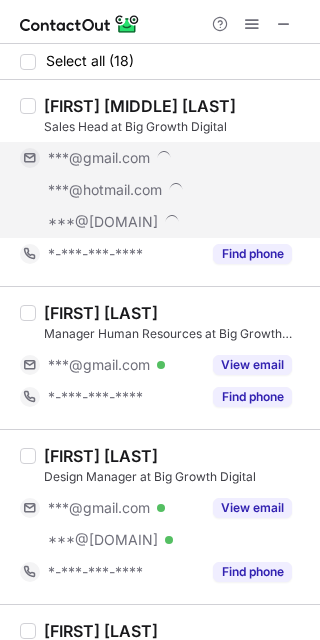 click on "[FIRST] [MIDDLE] [LAST]" at bounding box center (140, 106) 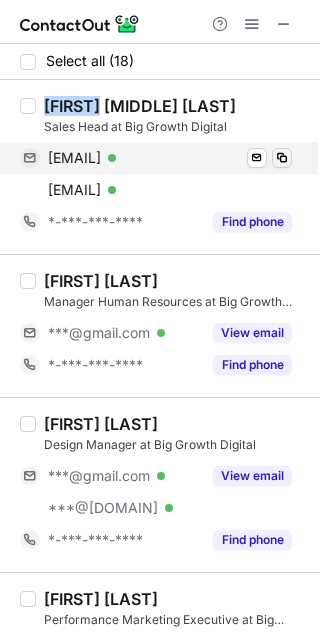 drag, startPoint x: 68, startPoint y: 107, endPoint x: 287, endPoint y: 164, distance: 226.29626 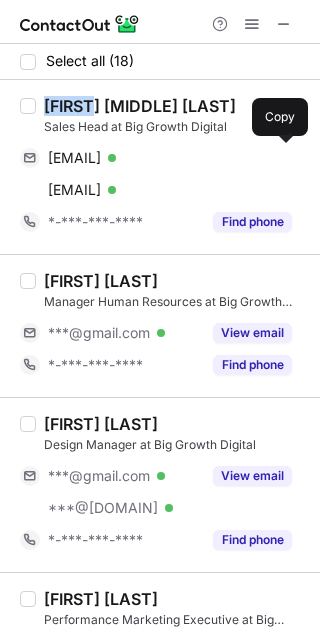 drag, startPoint x: 171, startPoint y: 155, endPoint x: 309, endPoint y: 187, distance: 141.66158 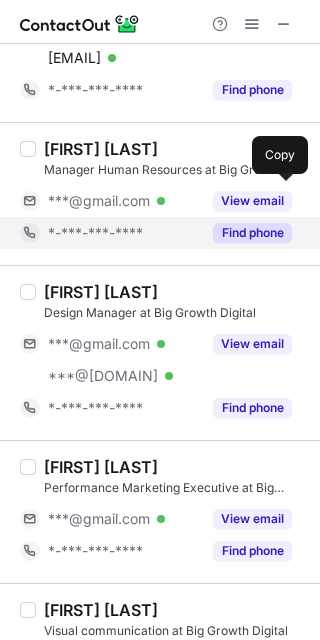 scroll, scrollTop: 133, scrollLeft: 0, axis: vertical 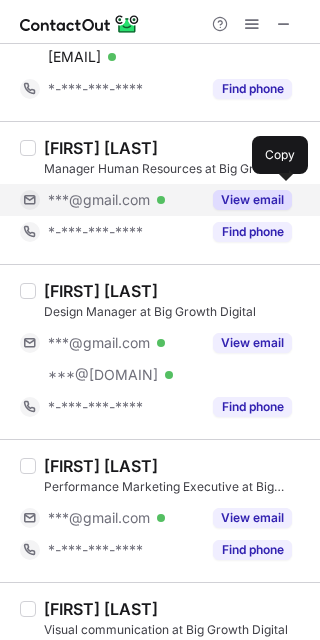 click on "View email" at bounding box center [252, 200] 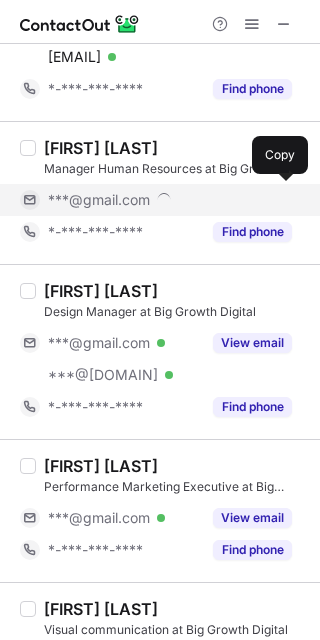 click on "[FIRST] [LAST]" at bounding box center (101, 148) 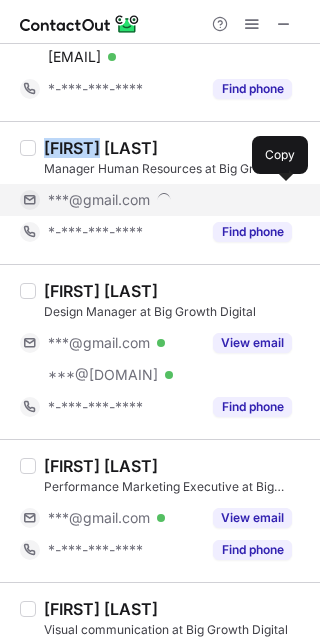 click on "[FIRST] [LAST]" at bounding box center [101, 148] 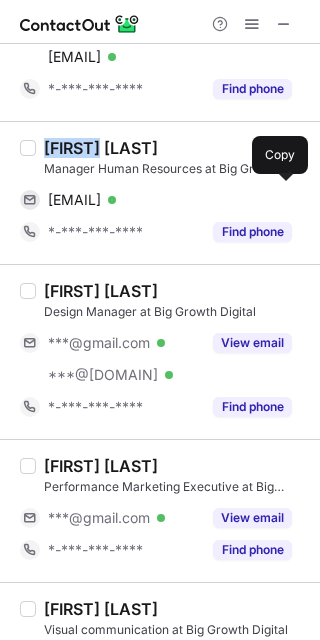copy on "[FIRST]" 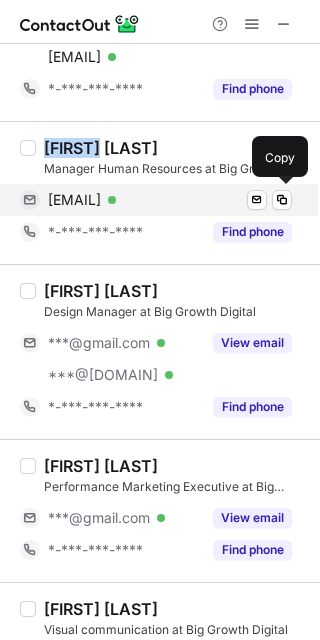 drag, startPoint x: 189, startPoint y: 191, endPoint x: 268, endPoint y: 213, distance: 82.006096 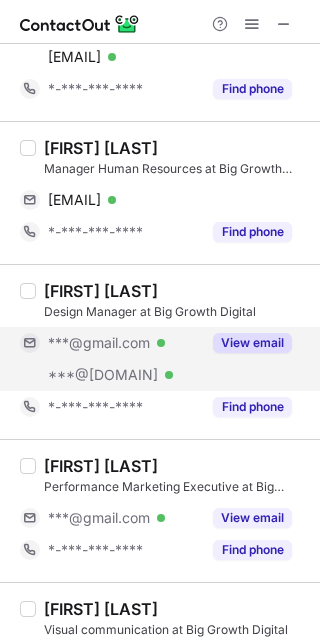 drag, startPoint x: 273, startPoint y: 343, endPoint x: 196, endPoint y: 335, distance: 77.41447 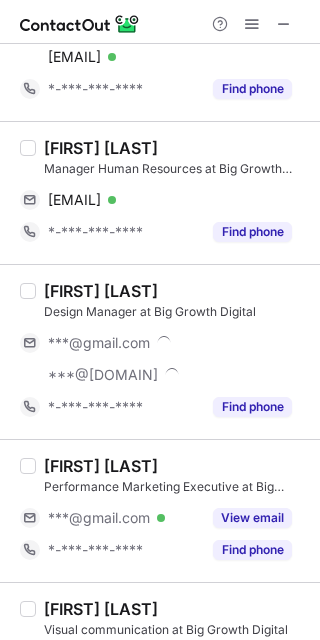 click on "Aman Saini" at bounding box center [101, 291] 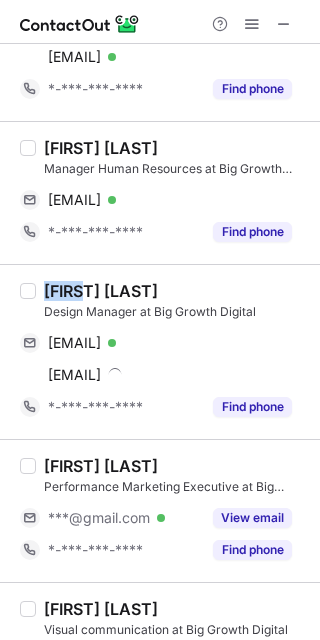 click on "Aman Saini" at bounding box center [101, 291] 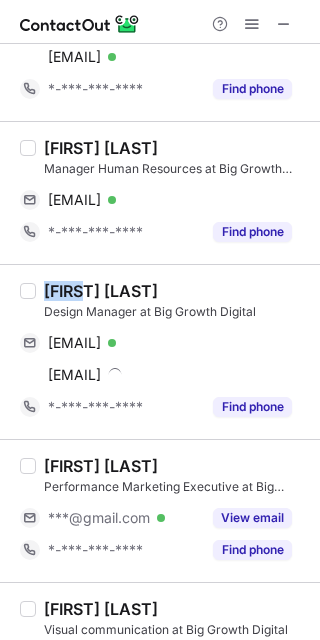 copy on "Aman" 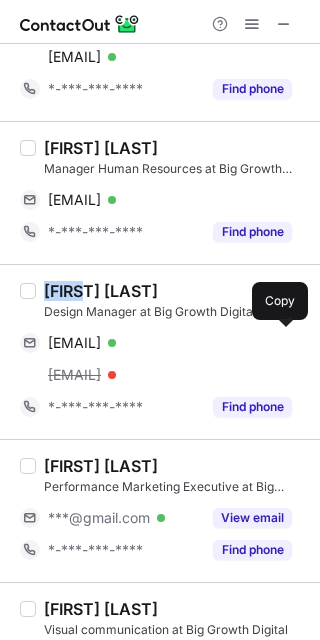 drag, startPoint x: 168, startPoint y: 341, endPoint x: 317, endPoint y: 341, distance: 149 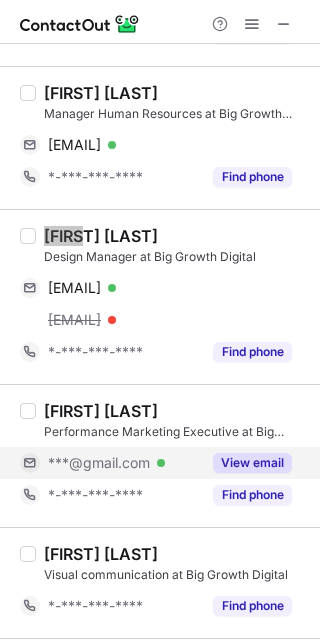 scroll, scrollTop: 400, scrollLeft: 0, axis: vertical 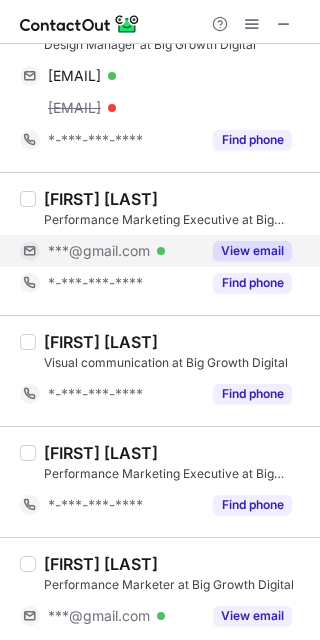 click on "View email" at bounding box center [252, 251] 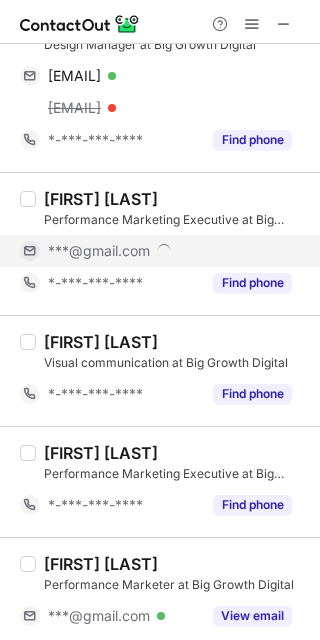 click on "Anup Verma" at bounding box center [101, 199] 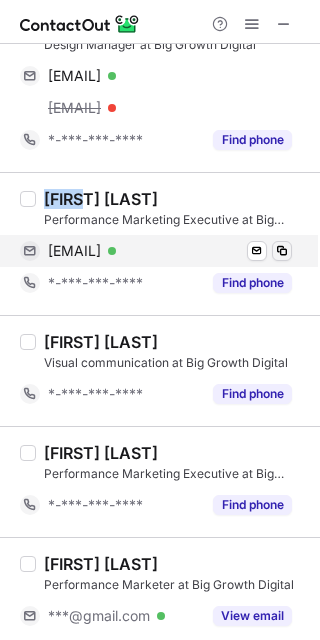 drag, startPoint x: 50, startPoint y: 191, endPoint x: 279, endPoint y: 240, distance: 234.18369 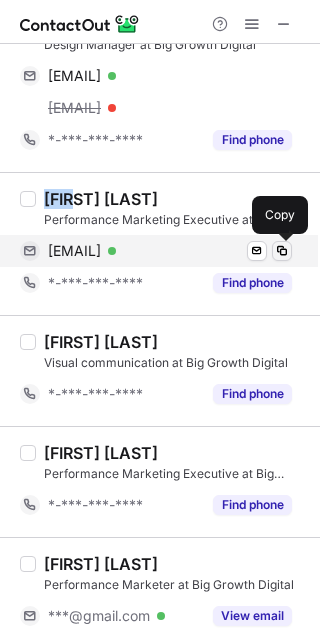 copy on "Anup" 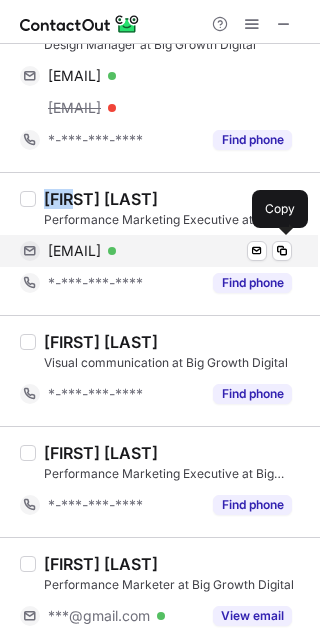 click on "vermaanup628@gmail.com" at bounding box center [74, 251] 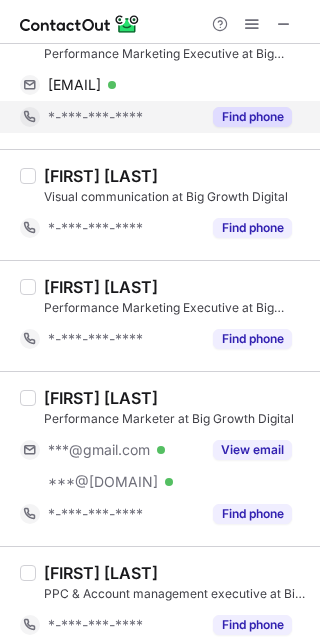 scroll, scrollTop: 666, scrollLeft: 0, axis: vertical 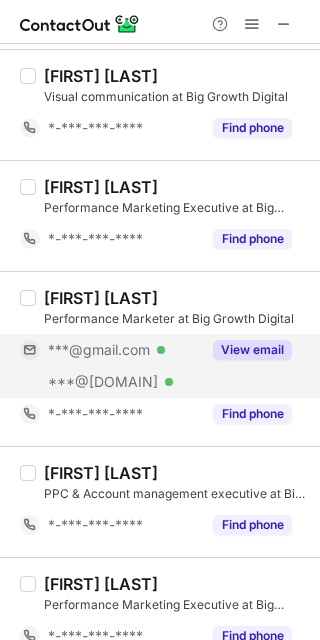 click on "View email" at bounding box center [252, 350] 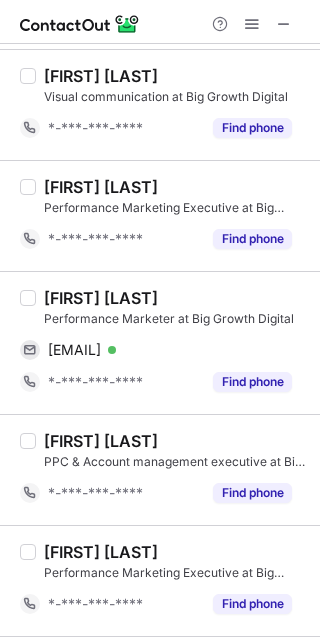 click on "Priyal Jain" at bounding box center (101, 298) 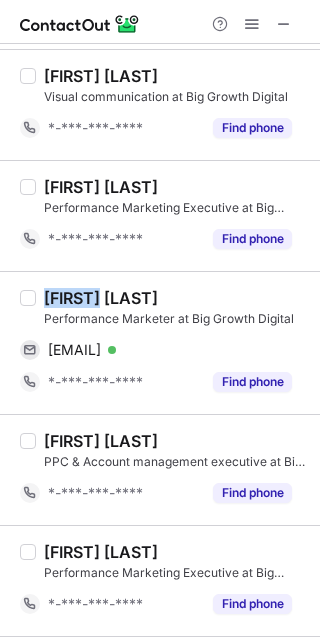 click on "Priyal Jain" at bounding box center (101, 298) 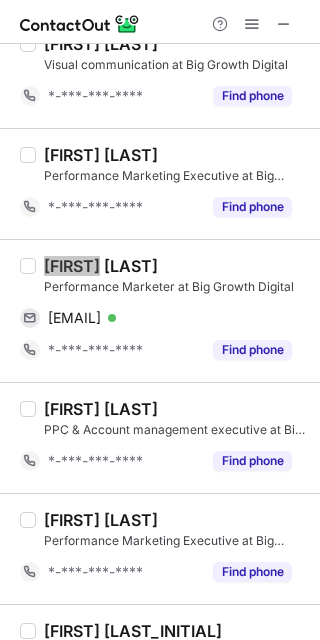 scroll, scrollTop: 634, scrollLeft: 0, axis: vertical 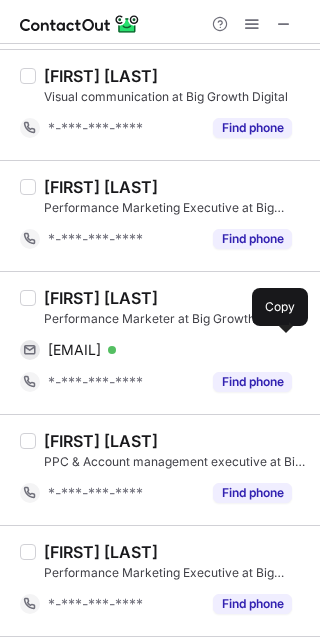 drag, startPoint x: 163, startPoint y: 344, endPoint x: 310, endPoint y: 363, distance: 148.22281 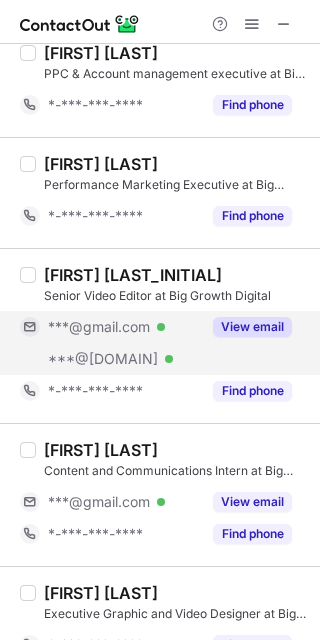 scroll, scrollTop: 1034, scrollLeft: 0, axis: vertical 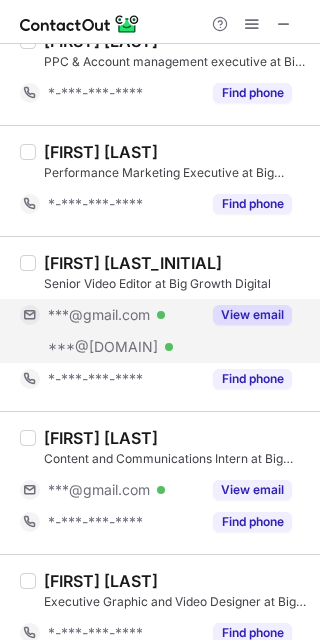 click on "View email" at bounding box center (252, 315) 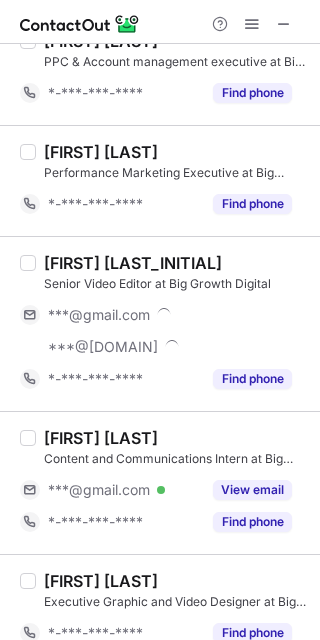 click on "Sandeep Y." at bounding box center (133, 263) 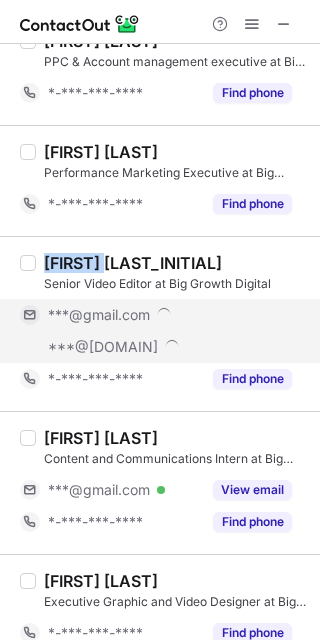 drag, startPoint x: 59, startPoint y: 262, endPoint x: 277, endPoint y: 323, distance: 226.37358 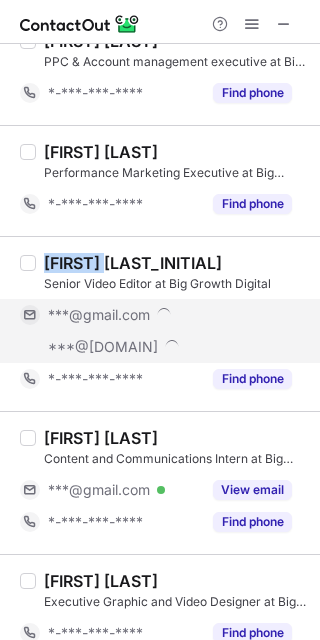 click on "Sandeep Y." at bounding box center [133, 263] 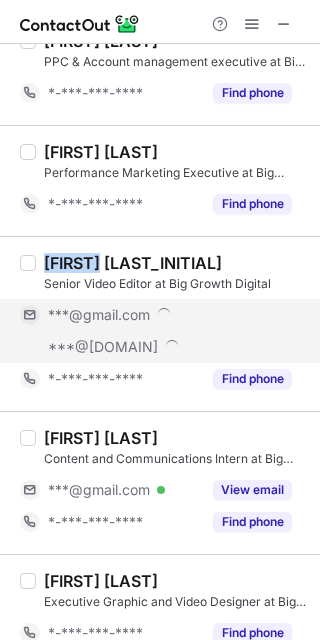 copy on "Sandeep" 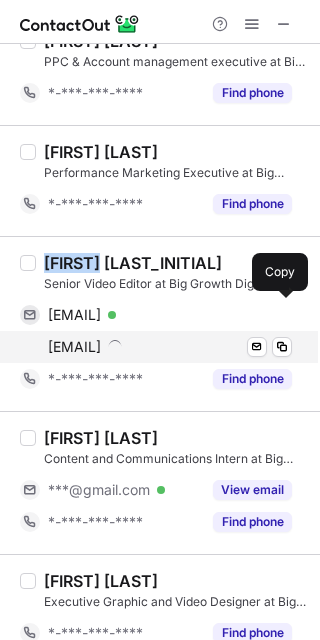 drag, startPoint x: 183, startPoint y: 318, endPoint x: 281, endPoint y: 331, distance: 98.85848 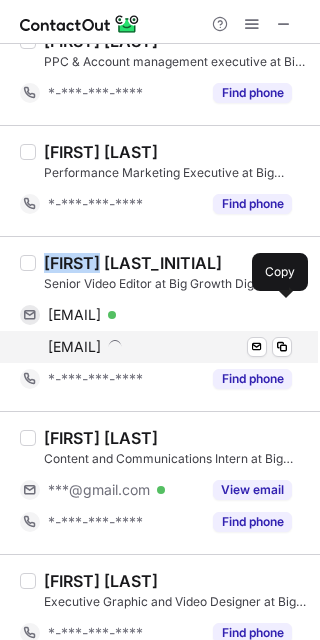 click on "sandeebawa4321@gmail.com" at bounding box center (74, 315) 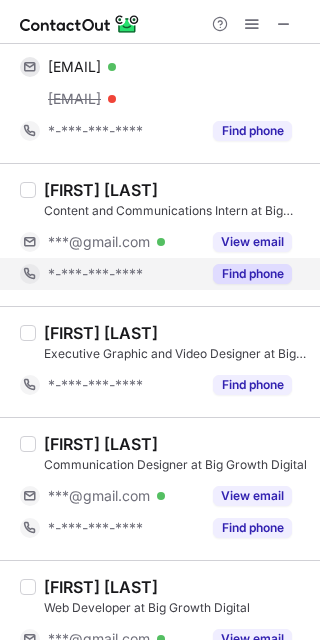 scroll, scrollTop: 1301, scrollLeft: 0, axis: vertical 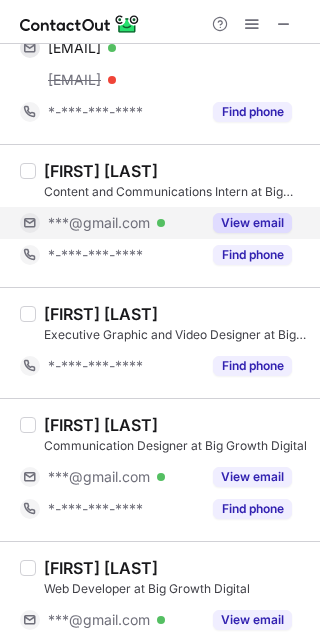 drag, startPoint x: 255, startPoint y: 205, endPoint x: 244, endPoint y: 218, distance: 17.029387 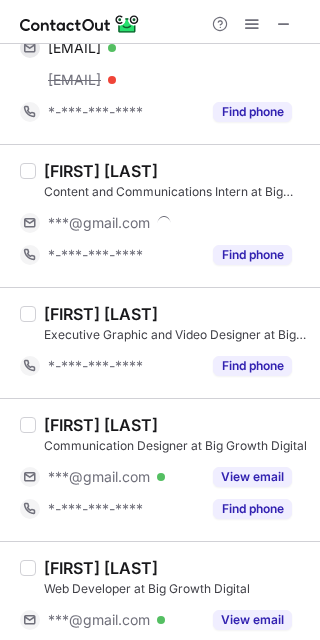 click on "Vartika Rai" at bounding box center [101, 171] 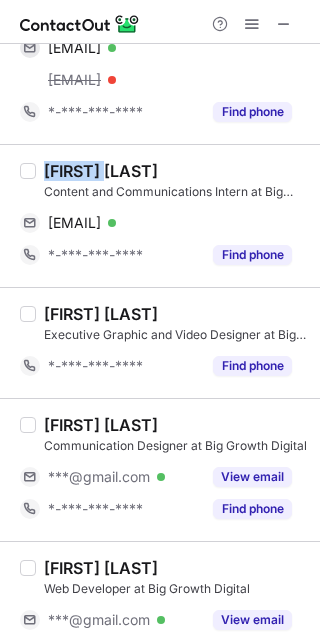 click on "Vartika Rai" at bounding box center (101, 171) 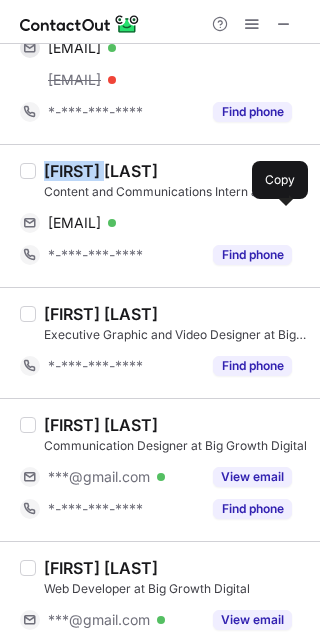 drag, startPoint x: 175, startPoint y: 218, endPoint x: 298, endPoint y: 262, distance: 130.63307 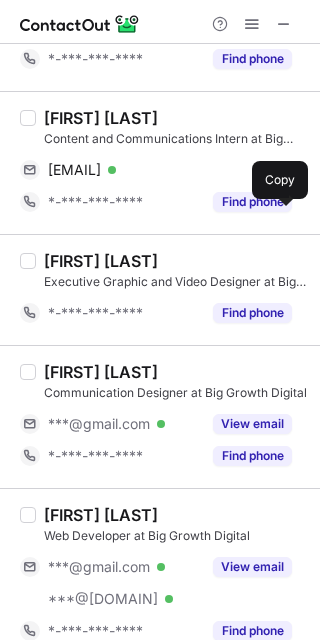 scroll, scrollTop: 1434, scrollLeft: 0, axis: vertical 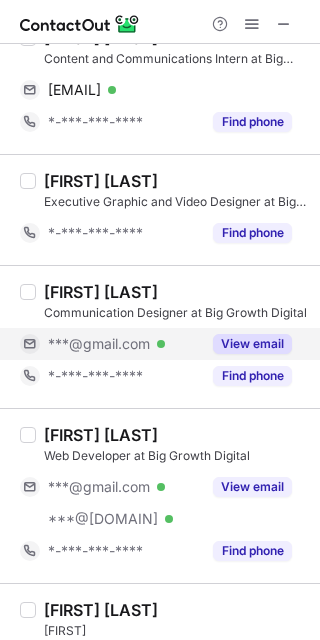 drag, startPoint x: 263, startPoint y: 340, endPoint x: 236, endPoint y: 341, distance: 27.018513 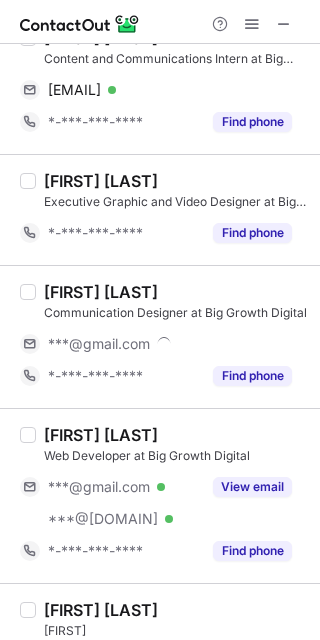 click on "Abdul Basith" at bounding box center (101, 292) 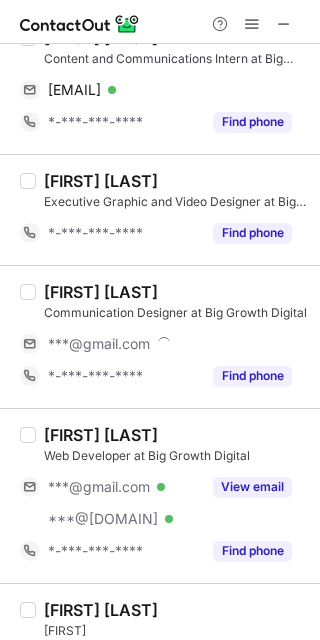 drag, startPoint x: 60, startPoint y: 293, endPoint x: 319, endPoint y: 261, distance: 260.96936 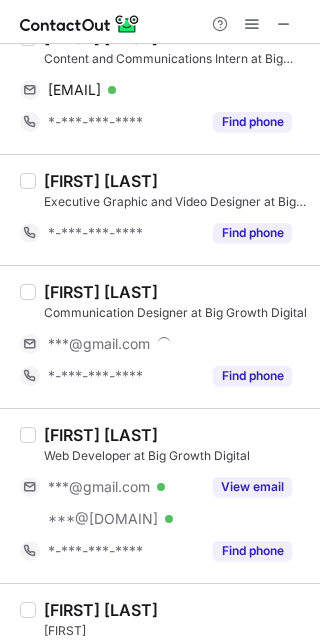 click on "Abdul Basith" at bounding box center (101, 292) 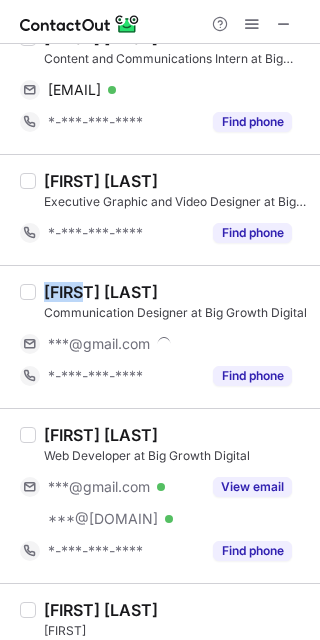 copy on "Abdul" 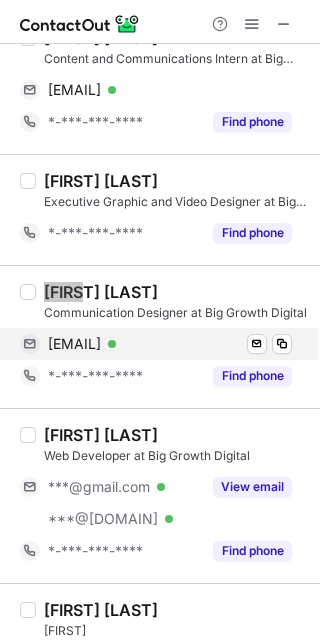 scroll, scrollTop: 1402, scrollLeft: 0, axis: vertical 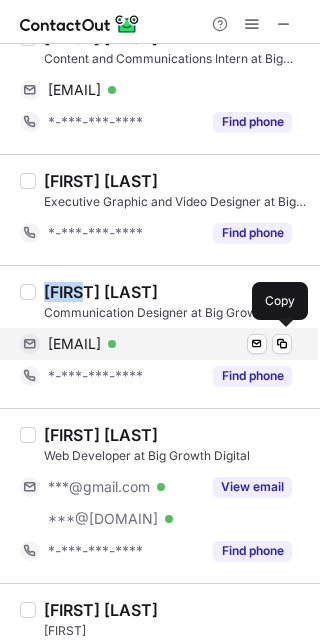 click on "abdulbasith1120@gmail.com" at bounding box center (74, 344) 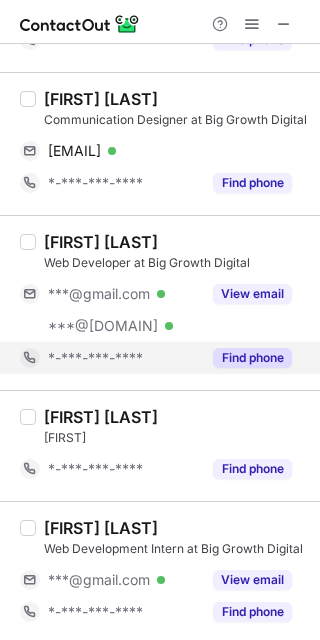 scroll, scrollTop: 1669, scrollLeft: 0, axis: vertical 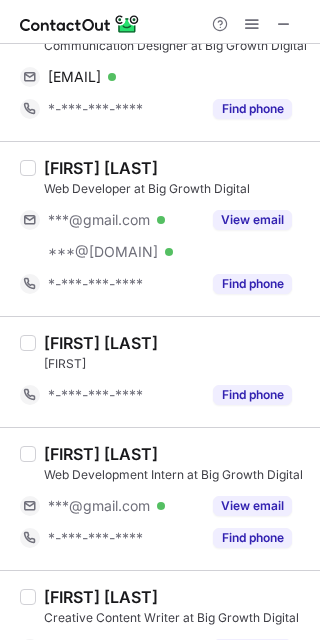 drag, startPoint x: 272, startPoint y: 211, endPoint x: 115, endPoint y: 189, distance: 158.5339 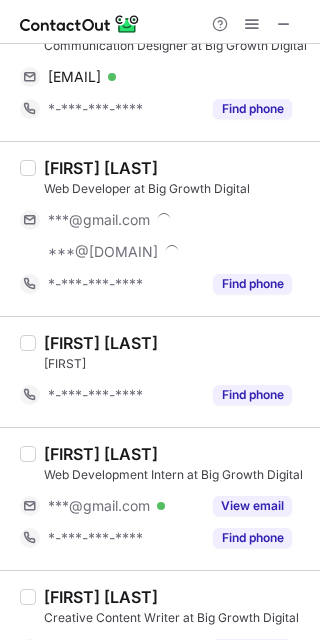 click on "Sandeep Behra" at bounding box center [101, 168] 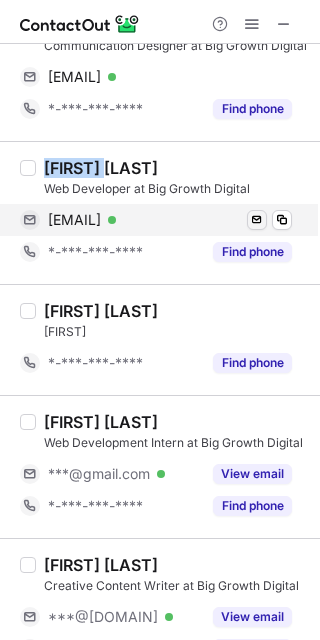drag, startPoint x: 63, startPoint y: 165, endPoint x: 252, endPoint y: 213, distance: 195 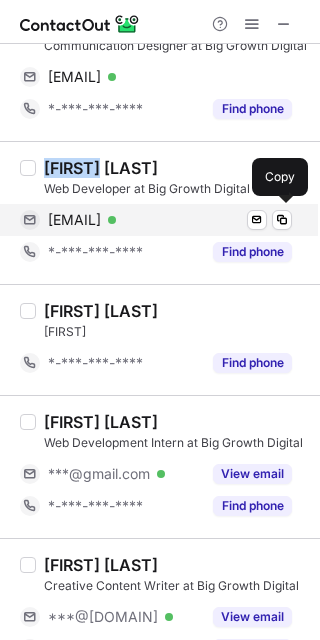 copy on "Sandeep" 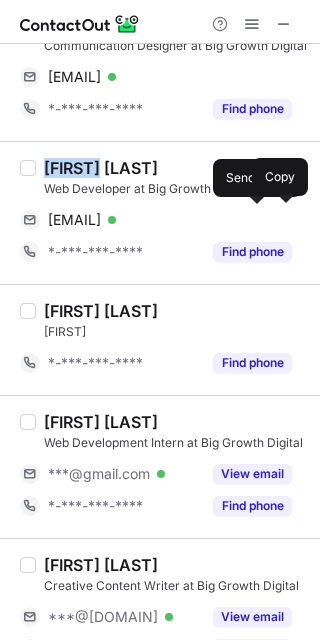 drag, startPoint x: 165, startPoint y: 216, endPoint x: 310, endPoint y: 246, distance: 148.07092 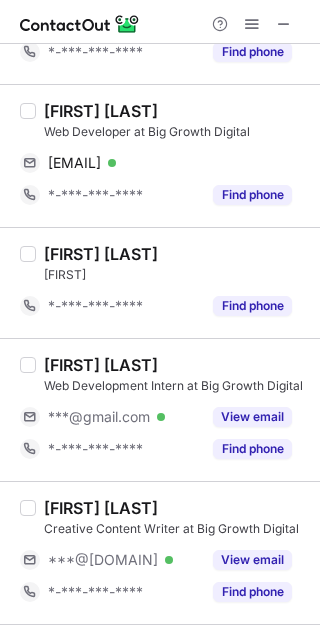 scroll, scrollTop: 1802, scrollLeft: 0, axis: vertical 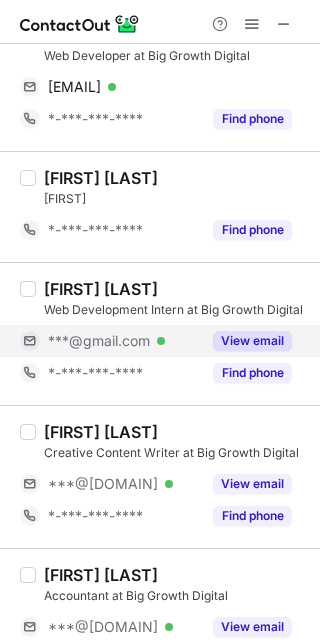 drag, startPoint x: 263, startPoint y: 336, endPoint x: 116, endPoint y: 301, distance: 151.10924 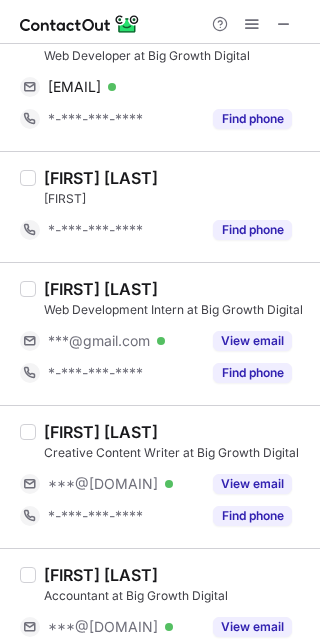 click on "View email" at bounding box center [252, 341] 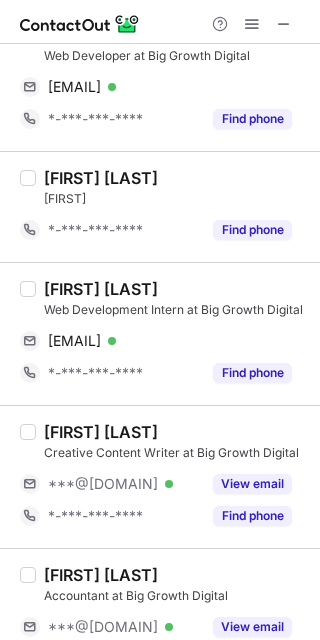 click on "Anurag Pandey" at bounding box center (101, 289) 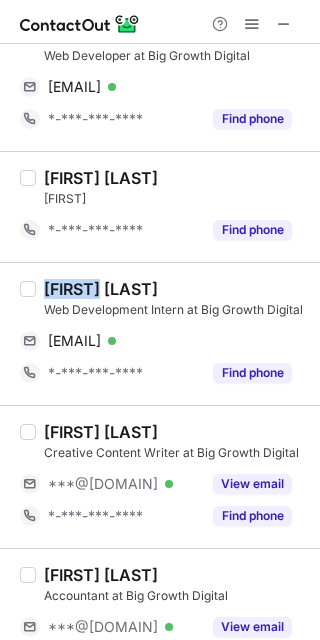 drag, startPoint x: 60, startPoint y: 288, endPoint x: 216, endPoint y: 298, distance: 156.32019 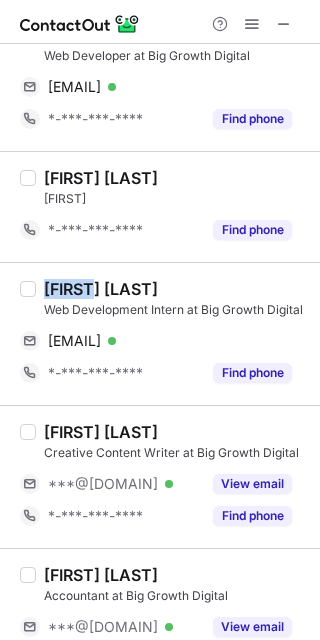 copy on "Anurag" 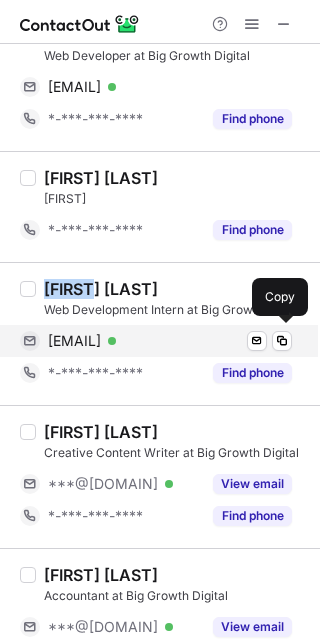 drag, startPoint x: 196, startPoint y: 337, endPoint x: 303, endPoint y: 345, distance: 107.298645 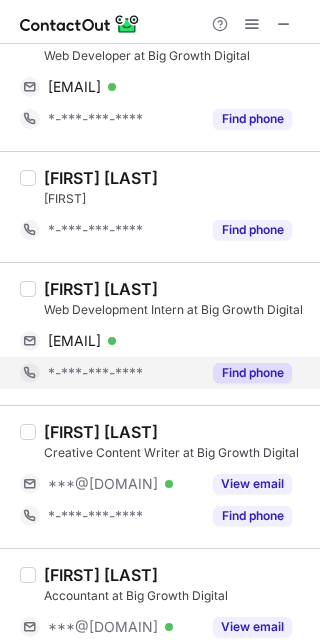 scroll, scrollTop: 1850, scrollLeft: 0, axis: vertical 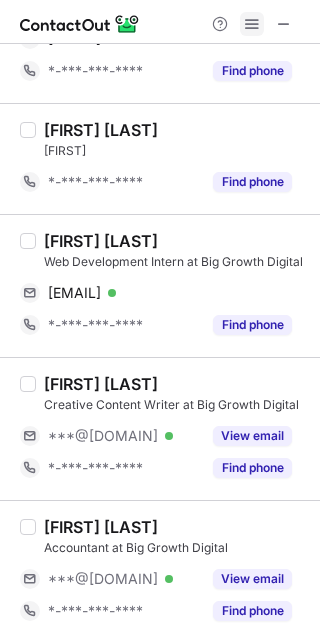 drag, startPoint x: 280, startPoint y: 24, endPoint x: 256, endPoint y: 21, distance: 24.186773 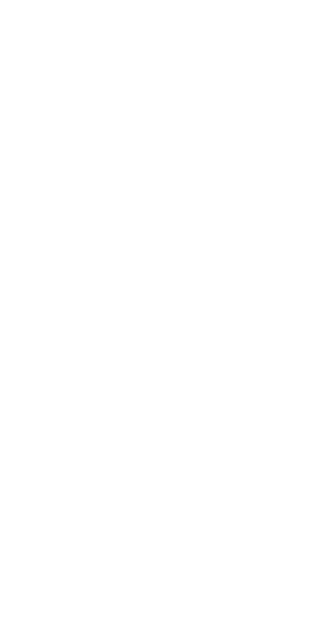 scroll, scrollTop: 0, scrollLeft: 0, axis: both 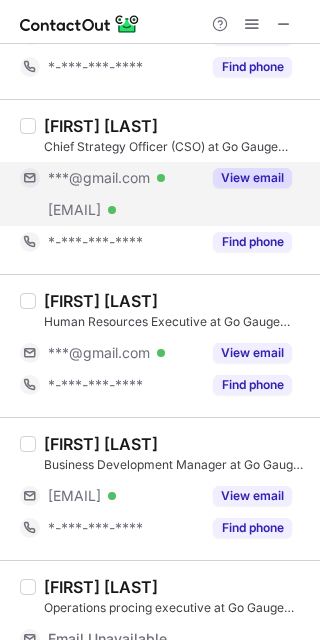 click on "View email" at bounding box center [252, 178] 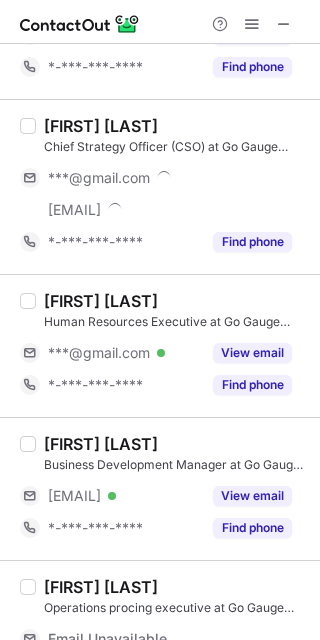 click on "[FIRST] [LAST]" at bounding box center (101, 126) 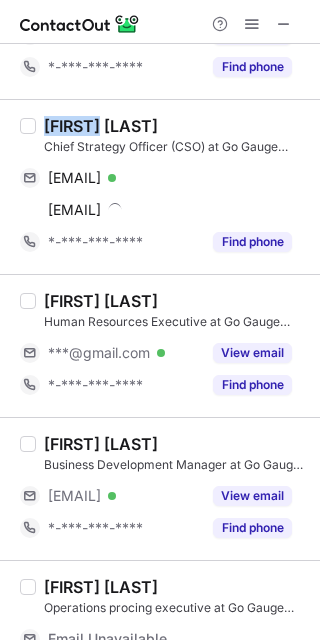 click on "[FIRST] [LAST]" at bounding box center [101, 126] 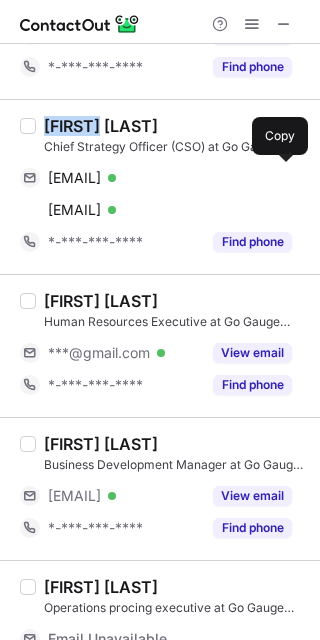 drag, startPoint x: 144, startPoint y: 175, endPoint x: 317, endPoint y: 222, distance: 179.27075 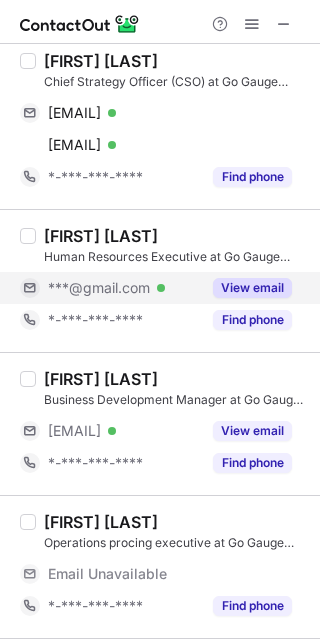 scroll, scrollTop: 400, scrollLeft: 0, axis: vertical 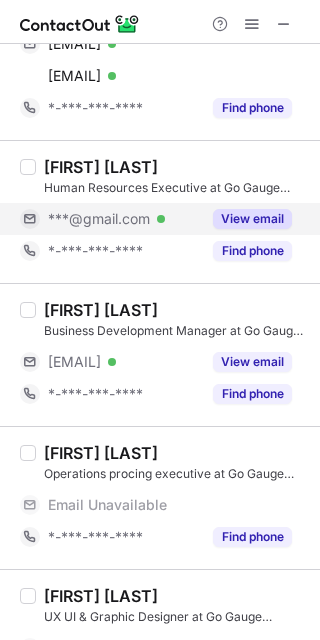 click on "View email" at bounding box center [246, 219] 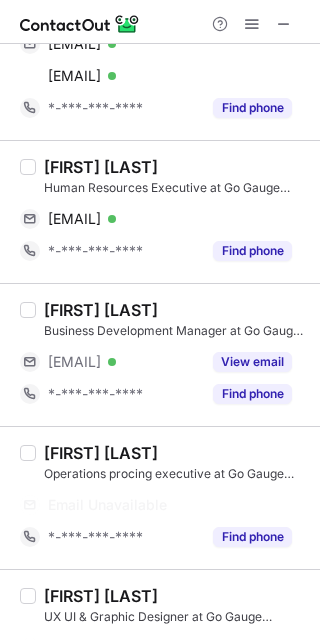 click on "[FIRST] [LAST]" at bounding box center (101, 167) 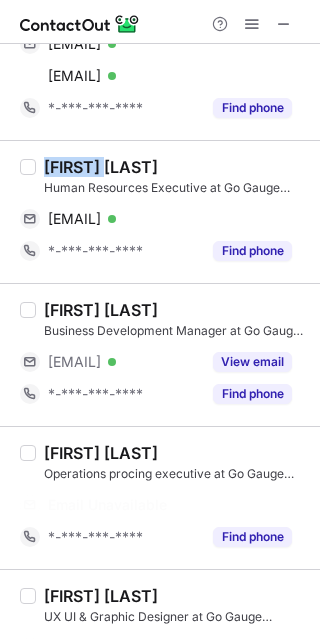 click on "[FIRST] [LAST]" at bounding box center [101, 167] 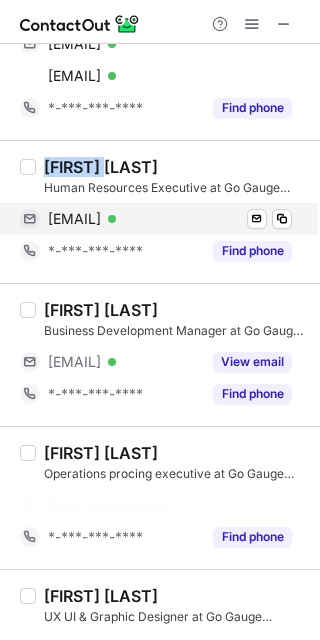 copy on "[FIRST]" 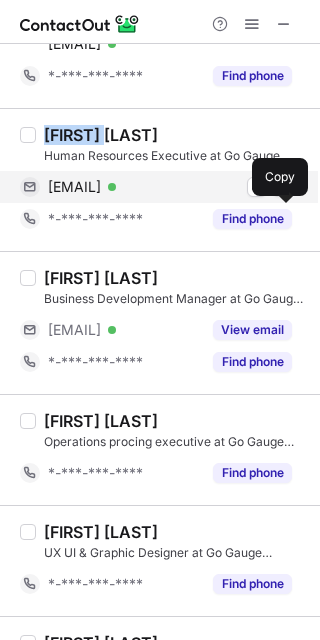 scroll, scrollTop: 368, scrollLeft: 0, axis: vertical 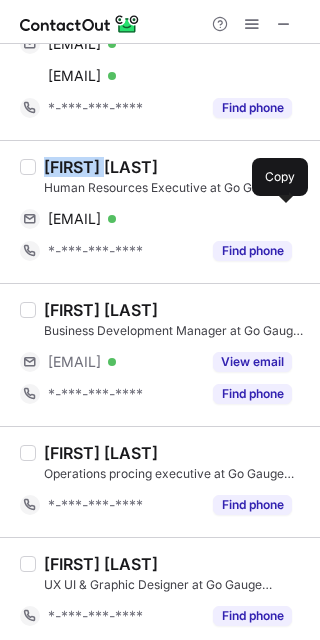drag, startPoint x: 161, startPoint y: 221, endPoint x: 302, endPoint y: 253, distance: 144.58562 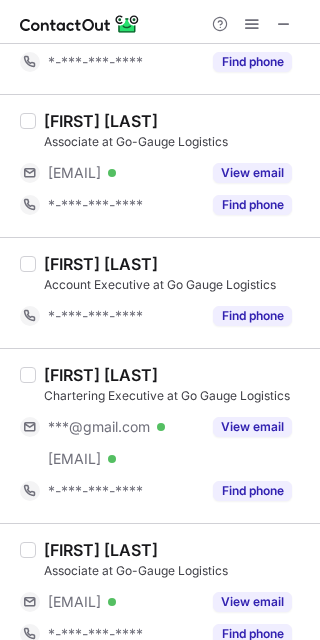 scroll, scrollTop: 2025, scrollLeft: 0, axis: vertical 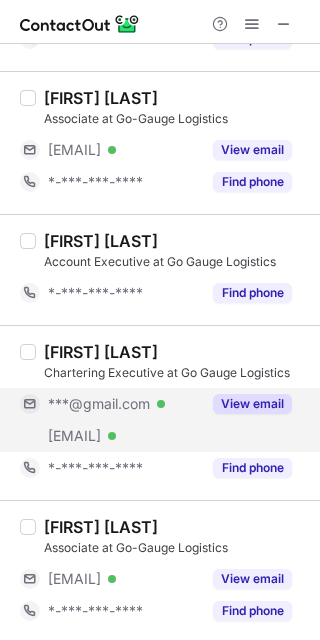 drag, startPoint x: 270, startPoint y: 402, endPoint x: 235, endPoint y: 400, distance: 35.057095 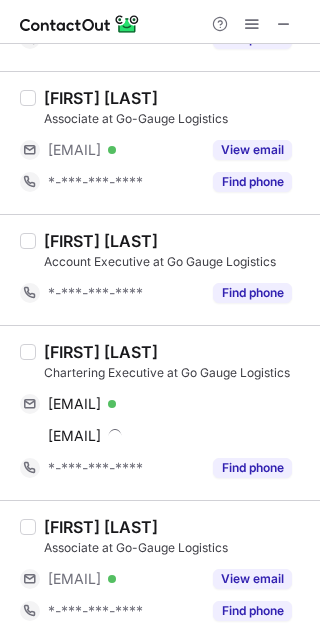 click on "[FIRST] [LAST]" at bounding box center (101, 352) 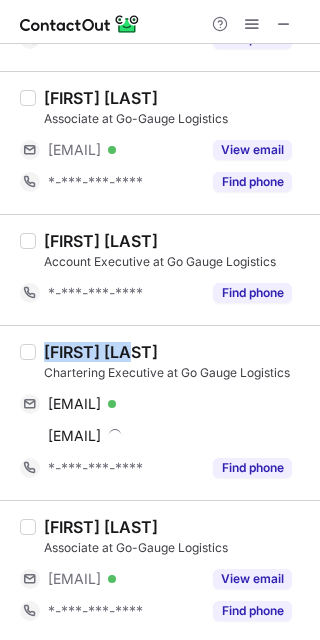 click on "[FIRST] [LAST]" at bounding box center (101, 352) 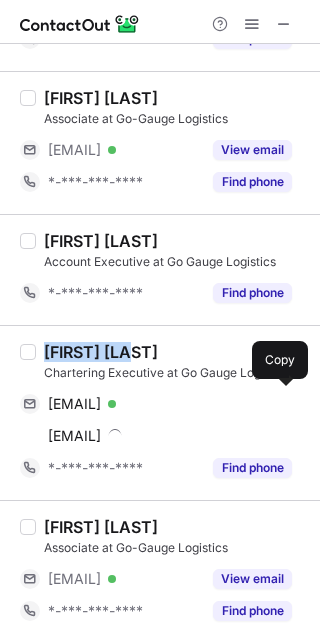 drag, startPoint x: 175, startPoint y: 404, endPoint x: 316, endPoint y: 398, distance: 141.12761 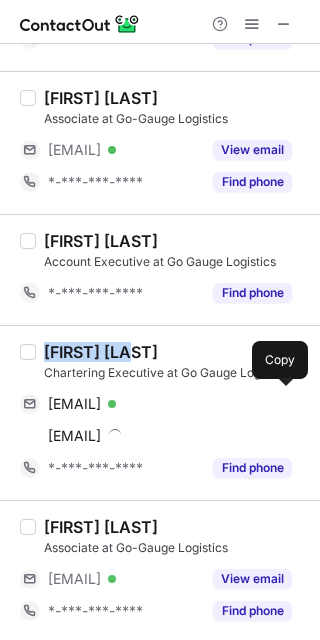 click on "[EMAIL]" at bounding box center [74, 404] 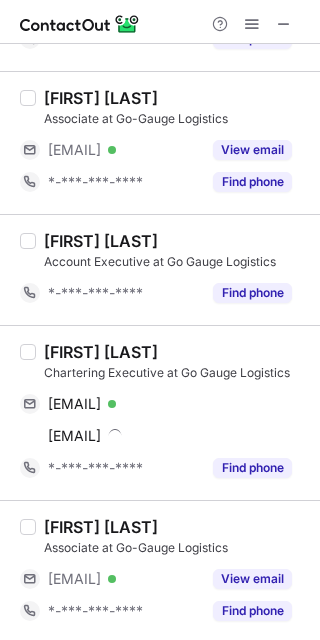 drag, startPoint x: 279, startPoint y: 27, endPoint x: 36, endPoint y: 4, distance: 244.08604 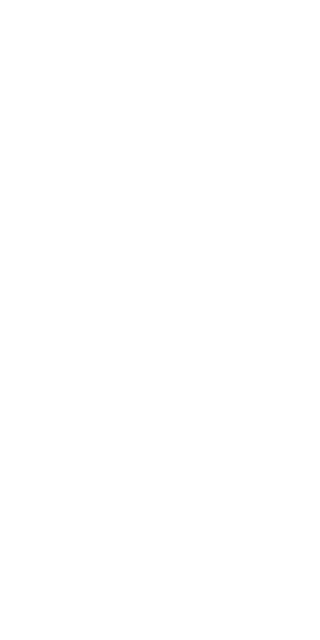 scroll, scrollTop: 0, scrollLeft: 0, axis: both 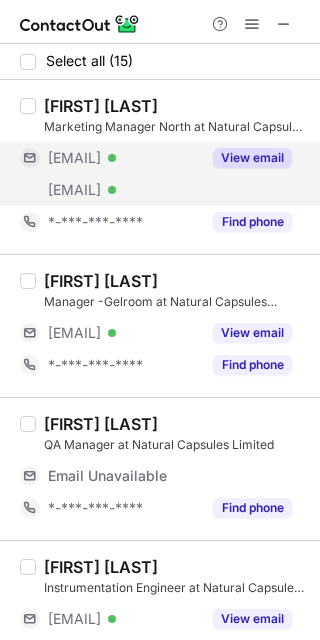 click on "View email" at bounding box center (252, 158) 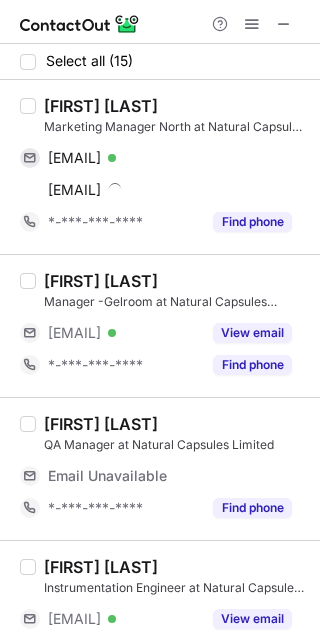 click on "DEEPAK SHARMA" at bounding box center (101, 106) 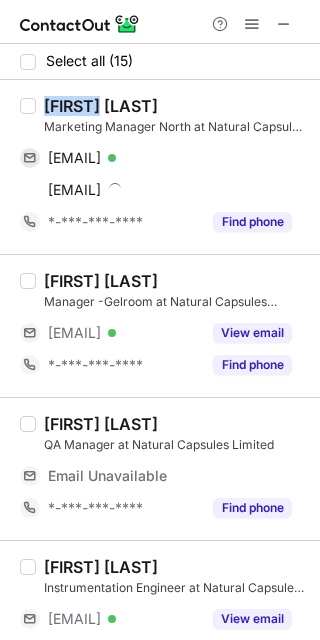 click on "DEEPAK SHARMA" at bounding box center (101, 106) 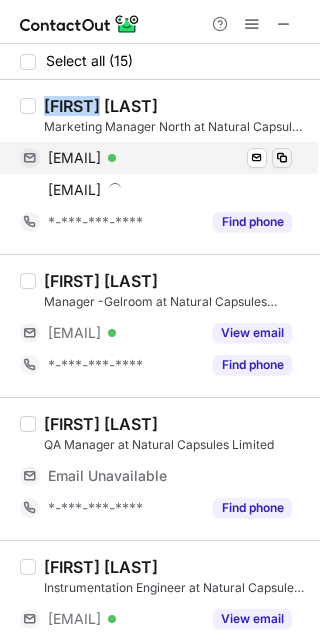 copy on "DEEPAK" 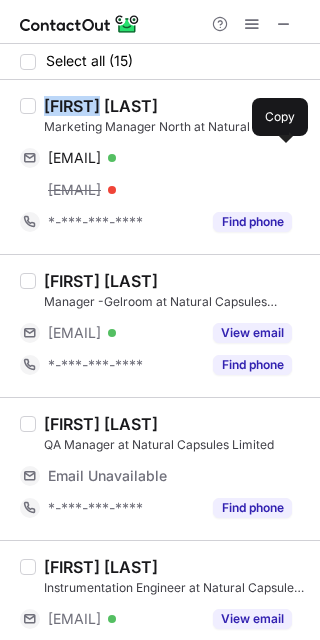 drag, startPoint x: 183, startPoint y: 157, endPoint x: 313, endPoint y: 183, distance: 132.57451 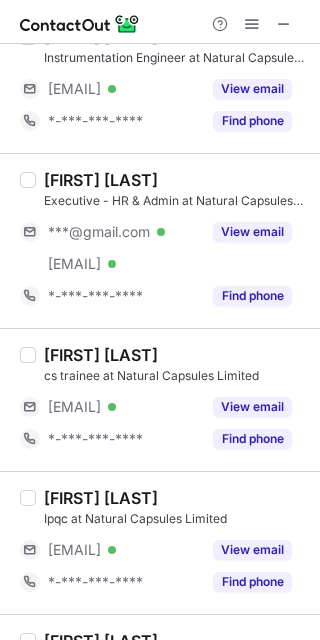 scroll, scrollTop: 533, scrollLeft: 0, axis: vertical 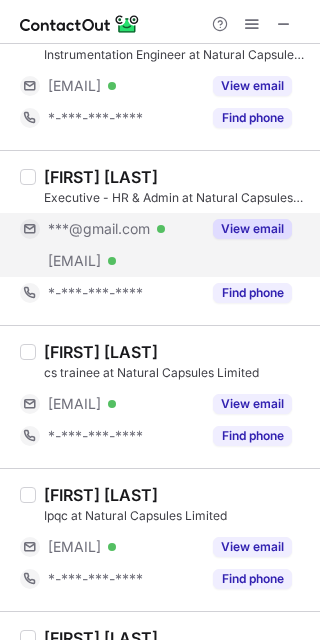 drag, startPoint x: 269, startPoint y: 224, endPoint x: 229, endPoint y: 240, distance: 43.081318 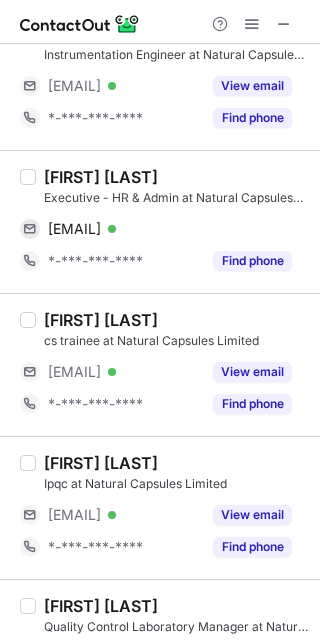 scroll, scrollTop: 501, scrollLeft: 0, axis: vertical 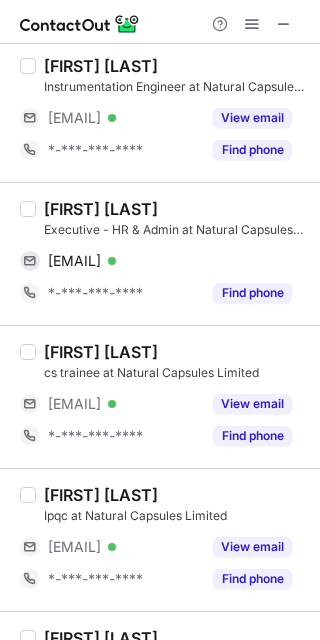 click on "Asif Ali Rizwi" at bounding box center (101, 209) 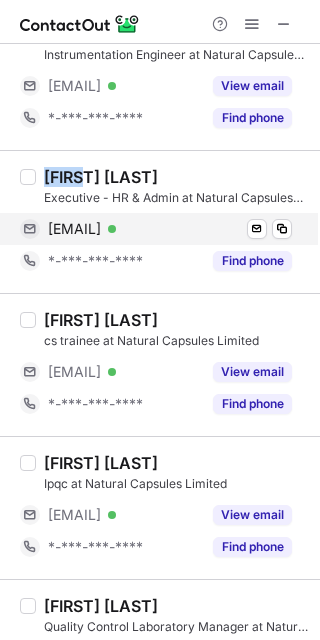 drag, startPoint x: 60, startPoint y: 169, endPoint x: 303, endPoint y: 237, distance: 252.3351 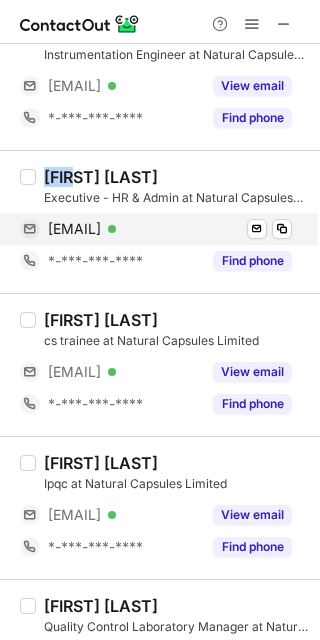 copy on "Asif" 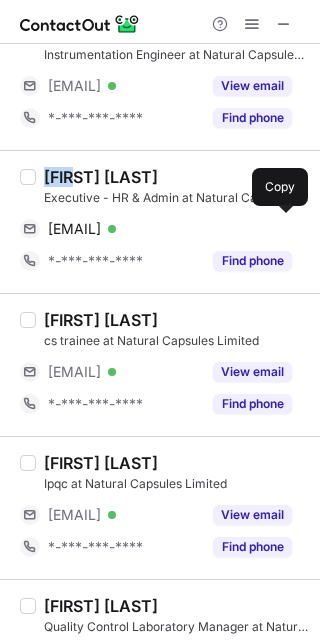 drag, startPoint x: 134, startPoint y: 224, endPoint x: 293, endPoint y: 285, distance: 170.29973 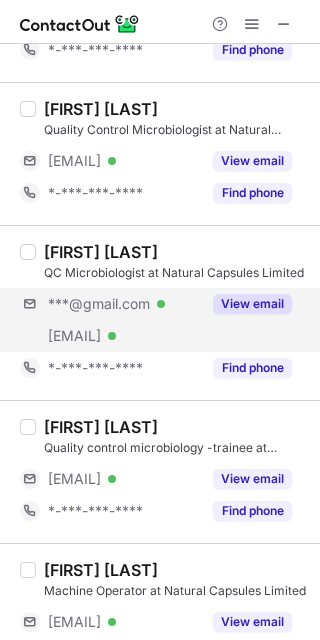 scroll, scrollTop: 1402, scrollLeft: 0, axis: vertical 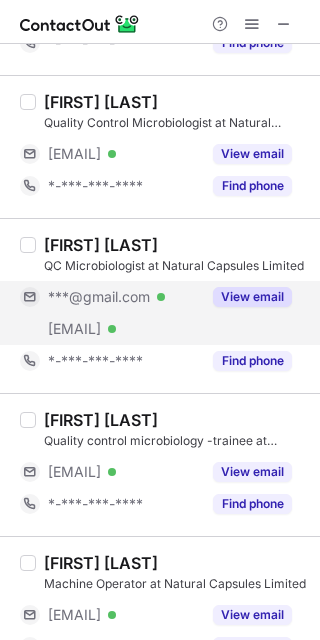 drag, startPoint x: 257, startPoint y: 299, endPoint x: 216, endPoint y: 287, distance: 42.72002 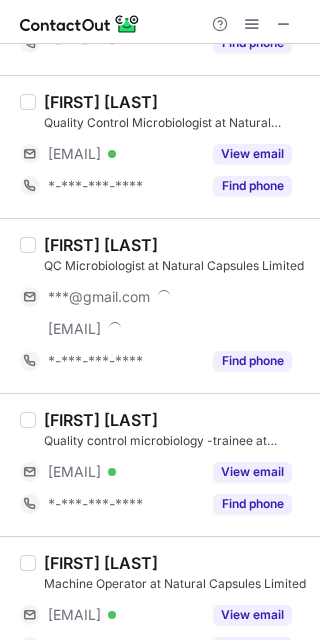 click on "Veda Prabha BK" at bounding box center (101, 245) 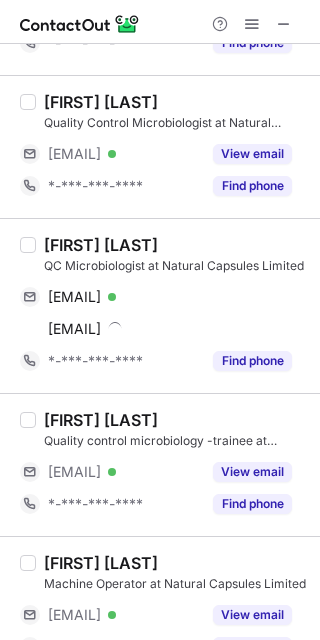 drag, startPoint x: 47, startPoint y: 241, endPoint x: 271, endPoint y: 290, distance: 229.29675 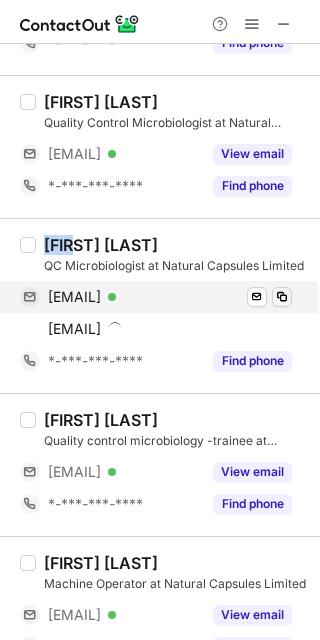 copy on "Veda" 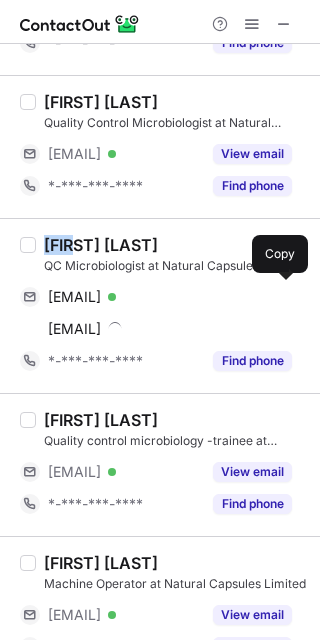 click on "vedaprabha23@gmail.com" at bounding box center (74, 297) 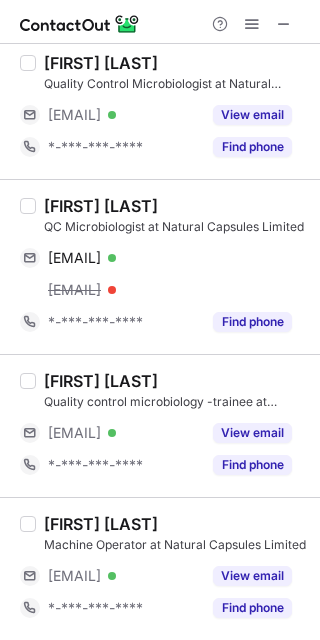 scroll, scrollTop: 1550, scrollLeft: 0, axis: vertical 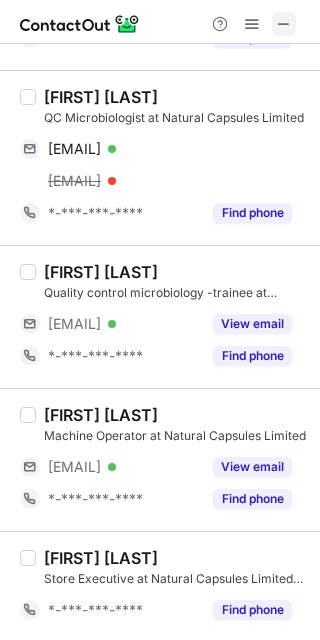 click at bounding box center (252, 24) 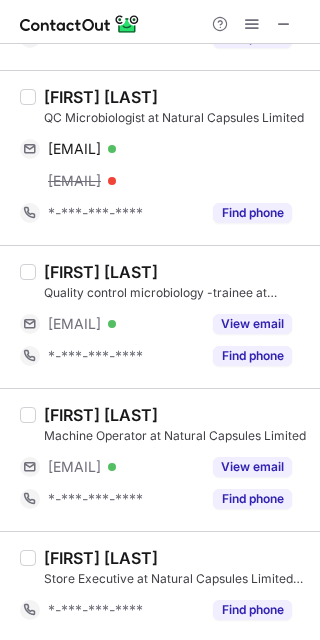 drag, startPoint x: 287, startPoint y: 23, endPoint x: 53, endPoint y: 16, distance: 234.10468 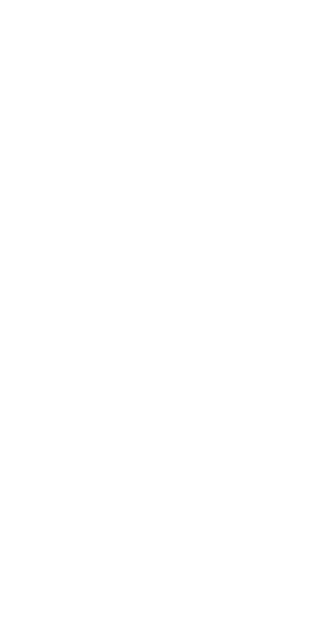 scroll, scrollTop: 0, scrollLeft: 0, axis: both 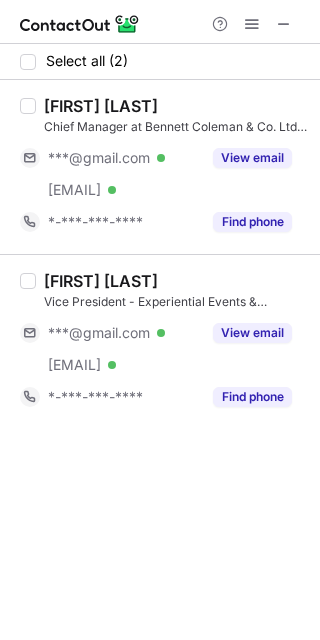 click at bounding box center (252, 24) 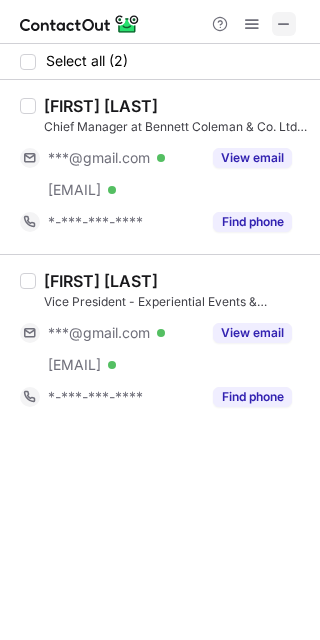 click at bounding box center (284, 24) 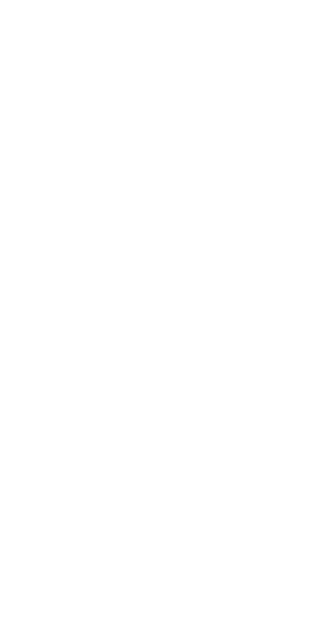scroll, scrollTop: 0, scrollLeft: 0, axis: both 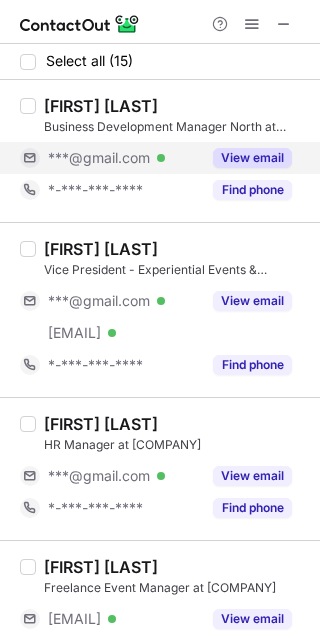 click on "View email" at bounding box center [252, 158] 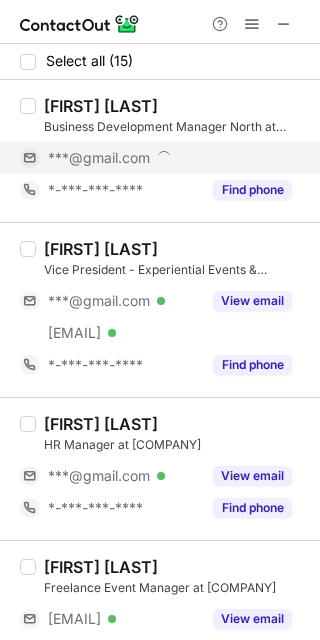 click on "[FIRST] [LAST]" at bounding box center (101, 106) 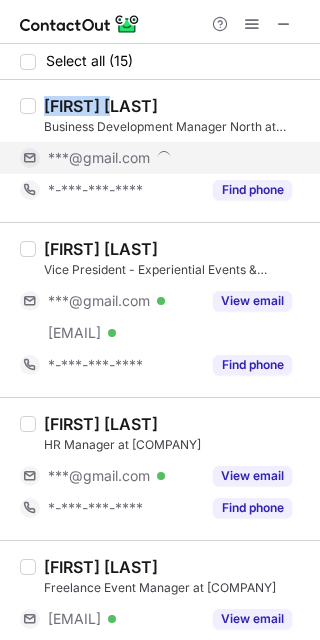 click on "[FIRST] [LAST]" at bounding box center (101, 106) 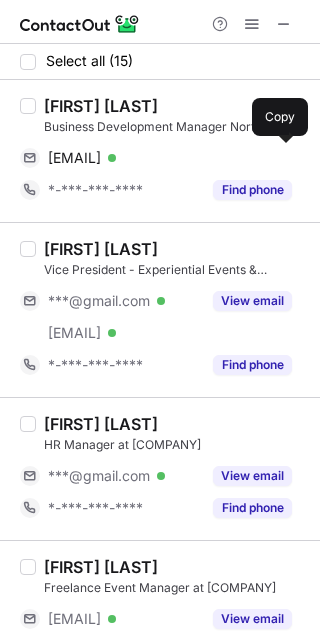 drag, startPoint x: 182, startPoint y: 154, endPoint x: 303, endPoint y: 180, distance: 123.76187 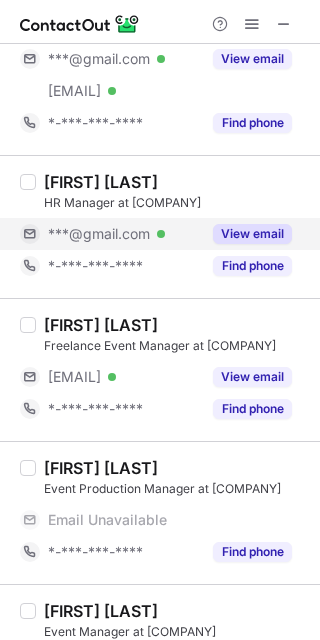 scroll, scrollTop: 266, scrollLeft: 0, axis: vertical 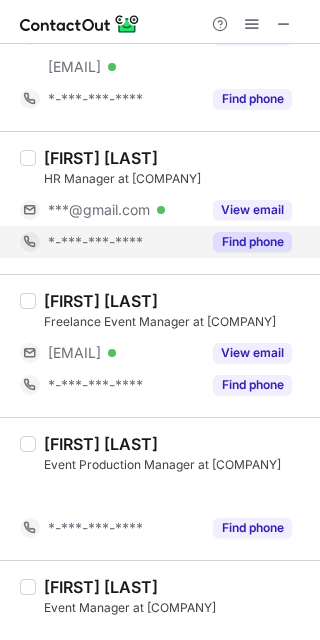 click on "Find phone" at bounding box center (246, 242) 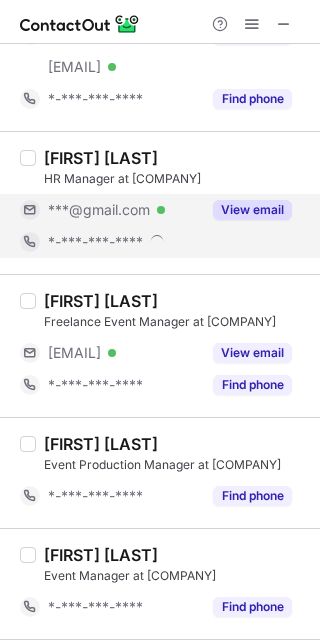 click on "View email" at bounding box center (252, 210) 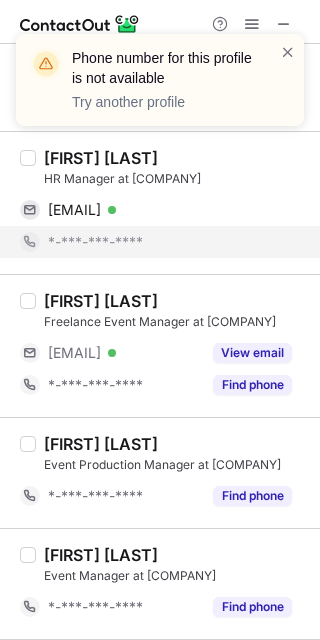 click on "Phone number for this profile is not available Try another profile" at bounding box center (160, 88) 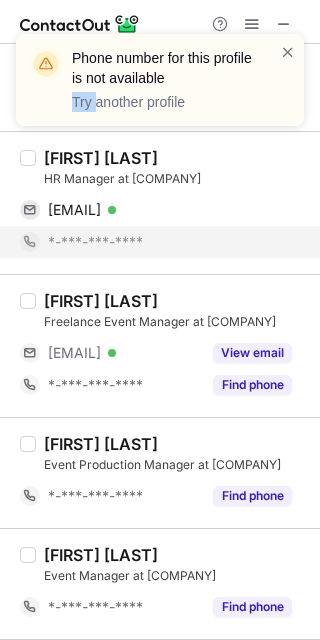 click on "Phone number for this profile is not available Try another profile" at bounding box center [160, 88] 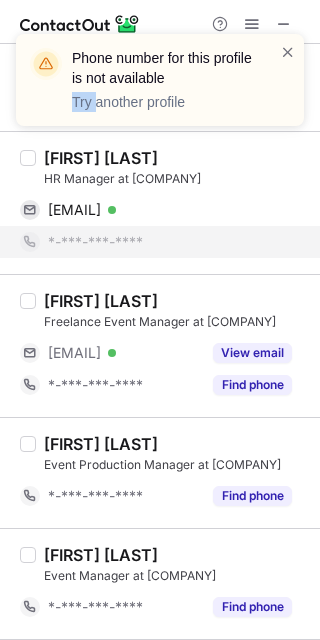 copy on "Try" 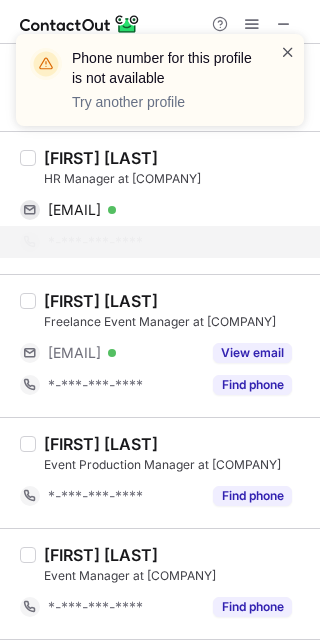 click at bounding box center [288, 52] 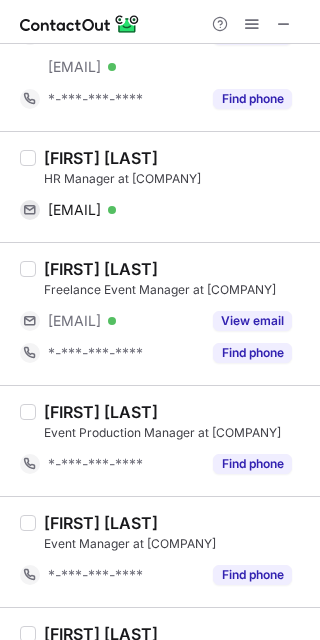 click on "[FIRST] [LAST]" at bounding box center (101, 158) 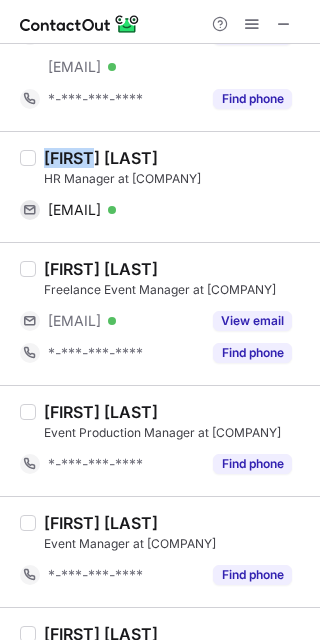 click on "[FIRST] [LAST]" at bounding box center (101, 158) 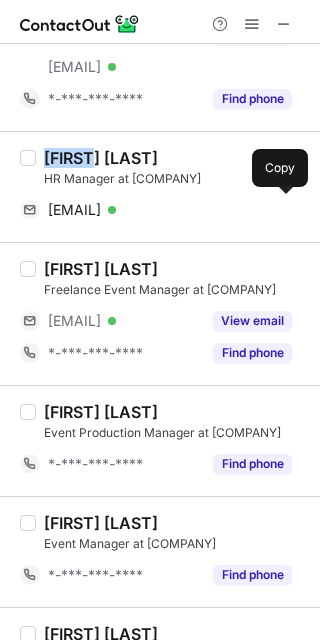 drag, startPoint x: 162, startPoint y: 208, endPoint x: 287, endPoint y: 233, distance: 127.47549 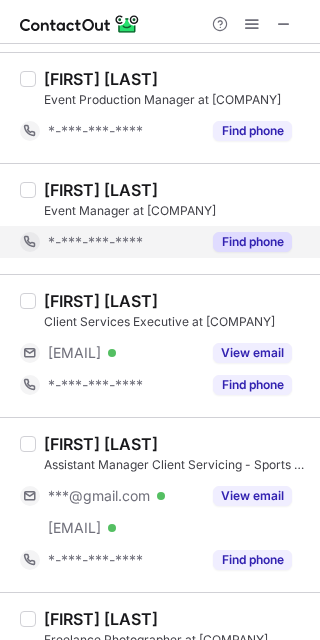 scroll, scrollTop: 666, scrollLeft: 0, axis: vertical 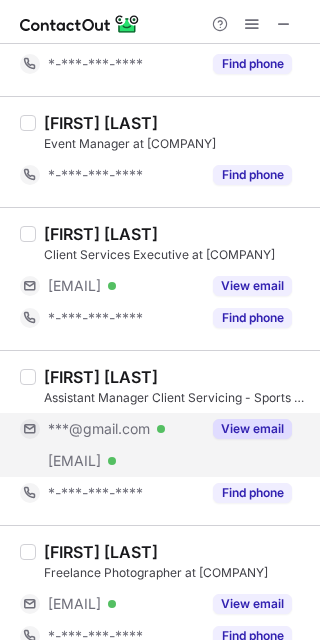click on "View email" at bounding box center (252, 429) 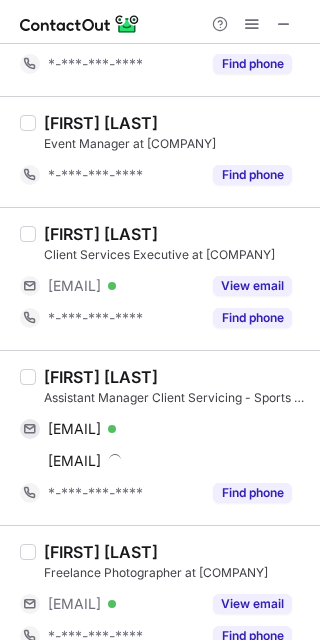 click on "[FIRST] [LAST]" at bounding box center [101, 377] 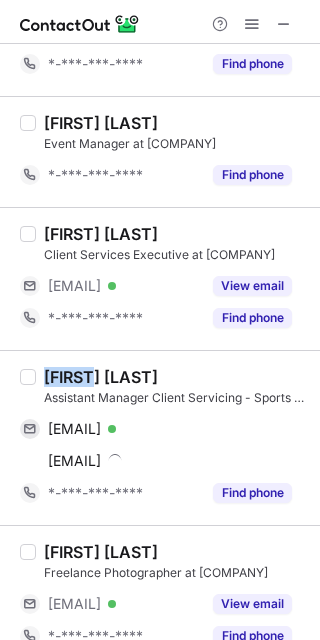 click on "[FIRST] [LAST]" at bounding box center [101, 377] 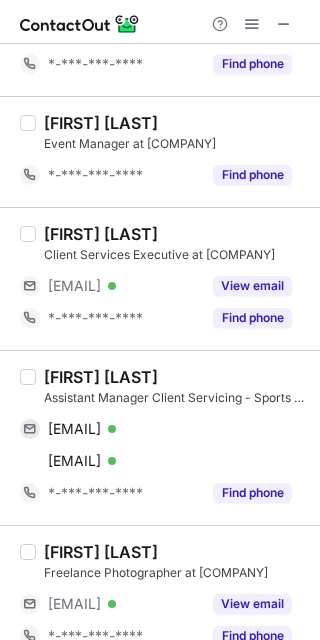 drag, startPoint x: 173, startPoint y: 421, endPoint x: 309, endPoint y: 422, distance: 136.00368 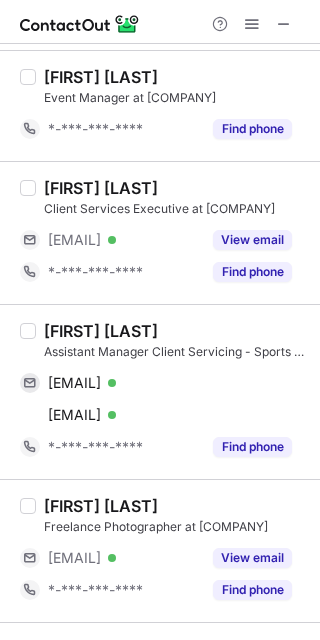 scroll, scrollTop: 1066, scrollLeft: 0, axis: vertical 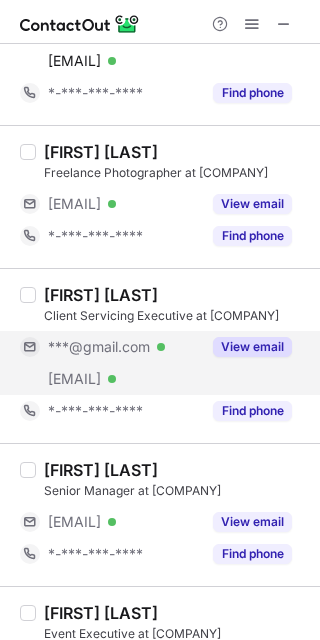 click on "***@gmail.com Verified [EMAIL] Verified View email" at bounding box center (164, 363) 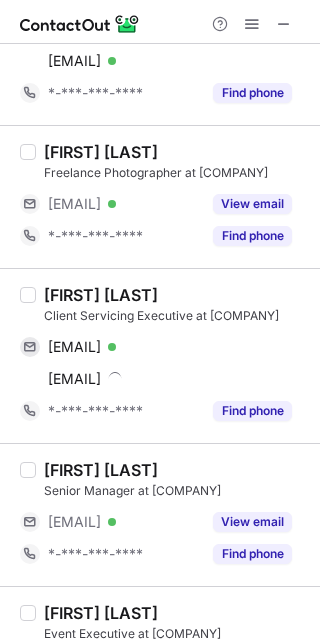 click on "[FIRST] [LAST]" at bounding box center [101, 295] 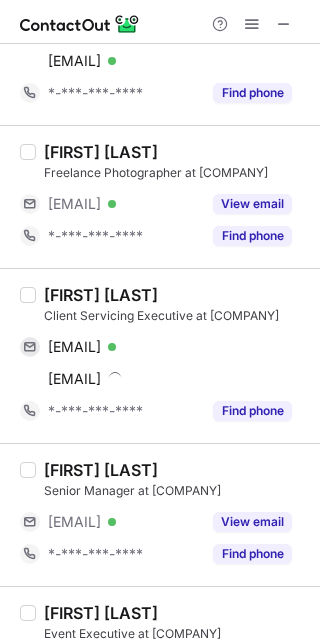 click on "[FIRST] [LAST]" at bounding box center (101, 295) 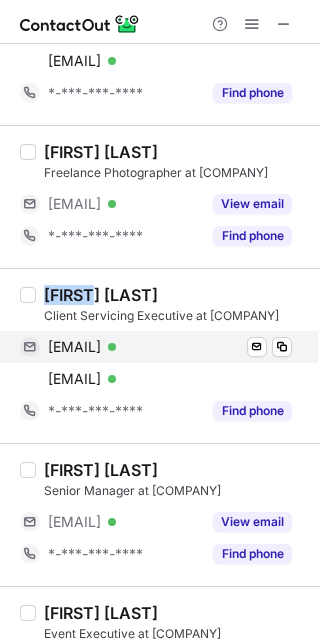 copy on "[FIRST]" 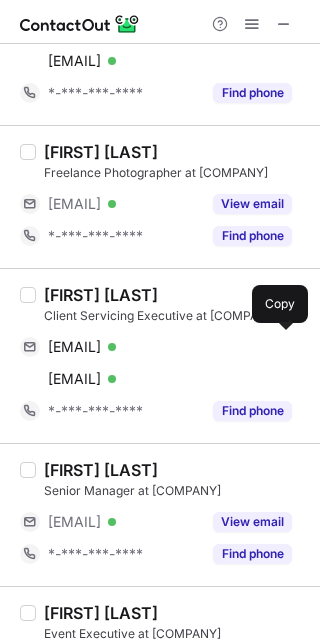 drag, startPoint x: 195, startPoint y: 344, endPoint x: 314, endPoint y: 366, distance: 121.016525 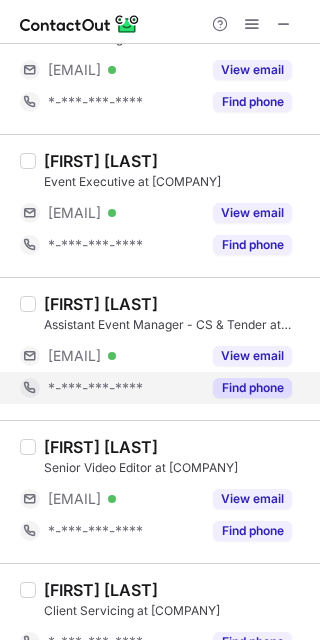 scroll, scrollTop: 1550, scrollLeft: 0, axis: vertical 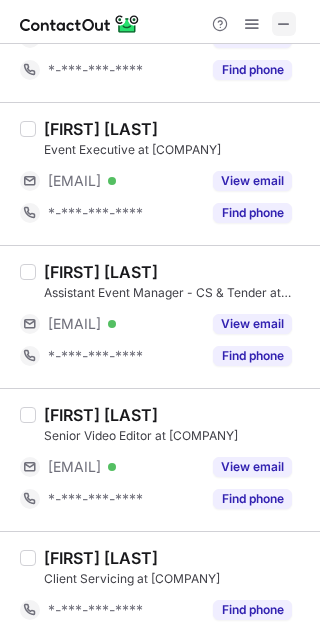 click at bounding box center [284, 24] 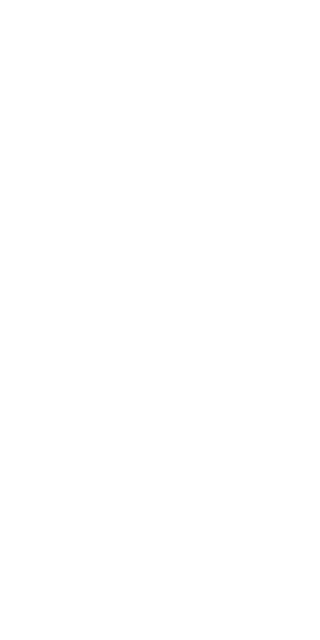 scroll, scrollTop: 0, scrollLeft: 0, axis: both 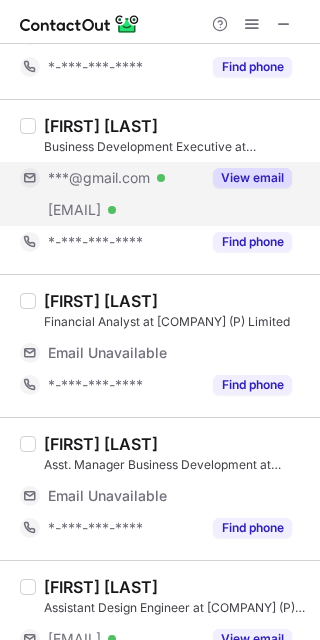 click on "View email" at bounding box center (252, 178) 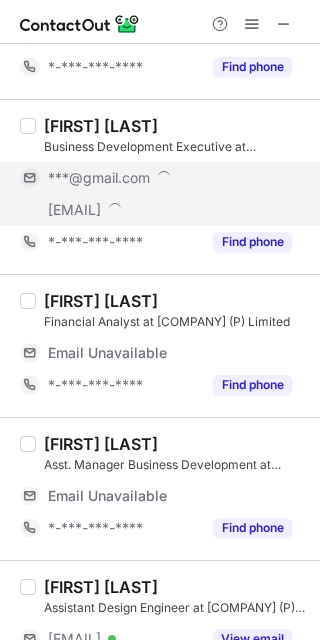 click on "Ambika R" at bounding box center [101, 126] 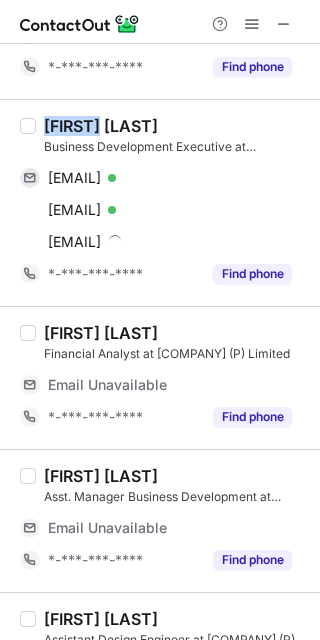 click on "Ambika R" at bounding box center [101, 126] 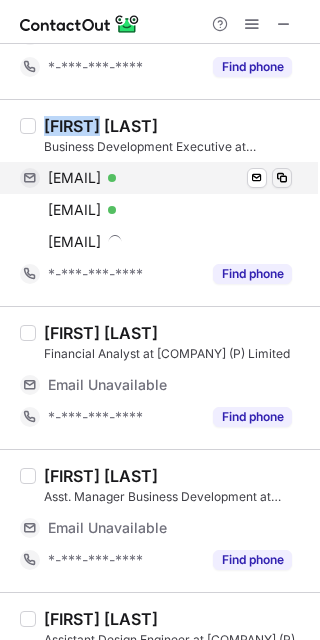 copy on "Ambika" 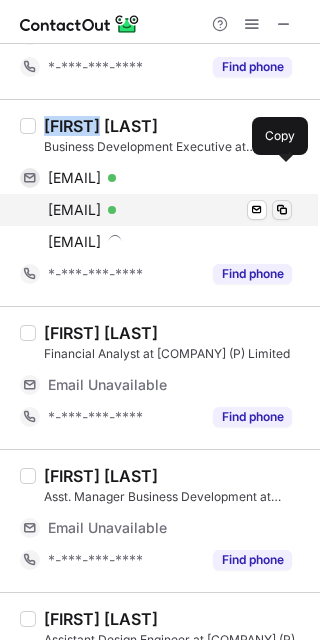 drag, startPoint x: 159, startPoint y: 173, endPoint x: 290, endPoint y: 210, distance: 136.12494 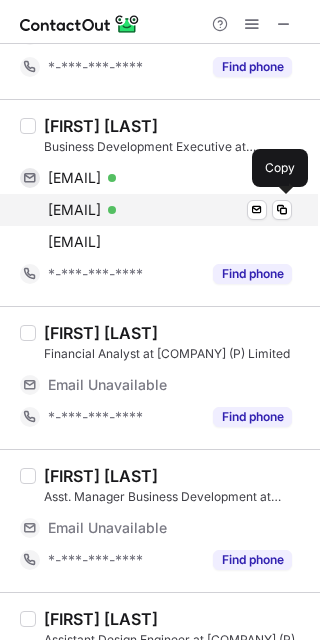 drag, startPoint x: 162, startPoint y: 206, endPoint x: 291, endPoint y: 272, distance: 144.90341 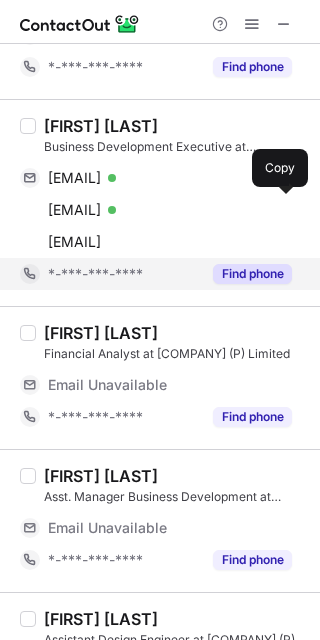 click on "zoey.s@iserveworld.com" at bounding box center [74, 210] 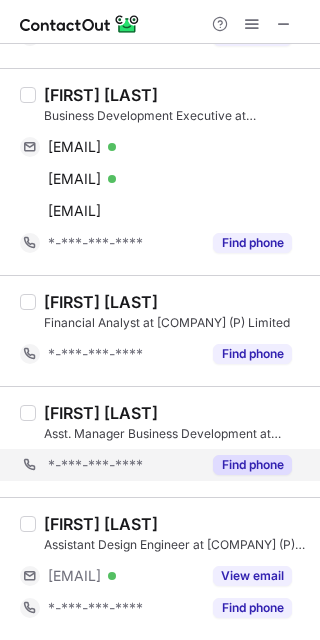 scroll, scrollTop: 264, scrollLeft: 0, axis: vertical 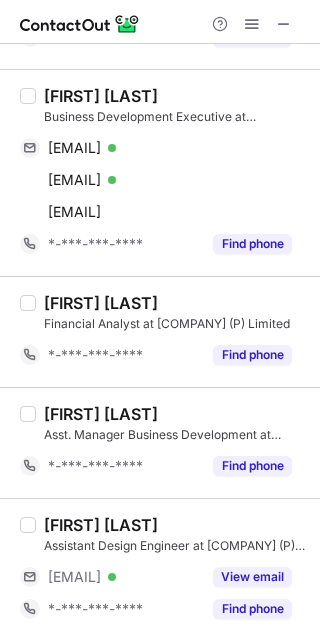 drag, startPoint x: 281, startPoint y: 25, endPoint x: 69, endPoint y: 10, distance: 212.53 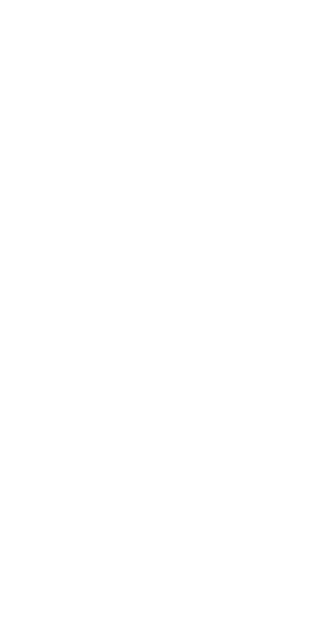 scroll, scrollTop: 0, scrollLeft: 0, axis: both 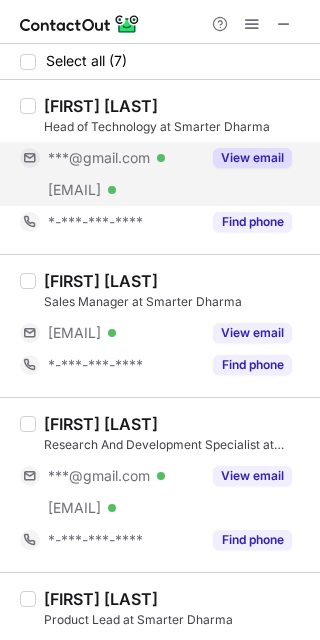 click on "View email" at bounding box center (252, 158) 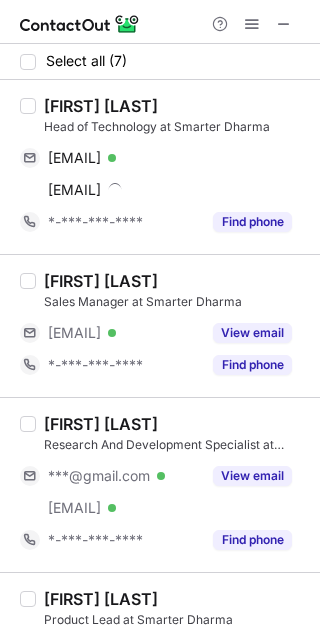 click on "[FIRST] [LAST]" at bounding box center (101, 106) 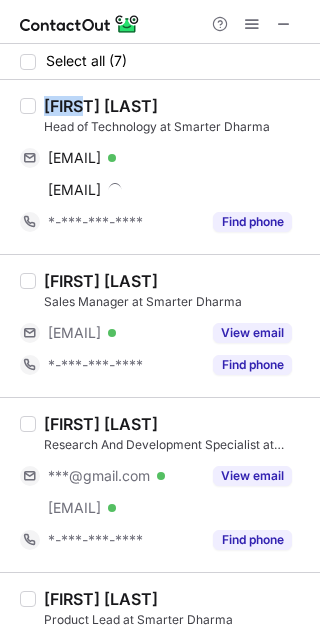 drag, startPoint x: 57, startPoint y: 101, endPoint x: 151, endPoint y: 129, distance: 98.0816 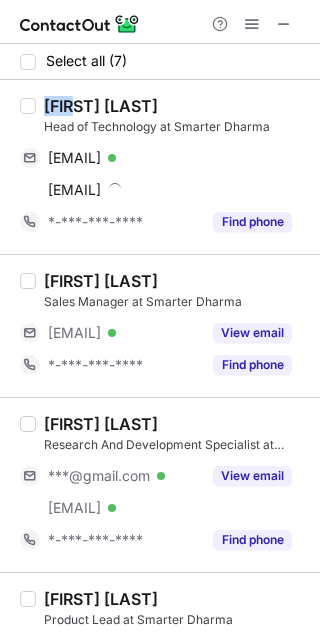 copy on "[FIRST]" 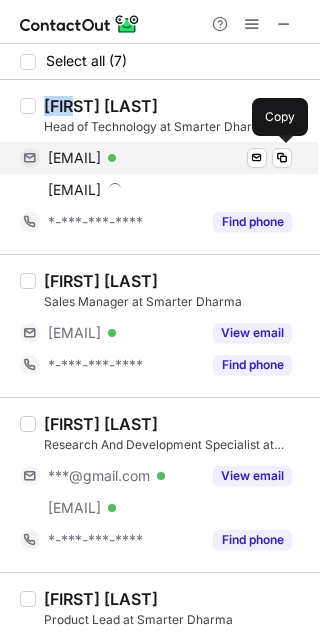 click on "[EMAIL] Verified Send email Copy" at bounding box center (156, 158) 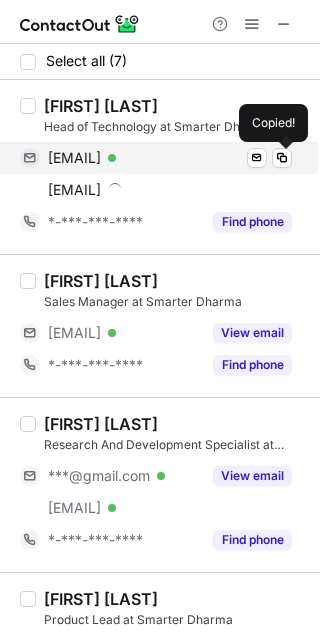 click on "[EMAIL]" at bounding box center [74, 158] 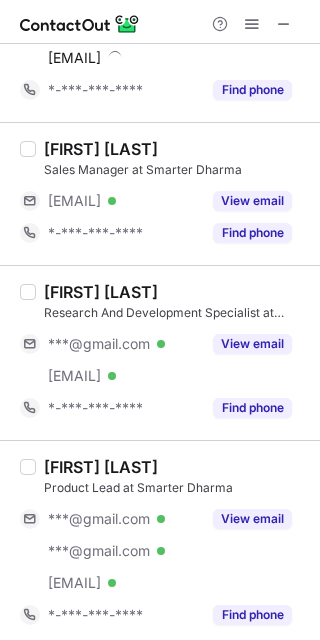 scroll, scrollTop: 133, scrollLeft: 0, axis: vertical 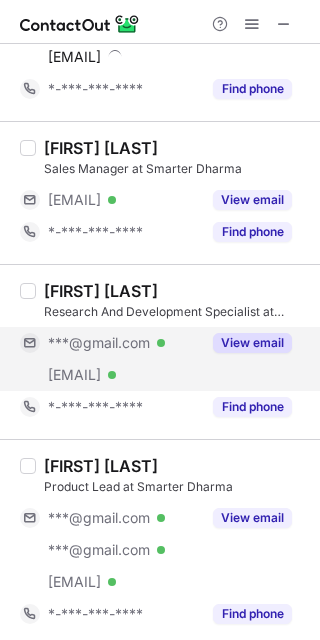 click on "View email" at bounding box center [252, 343] 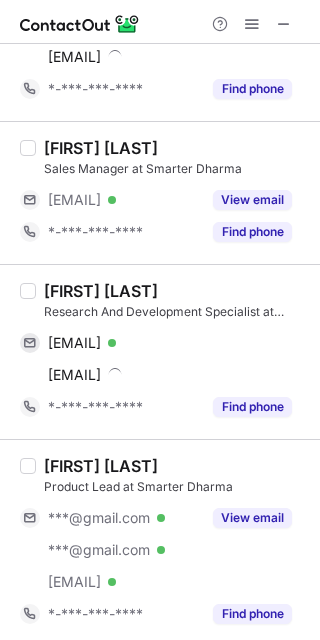 click on "[FIRST] [LAST]" at bounding box center (101, 291) 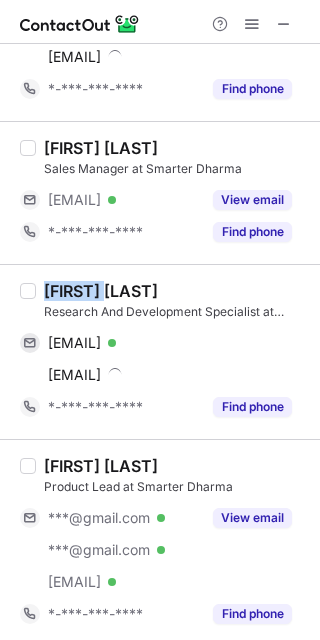 copy on "[FIRST]" 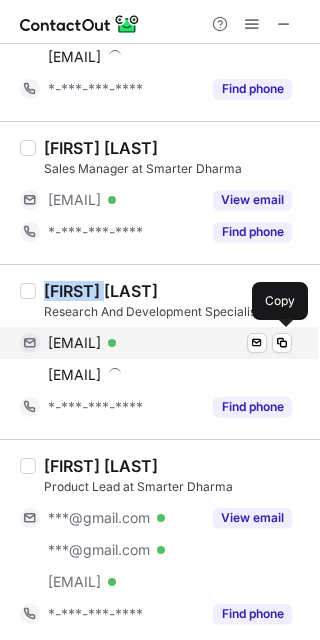 click on "ranjithaj27@gmail.com" at bounding box center [74, 343] 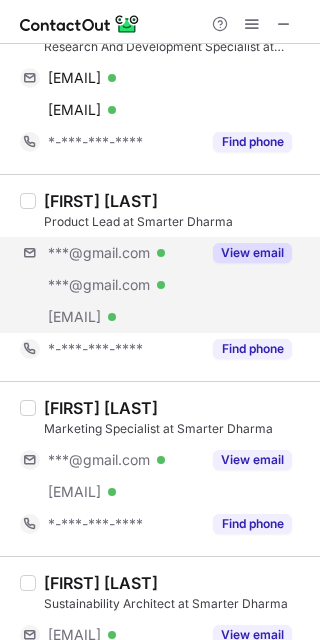 scroll, scrollTop: 400, scrollLeft: 0, axis: vertical 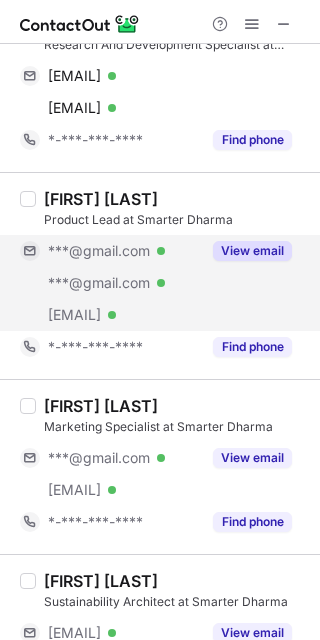 drag, startPoint x: 251, startPoint y: 253, endPoint x: 239, endPoint y: 254, distance: 12.0415945 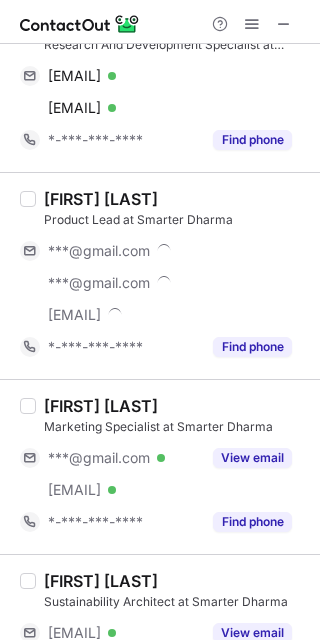 click on "Avik Roy" at bounding box center [101, 199] 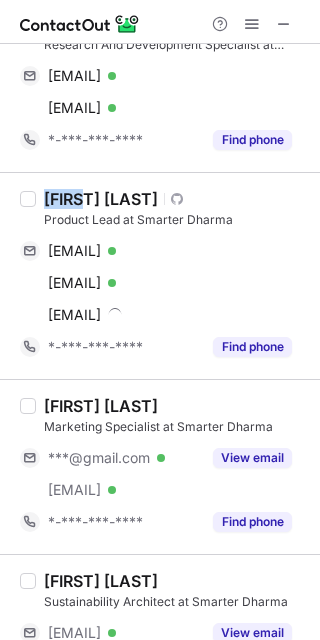 click on "Avik Roy" at bounding box center [101, 199] 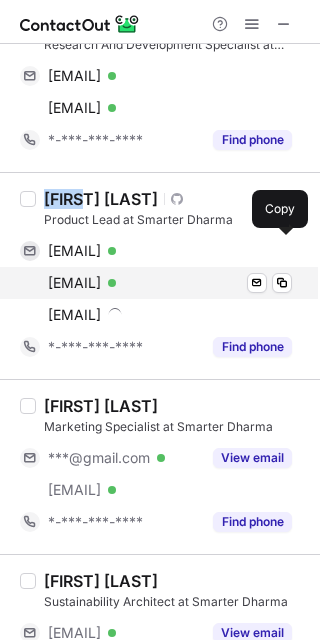 drag, startPoint x: 166, startPoint y: 253, endPoint x: 297, endPoint y: 280, distance: 133.75351 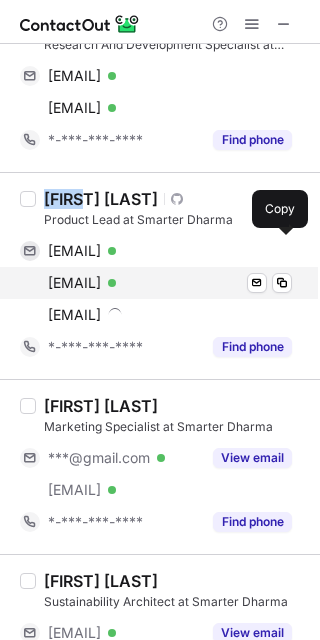 click on "avik629@gmail.com" at bounding box center [74, 251] 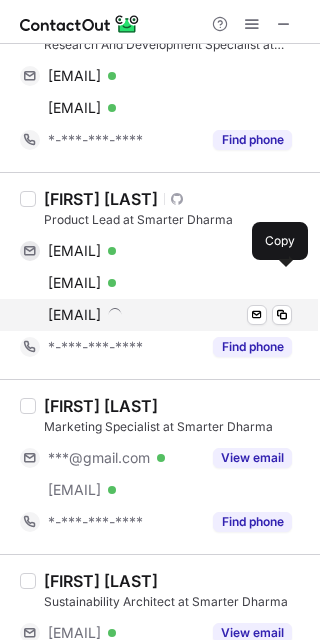 drag, startPoint x: 161, startPoint y: 281, endPoint x: 295, endPoint y: 312, distance: 137.53908 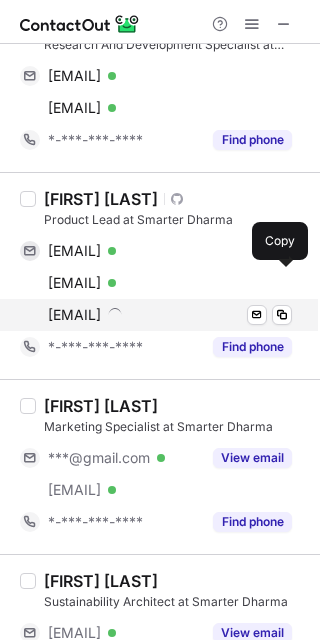 click on "avikroywork@gmail.com" at bounding box center (74, 283) 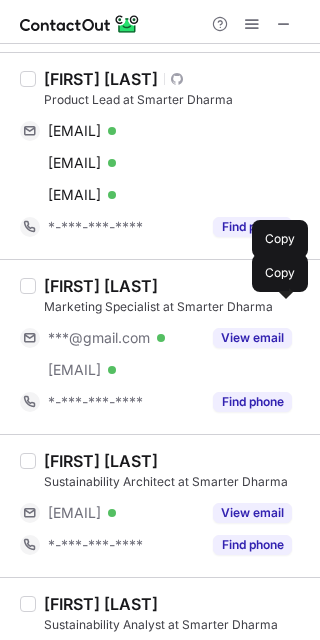 scroll, scrollTop: 533, scrollLeft: 0, axis: vertical 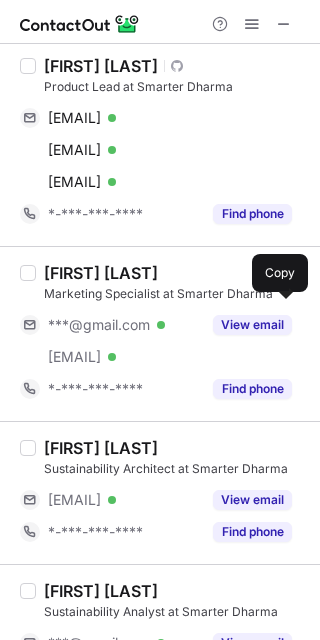 drag, startPoint x: 247, startPoint y: 324, endPoint x: 139, endPoint y: 307, distance: 109.32977 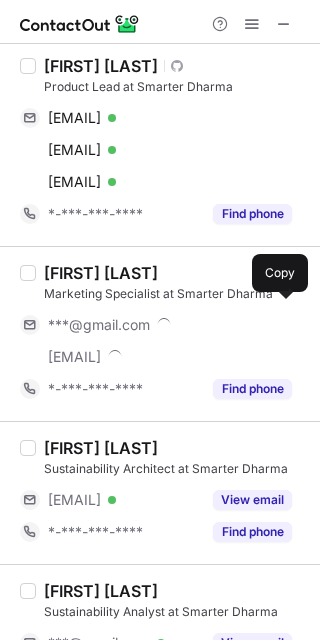 click on "Agnel Sanwin" at bounding box center (101, 273) 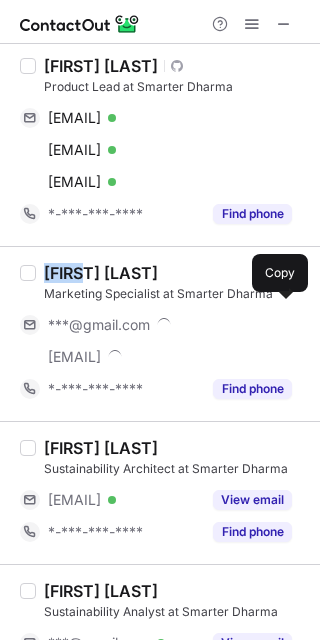 click on "Agnel Sanwin" at bounding box center (101, 273) 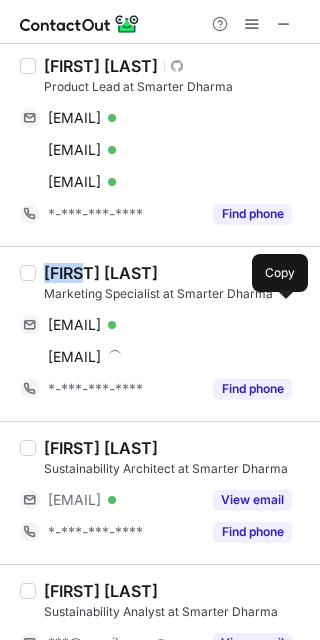 copy on "Agnel" 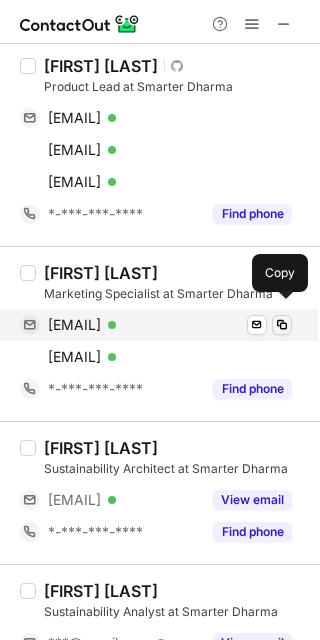 drag, startPoint x: 168, startPoint y: 325, endPoint x: 287, endPoint y: 325, distance: 119 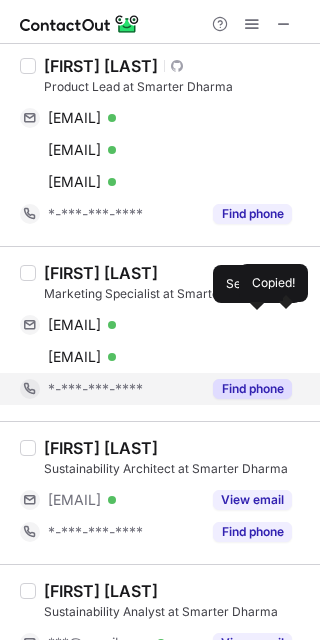 scroll, scrollTop: 631, scrollLeft: 0, axis: vertical 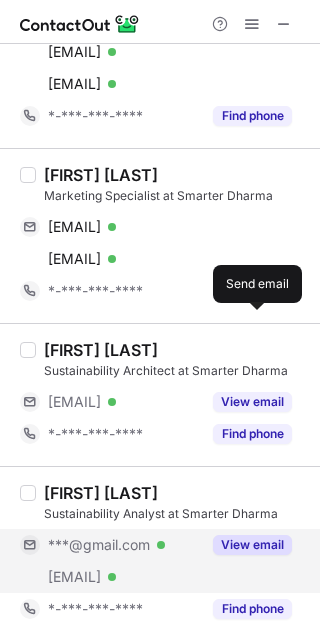 drag, startPoint x: 221, startPoint y: 539, endPoint x: 234, endPoint y: 541, distance: 13.152946 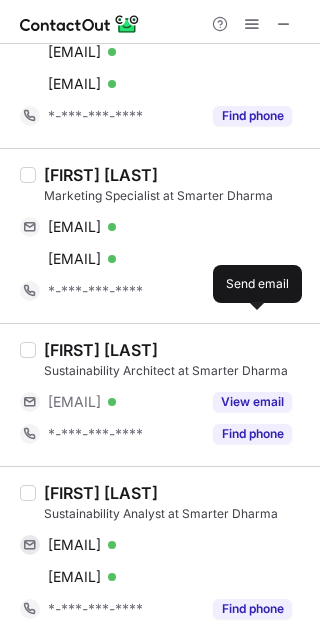 click on "Simal Mohammed Sustainability Analyst at Smarter Dharma mohammedsimal69@gmail.com Verified Send email Copy simal@smarterdharma.com Verified Send email Copy *-***-***-**** Find phone" at bounding box center [172, 554] 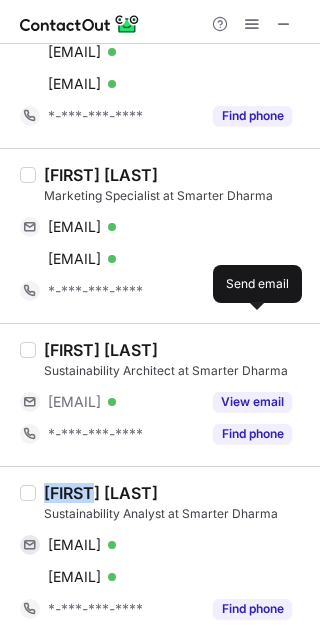 drag, startPoint x: 41, startPoint y: 486, endPoint x: 314, endPoint y: 468, distance: 273.59277 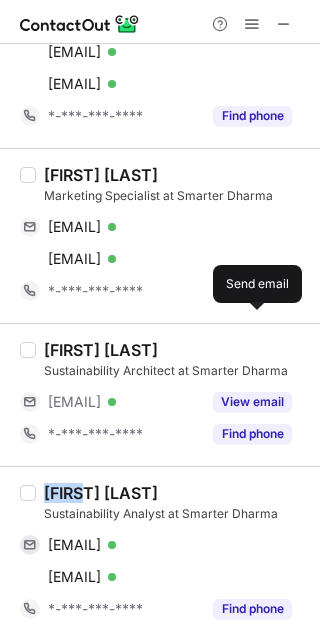 copy on "Simal" 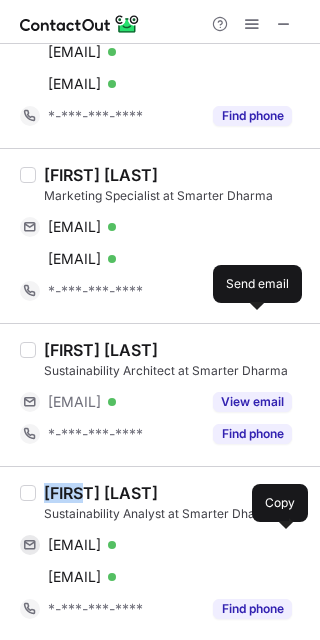 drag, startPoint x: 146, startPoint y: 549, endPoint x: 319, endPoint y: 443, distance: 202.8916 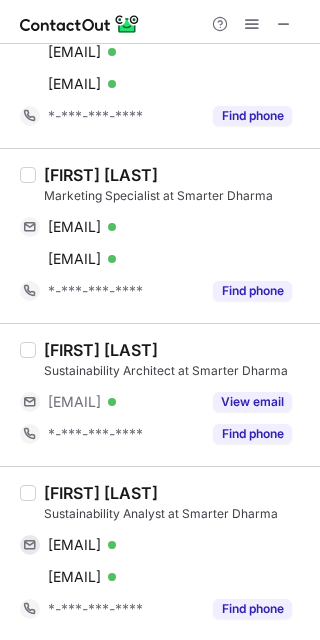 drag, startPoint x: 279, startPoint y: 19, endPoint x: 145, endPoint y: 5, distance: 134.72935 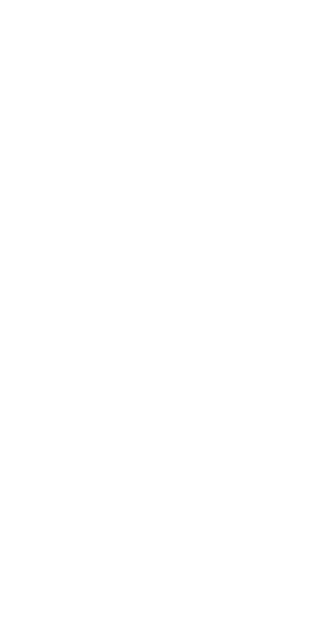 scroll, scrollTop: 0, scrollLeft: 0, axis: both 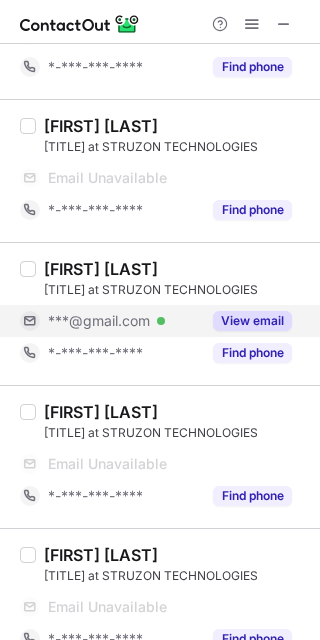 click on "View email" at bounding box center (252, 321) 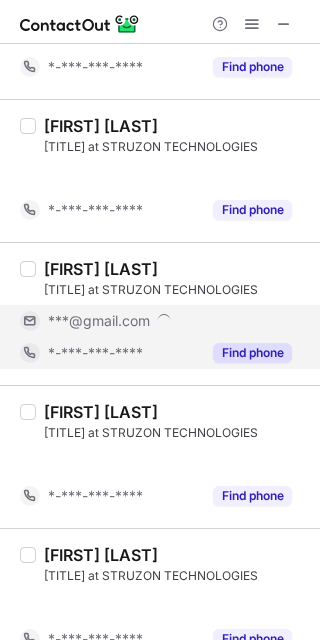 scroll, scrollTop: 234, scrollLeft: 0, axis: vertical 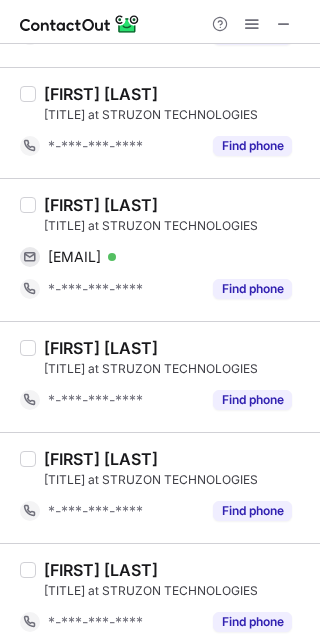 click on "Yugesh S" at bounding box center (101, 205) 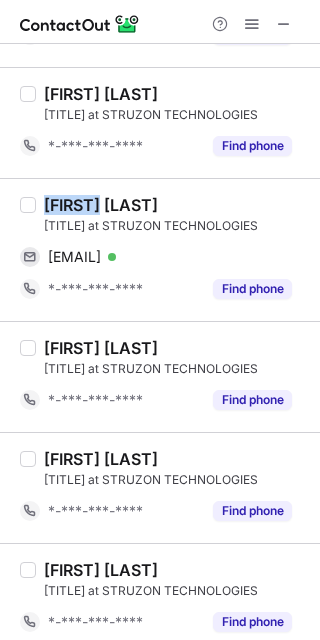 click on "Yugesh S" at bounding box center (101, 205) 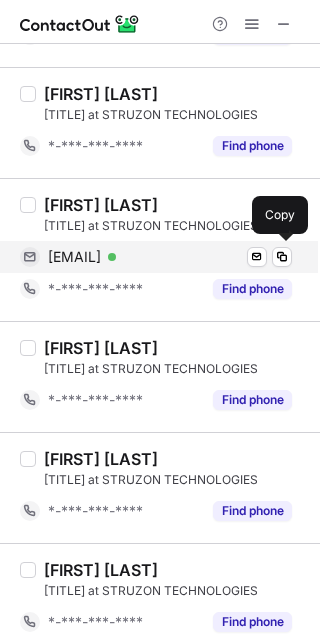 click on "yugesh10012002@gmail.com" at bounding box center (74, 257) 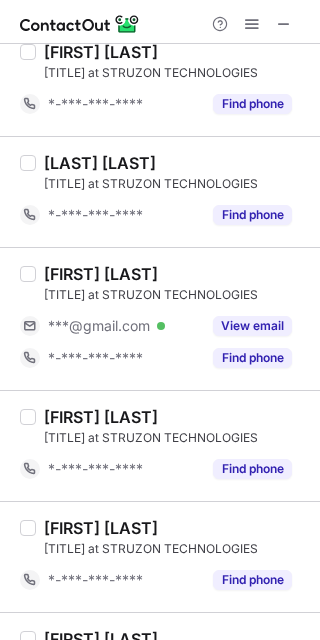 scroll, scrollTop: 1168, scrollLeft: 0, axis: vertical 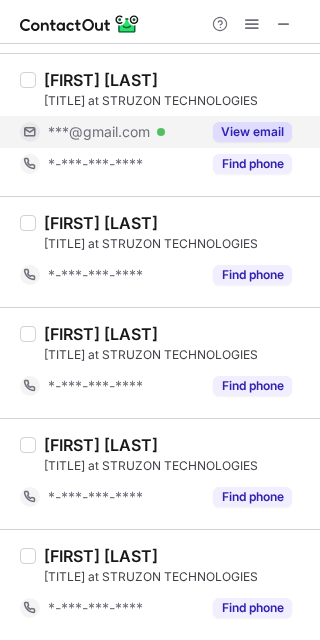 click on "View email" at bounding box center (252, 132) 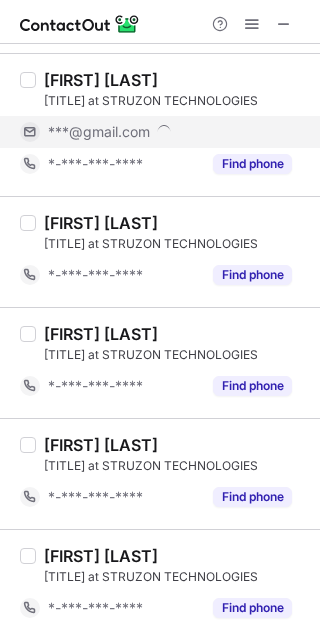 click on "LOGESHWARAN M" at bounding box center (101, 80) 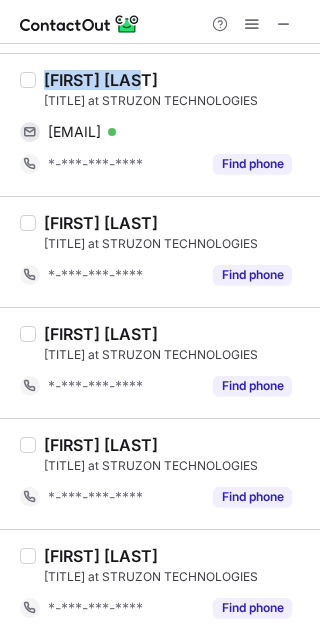 copy on "LOGESHWARAN" 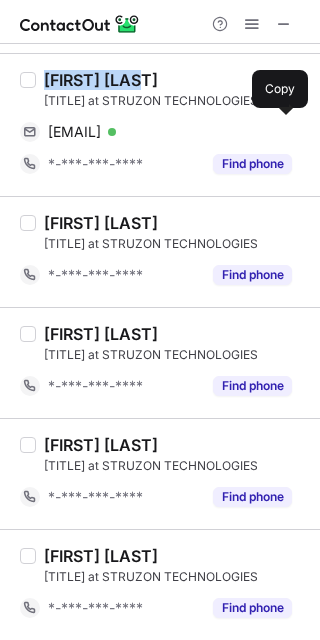 drag, startPoint x: 178, startPoint y: 129, endPoint x: 285, endPoint y: 203, distance: 130.09612 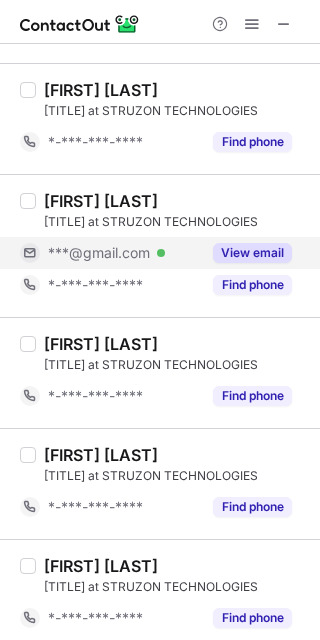 scroll, scrollTop: 2072, scrollLeft: 0, axis: vertical 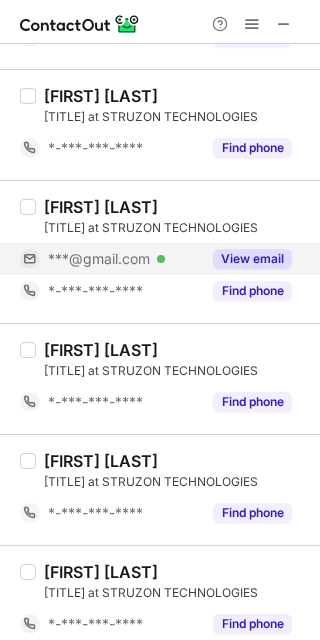 drag, startPoint x: 269, startPoint y: 249, endPoint x: 208, endPoint y: 253, distance: 61.13101 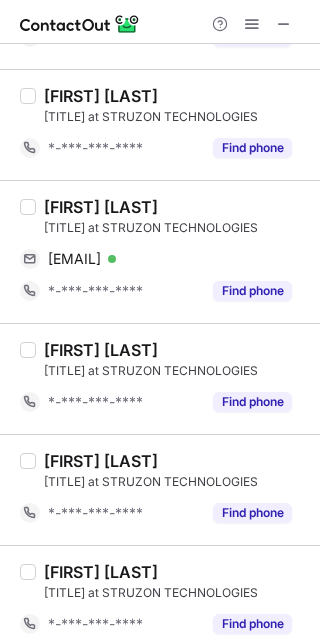 click on "ANOOP A" at bounding box center (101, 207) 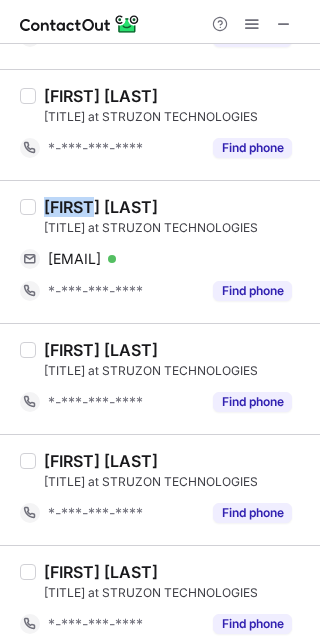 click on "ANOOP A" at bounding box center [101, 207] 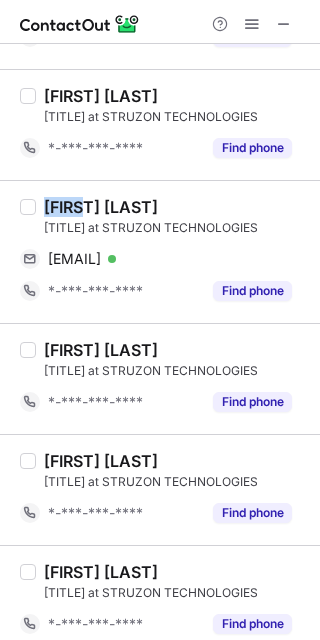 copy on "ANOOP" 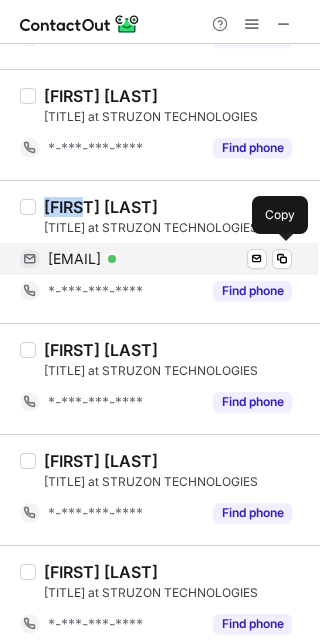 drag, startPoint x: 177, startPoint y: 256, endPoint x: 304, endPoint y: 269, distance: 127.66362 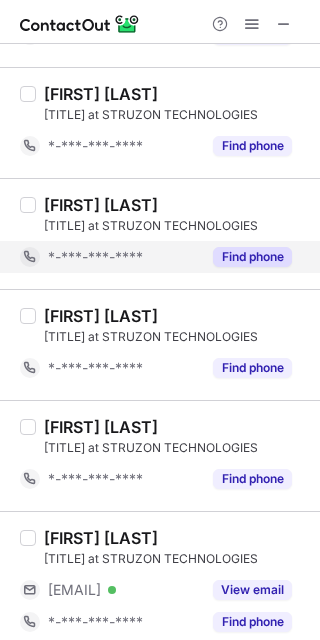 scroll, scrollTop: 2338, scrollLeft: 0, axis: vertical 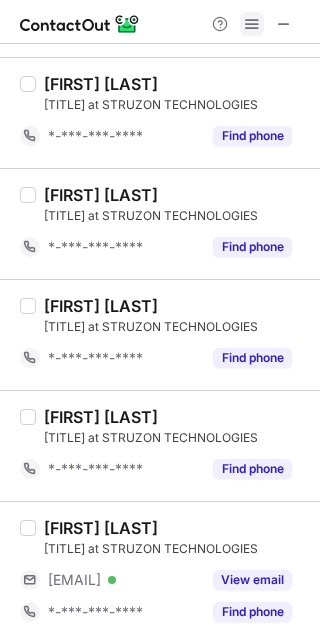 drag, startPoint x: 283, startPoint y: 26, endPoint x: 244, endPoint y: 25, distance: 39.012817 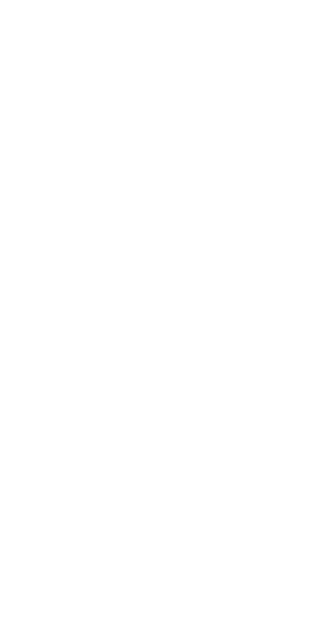 scroll, scrollTop: 0, scrollLeft: 0, axis: both 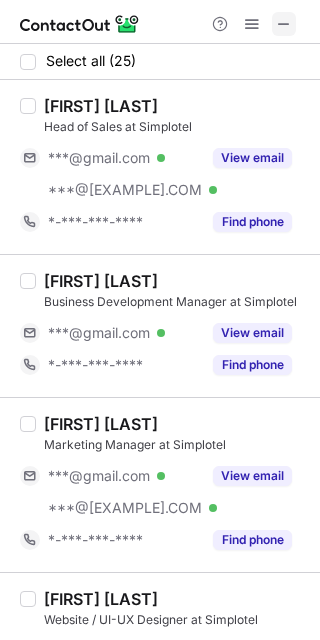 click at bounding box center [284, 24] 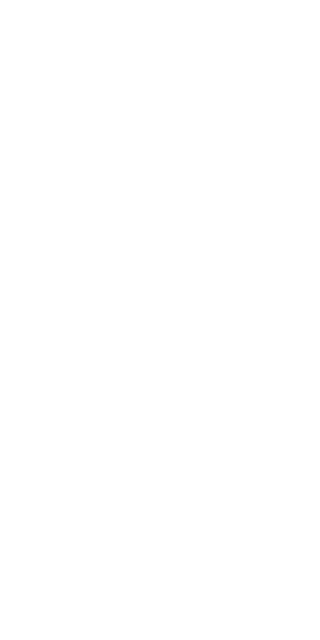 scroll, scrollTop: 0, scrollLeft: 0, axis: both 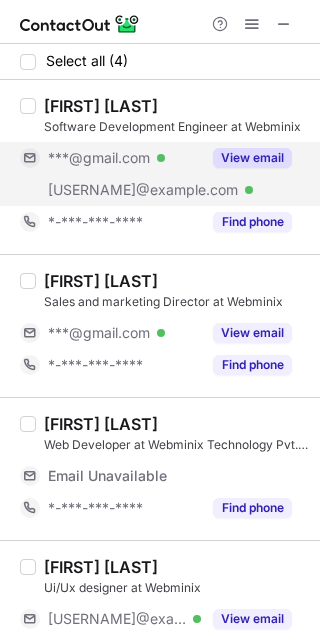 click on "View email" at bounding box center (252, 158) 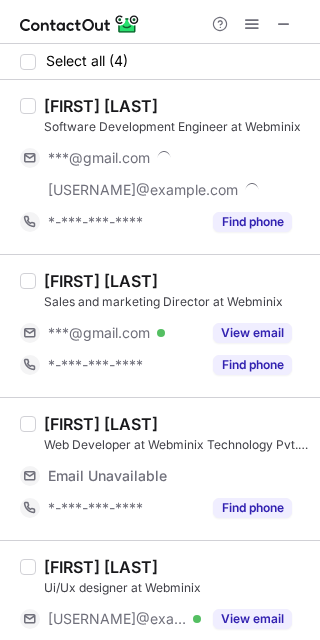 click on "[FIRST] [LAST]" at bounding box center (101, 106) 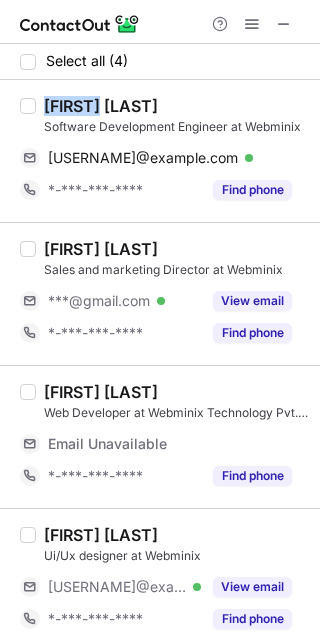 click on "ujjwal saini" at bounding box center [101, 106] 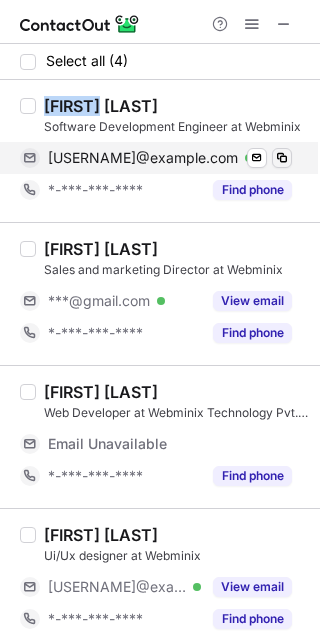 copy on "ujjwal" 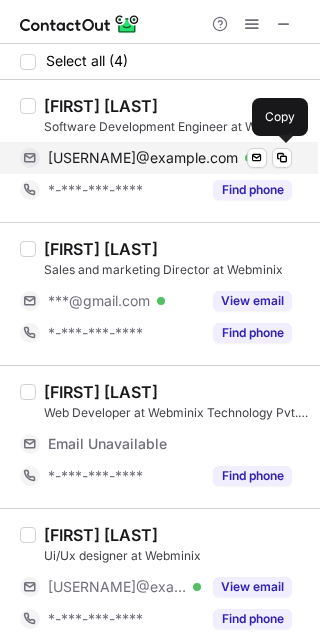 click on "ujjwalsaini411@gmail.com" at bounding box center (143, 158) 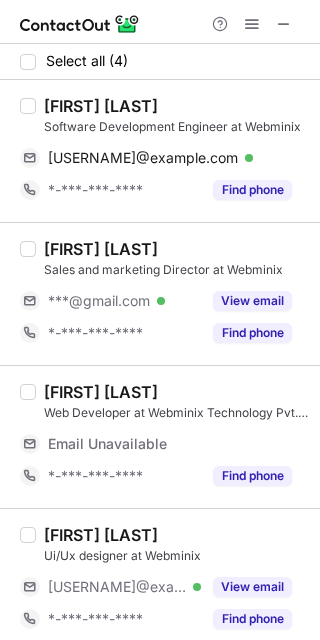 drag, startPoint x: 257, startPoint y: 293, endPoint x: 55, endPoint y: 263, distance: 204.21558 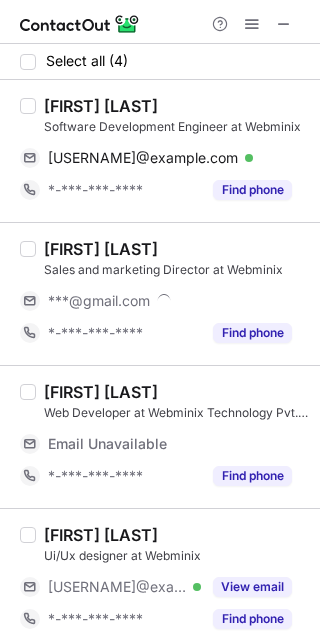 click on "Shunakshi sharma" at bounding box center (101, 249) 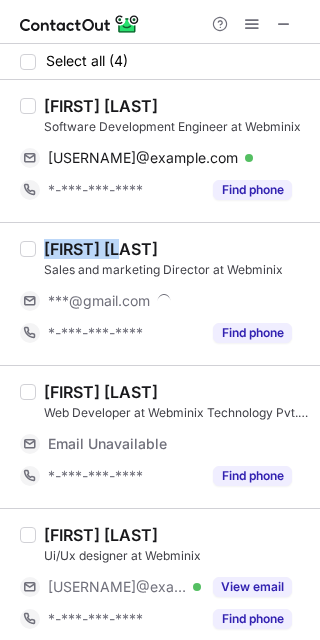 click on "Shunakshi sharma" at bounding box center (101, 249) 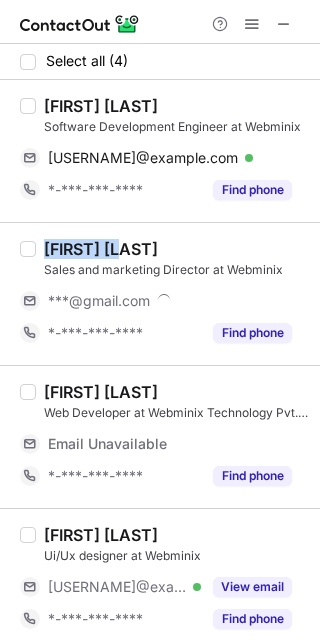 copy on "Shunakshi" 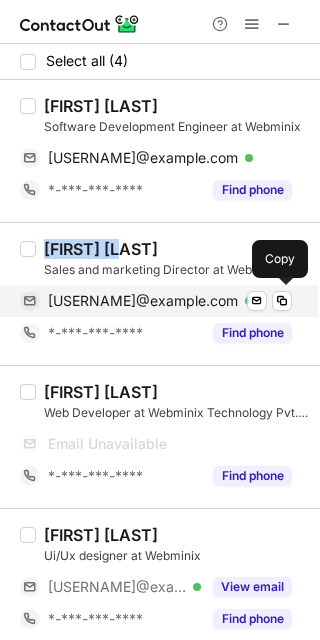 click on "jaimansunakshi@gmail.com" at bounding box center [143, 301] 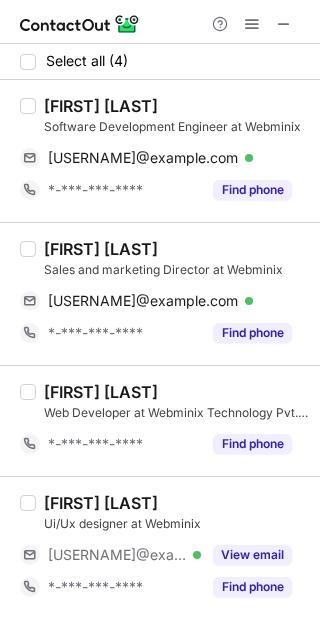 drag, startPoint x: 280, startPoint y: 21, endPoint x: 172, endPoint y: 3, distance: 109.48972 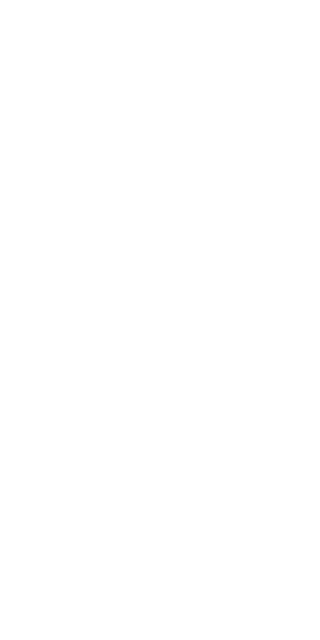 scroll, scrollTop: 0, scrollLeft: 0, axis: both 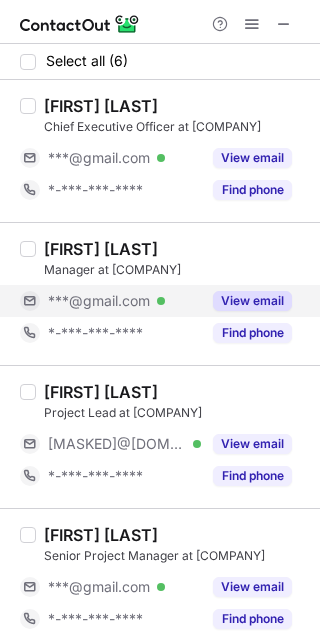 click on "View email" at bounding box center [252, 301] 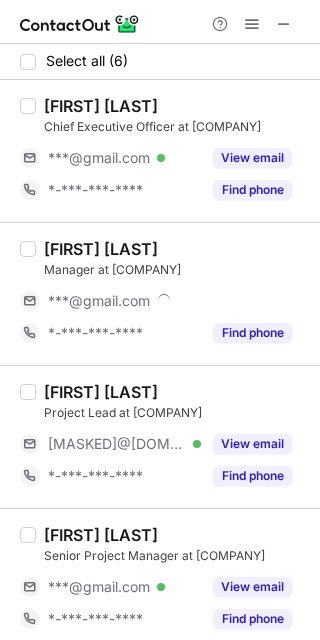 click on "Mansi Arora" at bounding box center (101, 249) 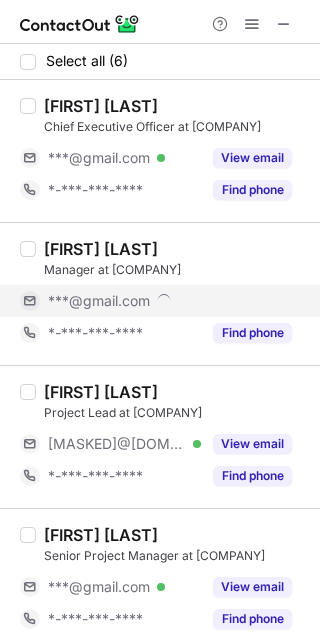 click on "***@gmail.com" at bounding box center (99, 301) 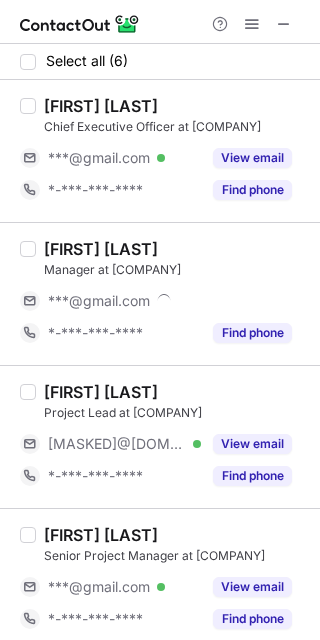 scroll, scrollTop: 0, scrollLeft: 0, axis: both 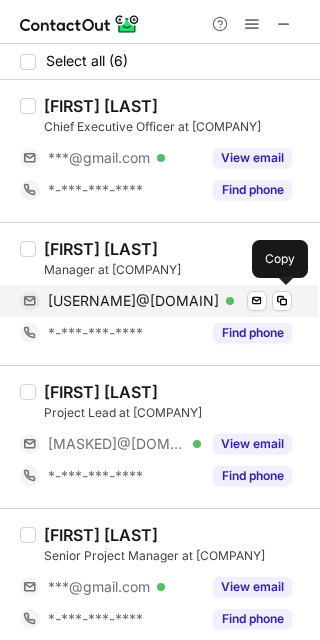 click on "mansi283@gmail.com" at bounding box center [133, 301] 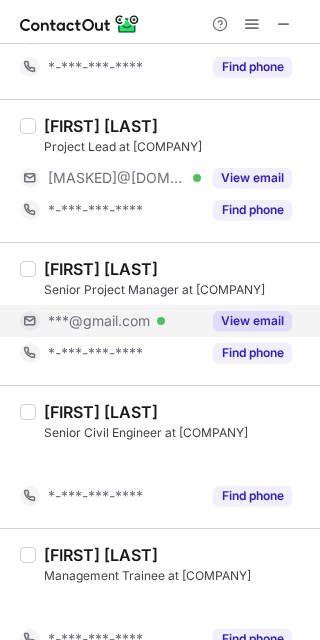 scroll, scrollTop: 232, scrollLeft: 0, axis: vertical 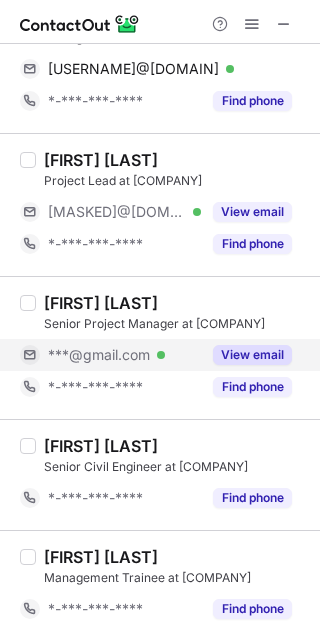 click on "View email" at bounding box center (252, 355) 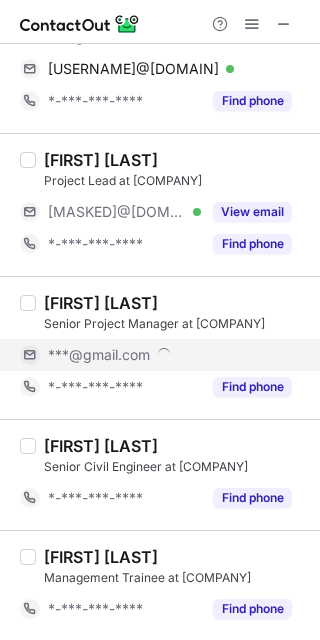 click on "Punit Gulati" at bounding box center (101, 303) 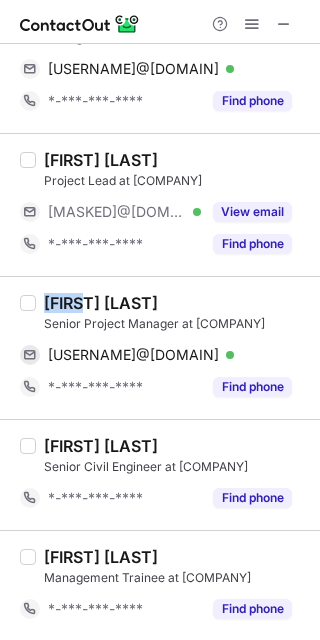 copy on "Punit" 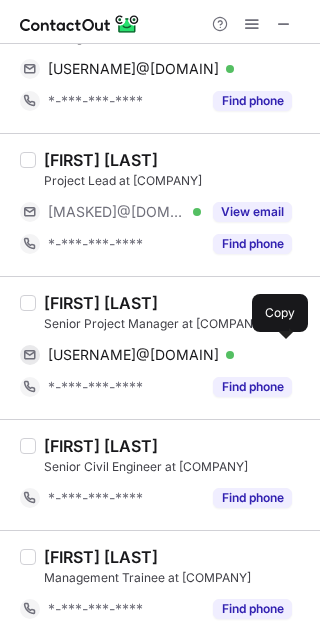 click on "punitgulati1990@gmail.com" at bounding box center [133, 355] 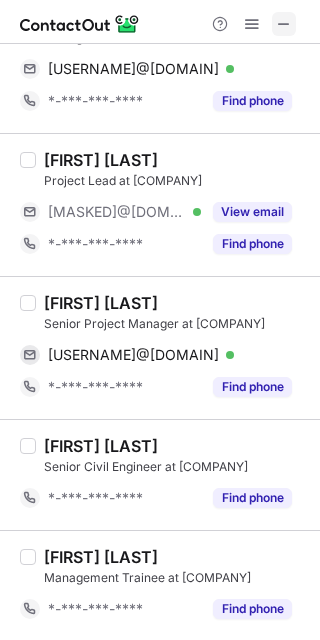 click at bounding box center (284, 24) 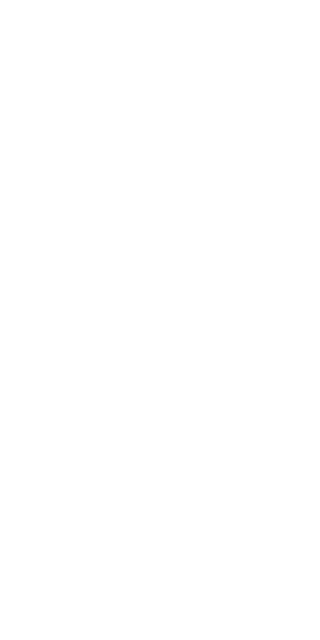 scroll, scrollTop: 0, scrollLeft: 0, axis: both 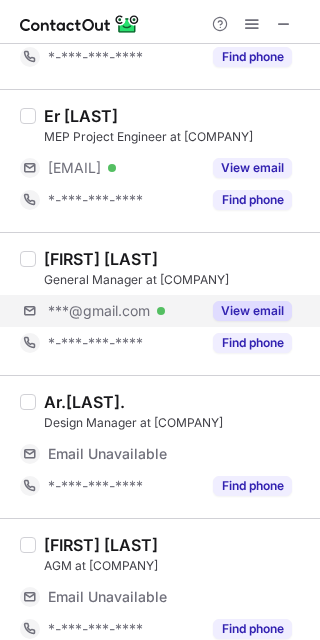 click on "[EMAIL] Verified View email" at bounding box center [164, 311] 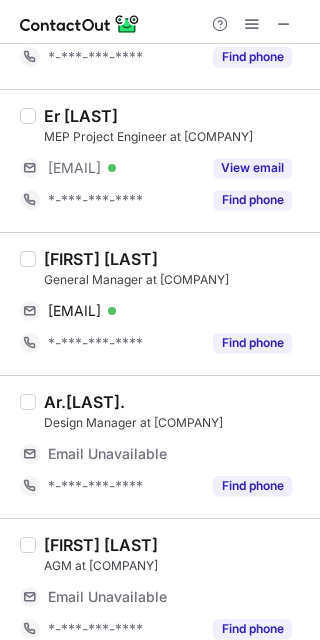 click on "[FIRST] [LAST]" at bounding box center (101, 259) 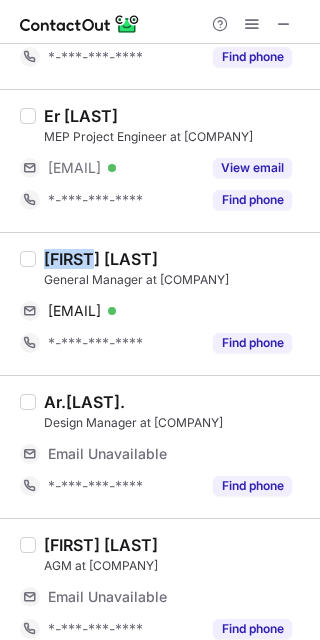 click on "[FIRST] [LAST]" at bounding box center [101, 259] 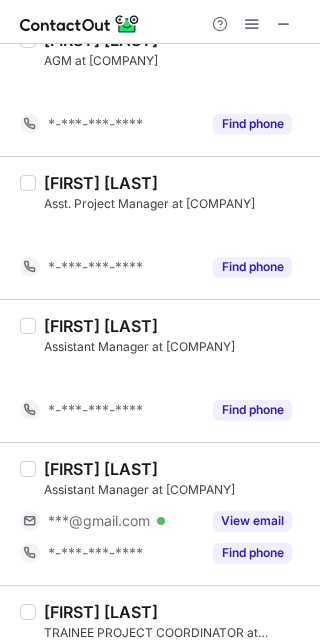 scroll, scrollTop: 602, scrollLeft: 0, axis: vertical 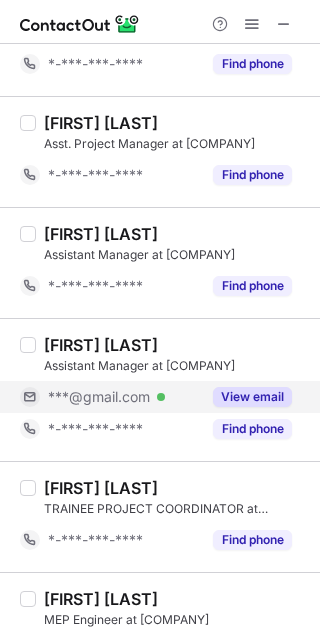 click on "View email" at bounding box center (252, 397) 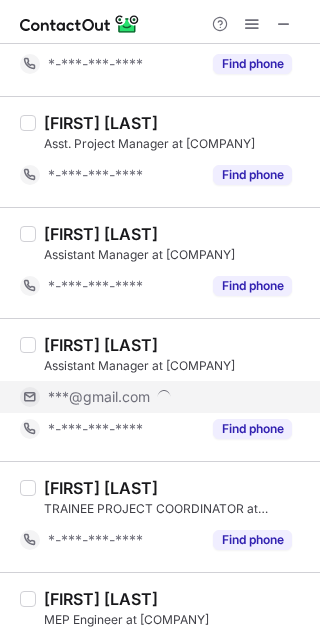 click on "[FIRST] [LAST]" at bounding box center [101, 345] 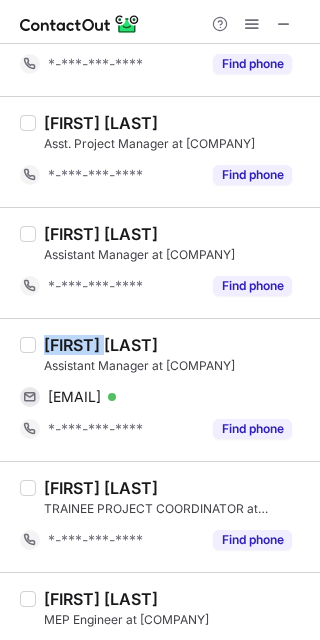 drag, startPoint x: 56, startPoint y: 343, endPoint x: 307, endPoint y: 348, distance: 251.04979 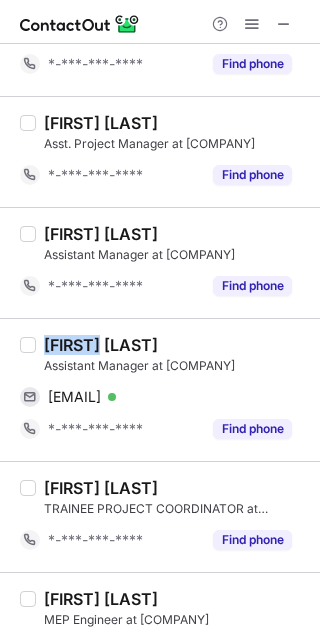copy on "[FIRST]" 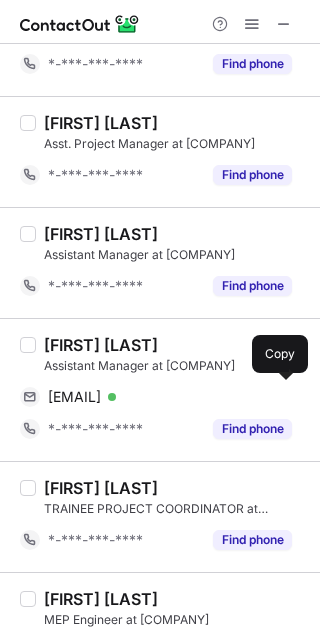 drag, startPoint x: 164, startPoint y: 395, endPoint x: 317, endPoint y: 397, distance: 153.01308 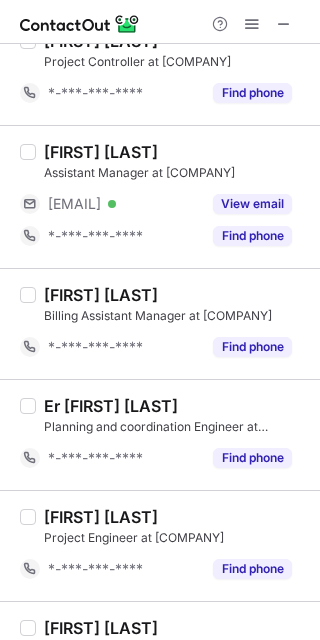 scroll, scrollTop: 1784, scrollLeft: 0, axis: vertical 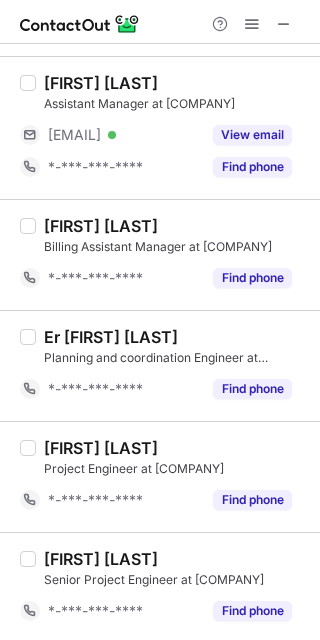 drag, startPoint x: 283, startPoint y: 27, endPoint x: 37, endPoint y: 2, distance: 247.26706 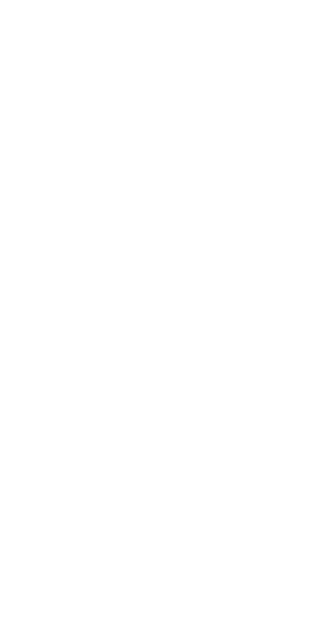 scroll, scrollTop: 0, scrollLeft: 0, axis: both 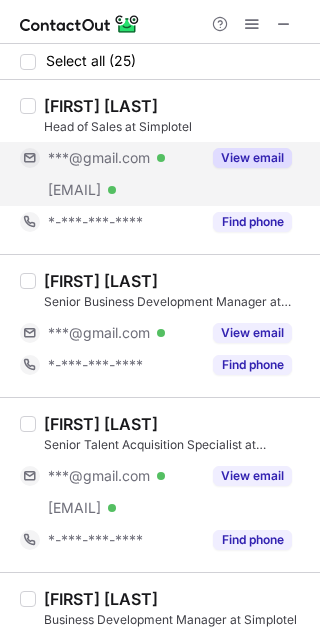click on "View email" at bounding box center [252, 158] 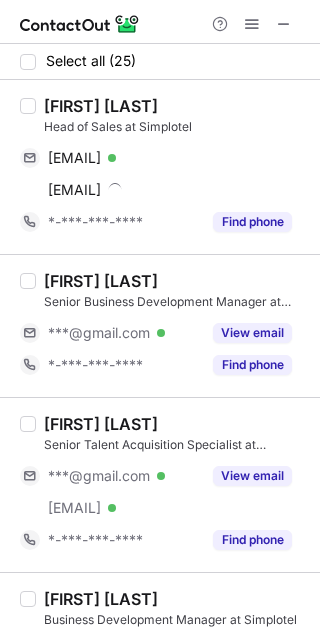 click on "[FIRST] [LAST] [TITLE] at Simplotel [EMAIL] Verified Send email Copy [EMAIL] Send email Copy [PHONE]" at bounding box center (160, 167) 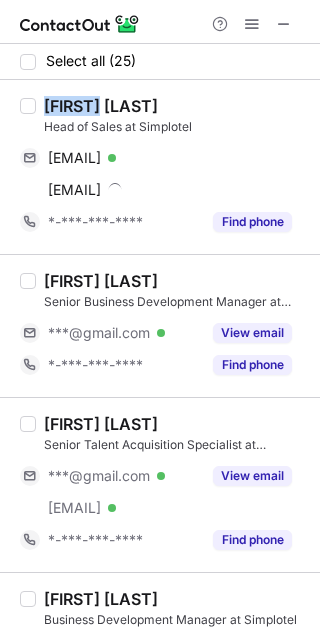 drag, startPoint x: 55, startPoint y: 95, endPoint x: 89, endPoint y: 101, distance: 34.525352 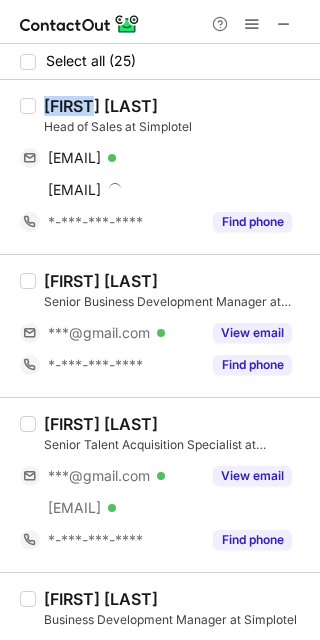 copy on "[FIRST]" 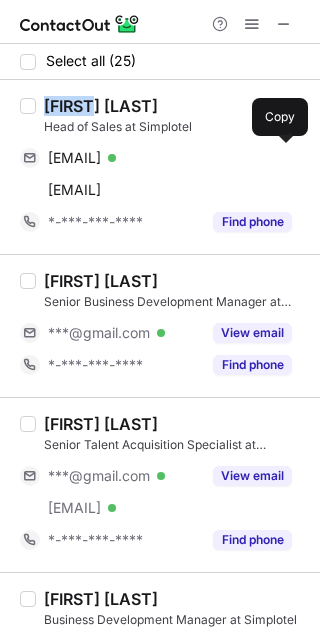 drag, startPoint x: 138, startPoint y: 153, endPoint x: 300, endPoint y: 205, distance: 170.14111 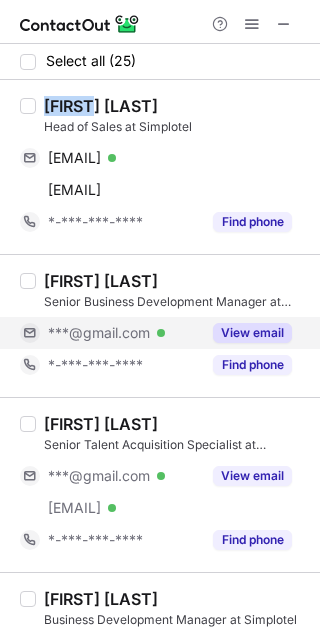 click on "View email" at bounding box center [246, 333] 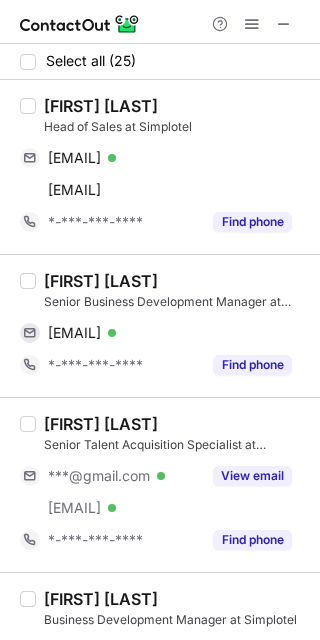click on "[FIRST] [LAST]" at bounding box center (101, 281) 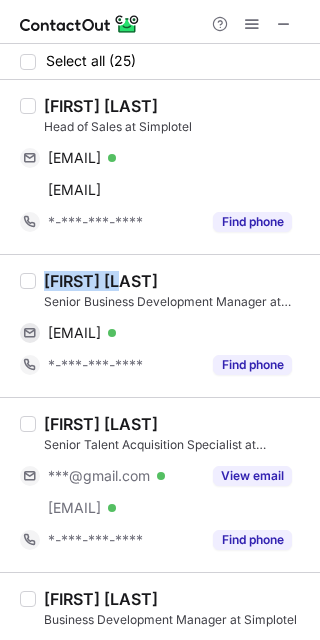 click on "[FIRST] [LAST]" at bounding box center [101, 281] 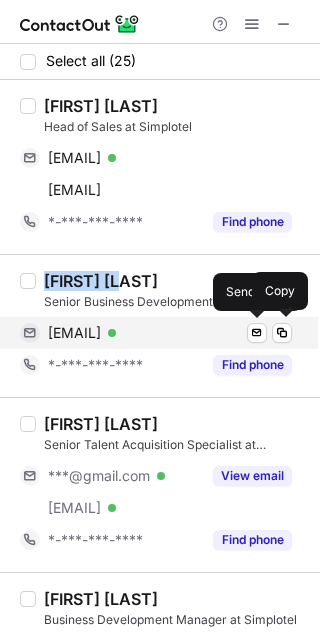 drag, startPoint x: 152, startPoint y: 329, endPoint x: 301, endPoint y: 352, distance: 150.76472 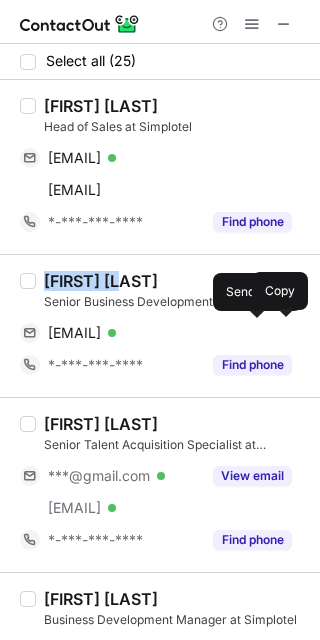 click on "[EMAIL]" at bounding box center (74, 333) 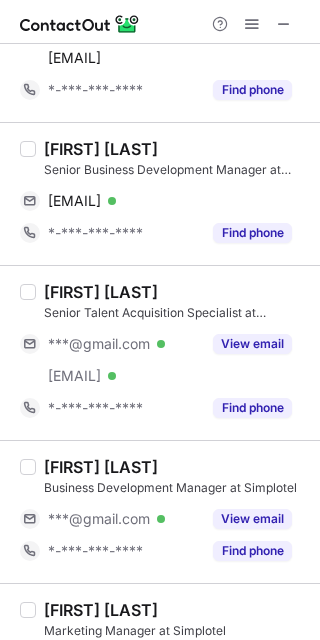 scroll, scrollTop: 133, scrollLeft: 0, axis: vertical 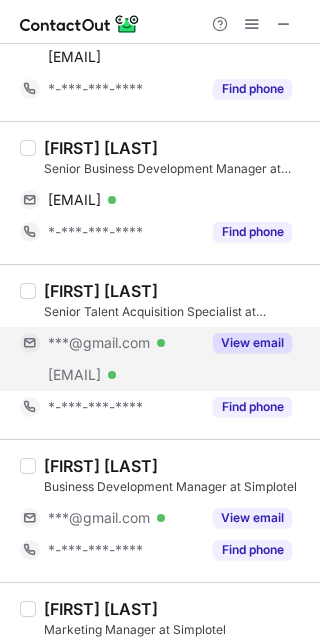click on "View email" at bounding box center (252, 343) 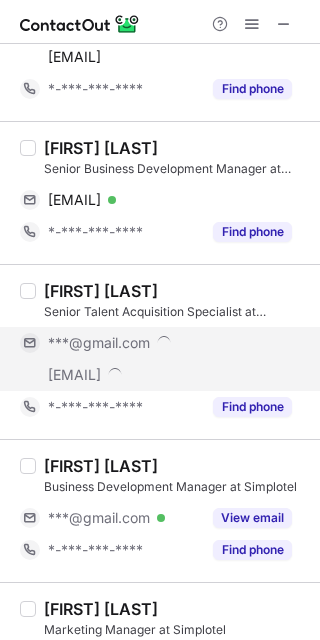 click on "[FIRST] [LAST]" at bounding box center (101, 291) 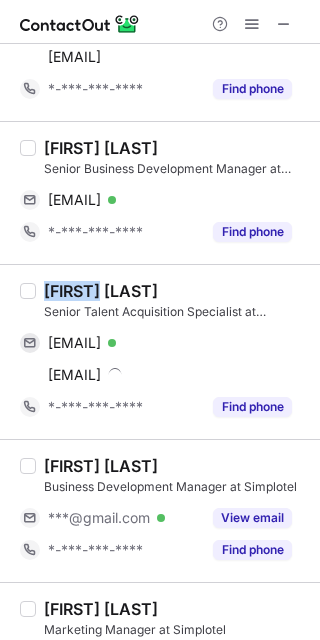 drag, startPoint x: 71, startPoint y: 292, endPoint x: 312, endPoint y: 288, distance: 241.03319 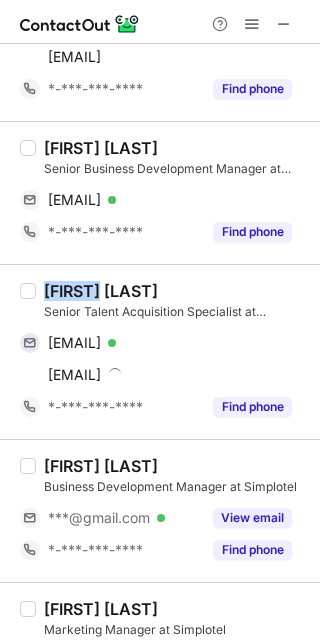 click on "[FIRST] [LAST]" at bounding box center (101, 291) 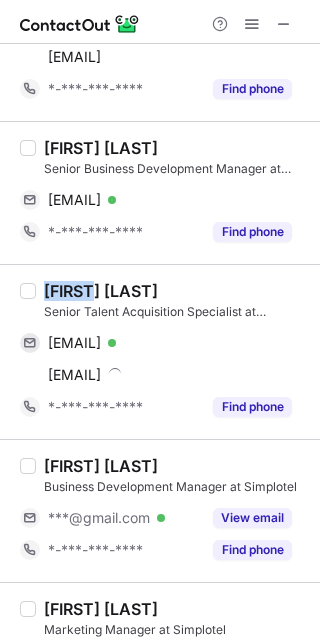 copy on "[FIRST]" 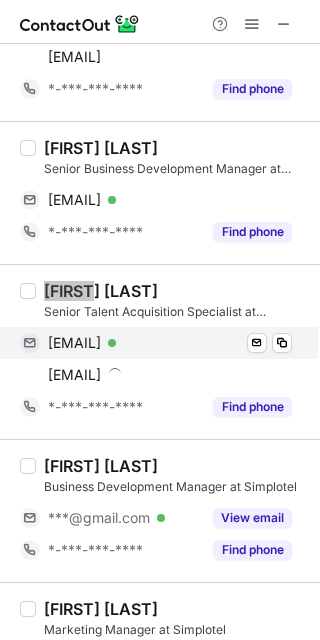 drag, startPoint x: 165, startPoint y: 340, endPoint x: 300, endPoint y: 340, distance: 135 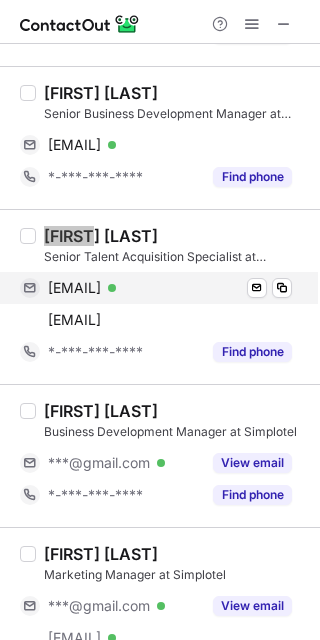 scroll, scrollTop: 400, scrollLeft: 0, axis: vertical 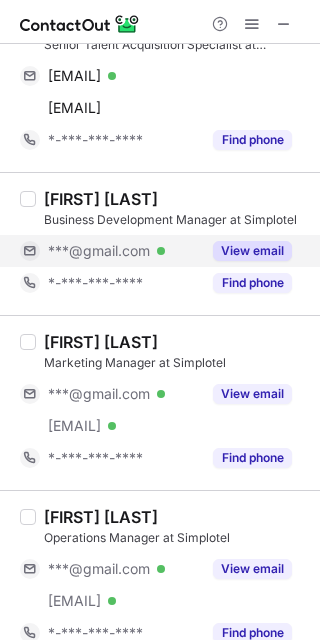 drag, startPoint x: 254, startPoint y: 243, endPoint x: 207, endPoint y: 253, distance: 48.052055 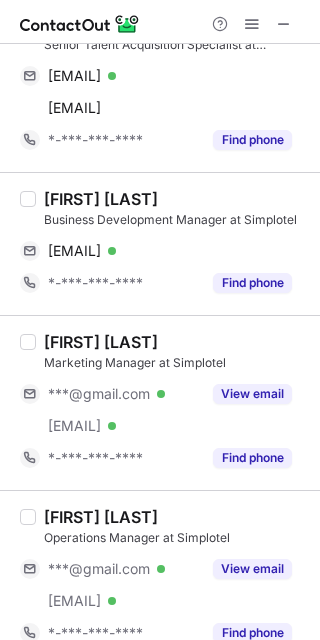 click on "[FIRST] [LAST]" at bounding box center (101, 199) 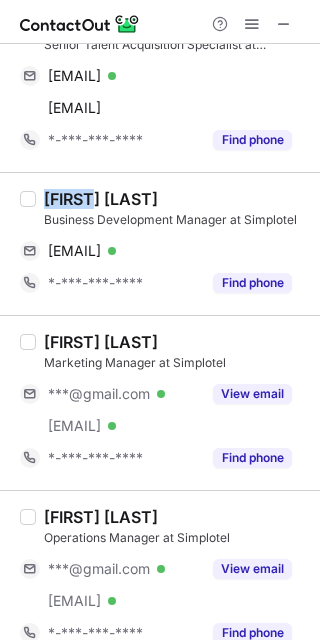 click on "[FIRST] [LAST]" at bounding box center [101, 199] 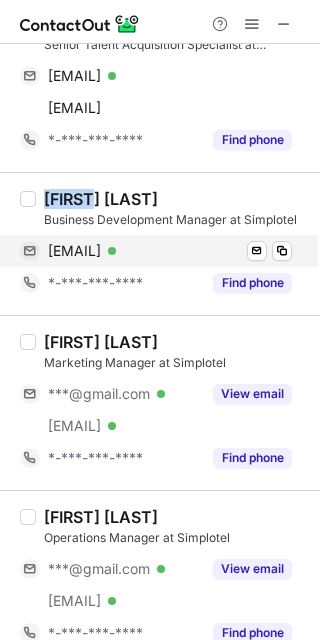 copy on "[FIRST]" 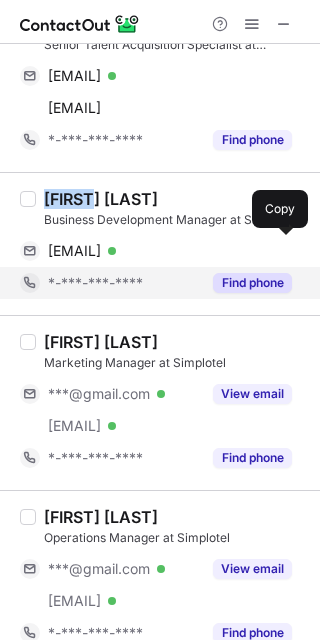 click on "[EMAIL]" at bounding box center [74, 251] 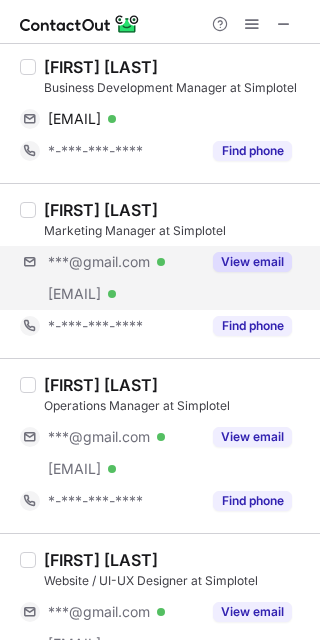 scroll, scrollTop: 533, scrollLeft: 0, axis: vertical 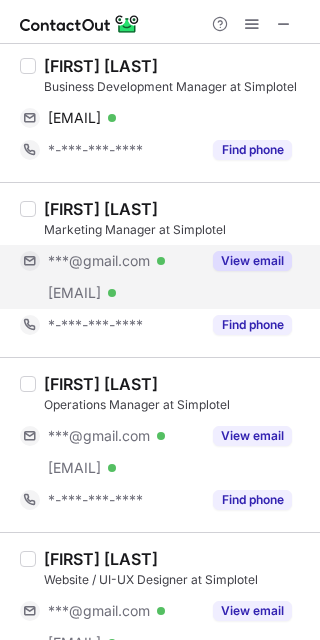 click on "View email" at bounding box center (252, 261) 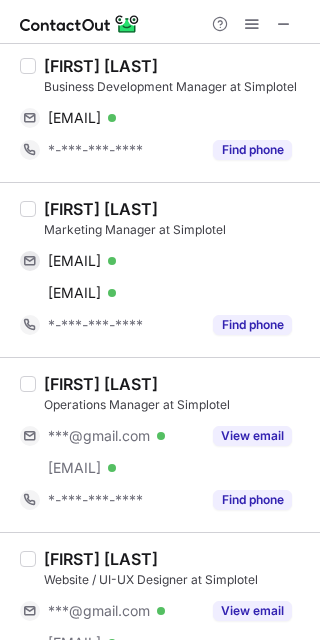 click on "[FIRST] [LAST]" at bounding box center (101, 209) 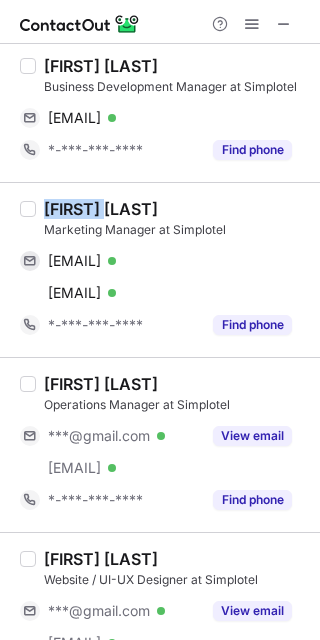 click on "[FIRST] [LAST]" at bounding box center (101, 209) 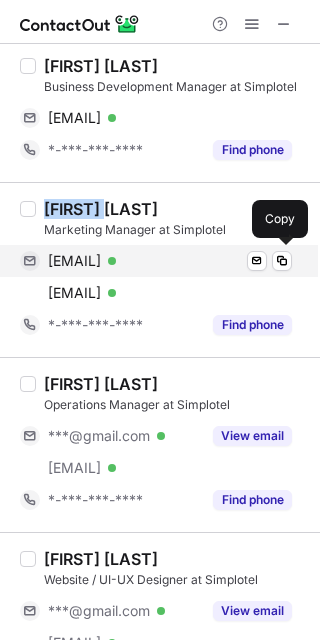 drag, startPoint x: 163, startPoint y: 257, endPoint x: 294, endPoint y: 254, distance: 131.03435 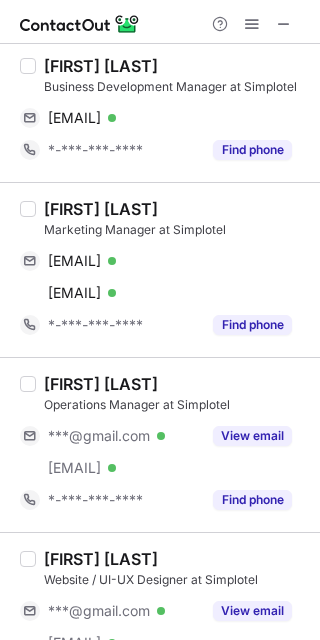 scroll, scrollTop: 666, scrollLeft: 0, axis: vertical 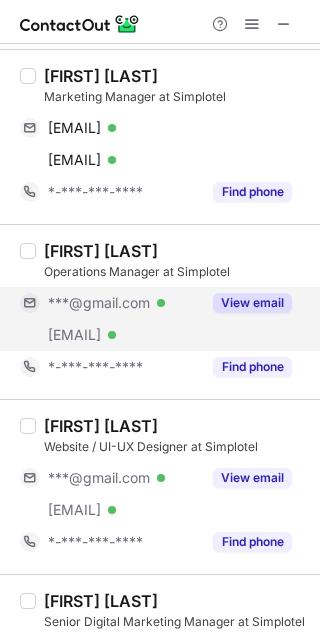 drag, startPoint x: 279, startPoint y: 304, endPoint x: 222, endPoint y: 301, distance: 57.07889 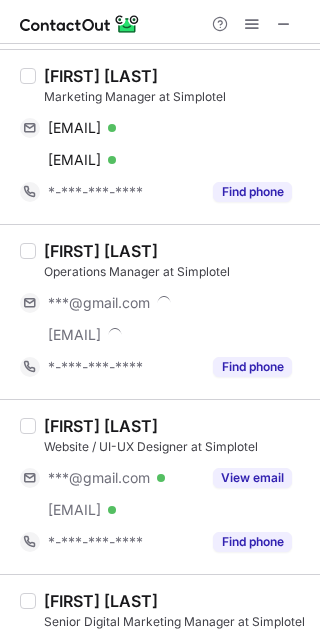 click on "[FIRST] [LAST]" at bounding box center (101, 251) 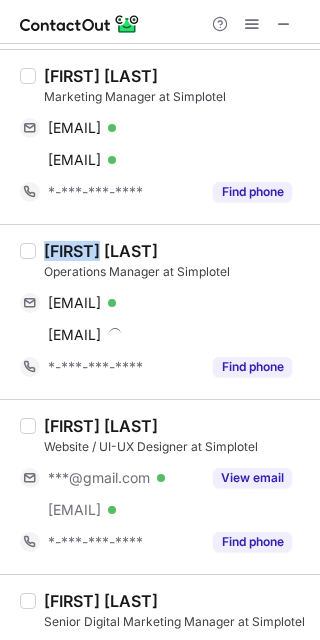 drag, startPoint x: 66, startPoint y: 246, endPoint x: 317, endPoint y: 250, distance: 251.03188 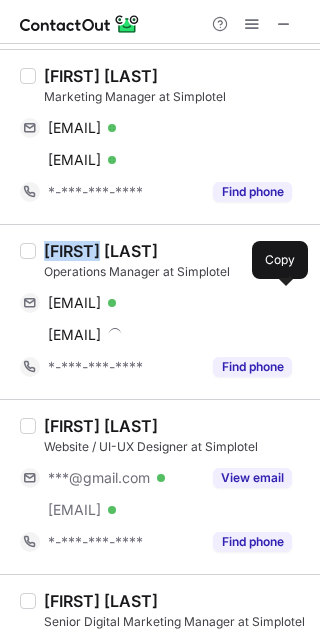 click on "[EMAIL]" at bounding box center (74, 303) 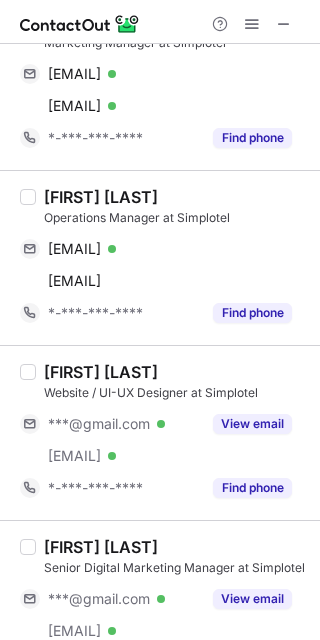 scroll, scrollTop: 800, scrollLeft: 0, axis: vertical 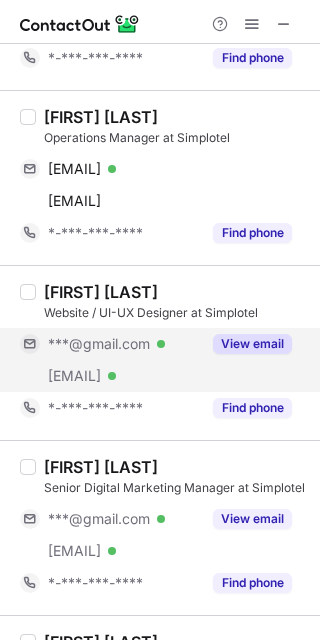 click on "View email" at bounding box center [246, 344] 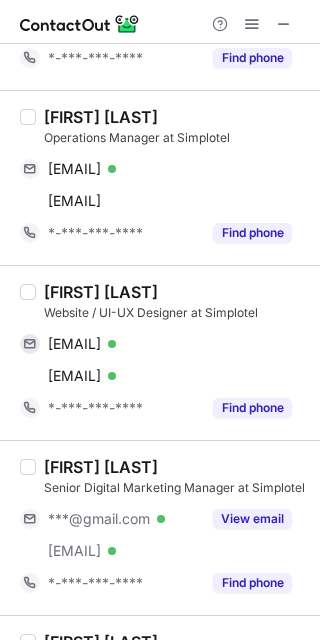 click on "[FIRST] [LAST]" at bounding box center [101, 292] 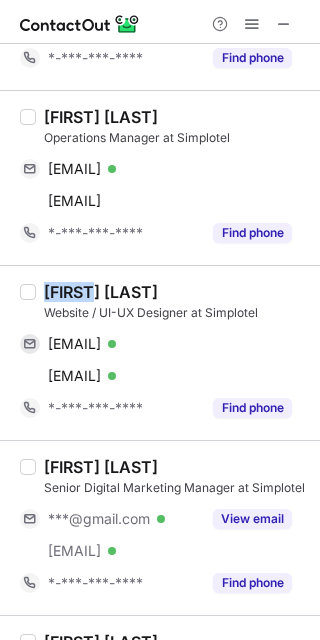 click on "[FIRST] [LAST]" at bounding box center [101, 292] 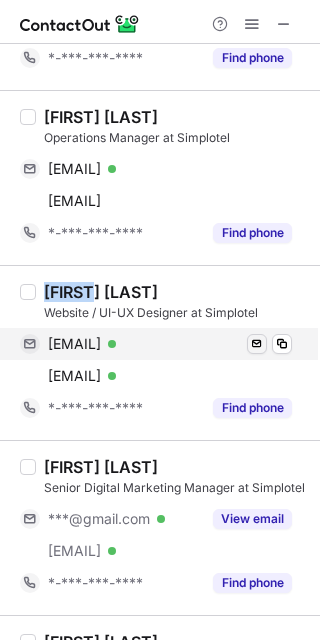 drag, startPoint x: 176, startPoint y: 343, endPoint x: 261, endPoint y: 343, distance: 85 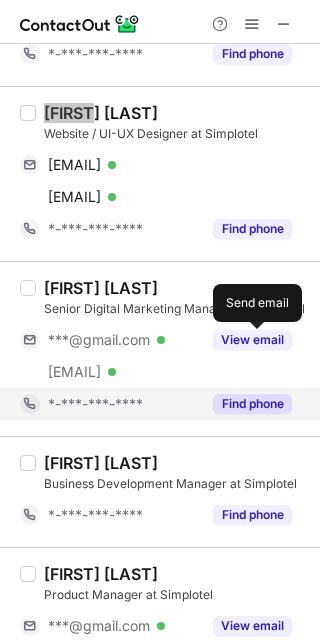 scroll, scrollTop: 1066, scrollLeft: 0, axis: vertical 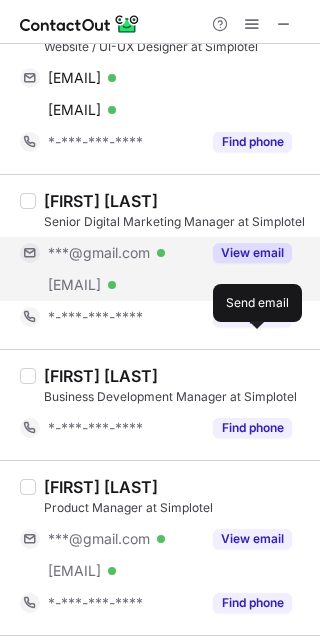 drag, startPoint x: 255, startPoint y: 247, endPoint x: 191, endPoint y: 254, distance: 64.381676 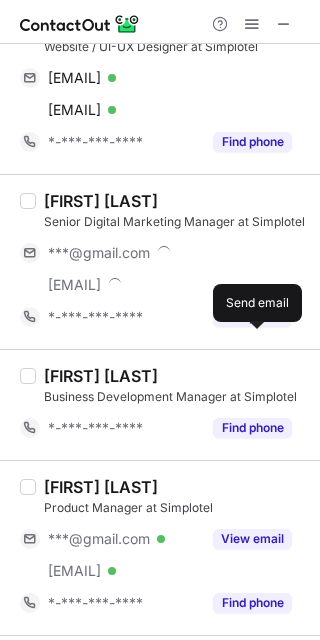 click on "[FIRST] [LAST]" at bounding box center (101, 201) 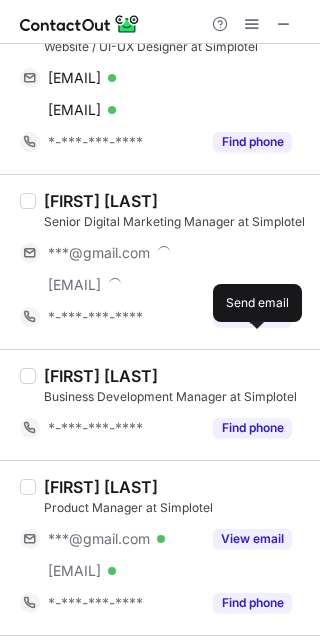 drag, startPoint x: 62, startPoint y: 191, endPoint x: 94, endPoint y: 198, distance: 32.75668 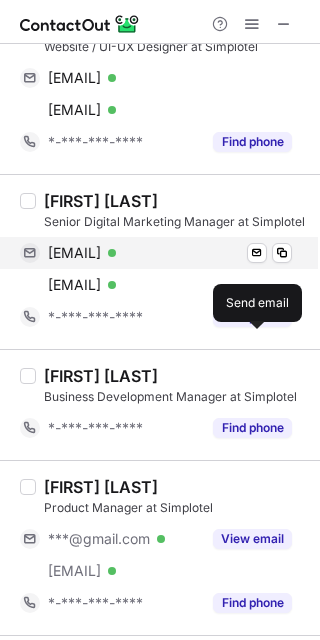 copy on "@" 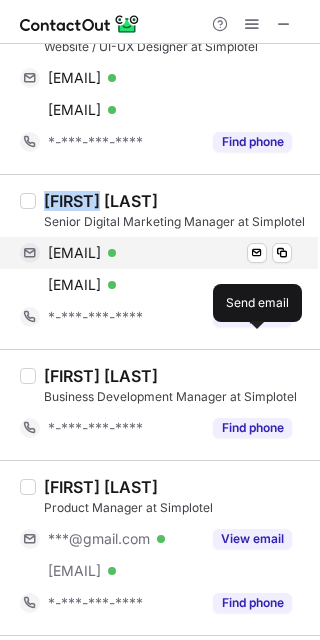 copy on "[FIRST]" 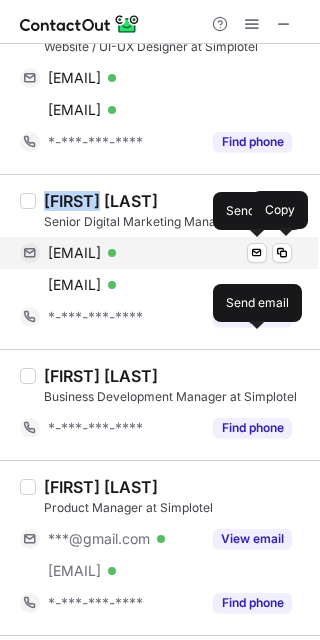 click on "[EMAIL]" at bounding box center [74, 253] 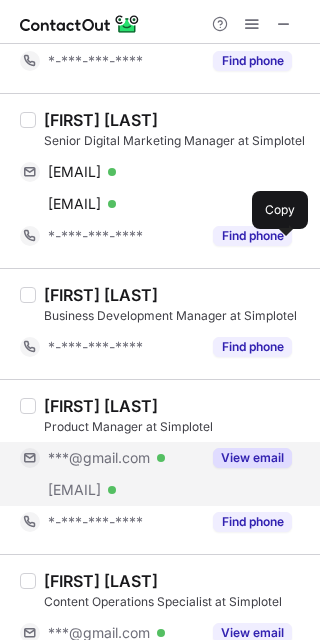 scroll, scrollTop: 1333, scrollLeft: 0, axis: vertical 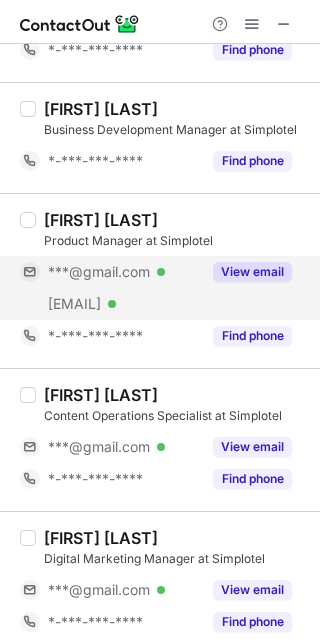 drag, startPoint x: 265, startPoint y: 273, endPoint x: 129, endPoint y: 255, distance: 137.186 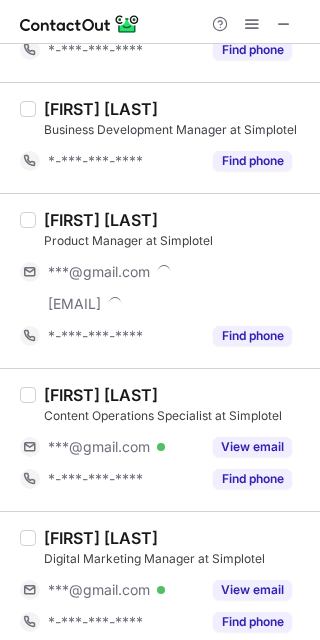 click on "[FIRST] [LAST]" at bounding box center [101, 220] 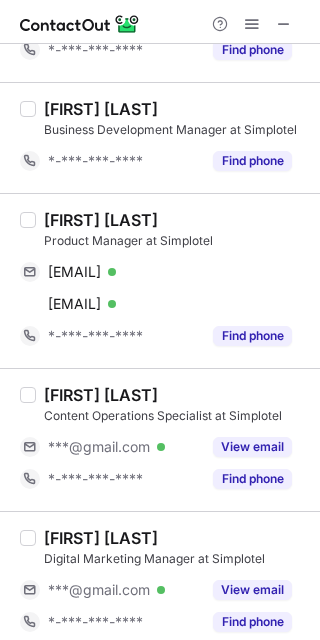 drag, startPoint x: 62, startPoint y: 212, endPoint x: 239, endPoint y: 237, distance: 178.75682 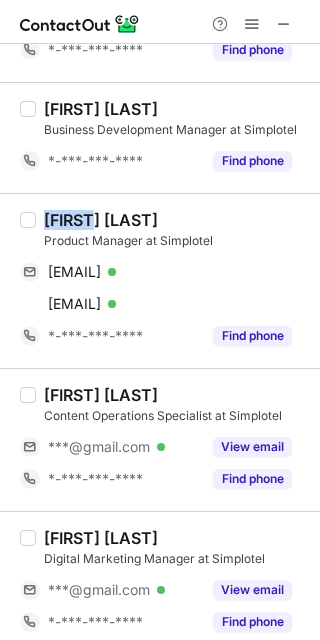 copy on "[FIRST]" 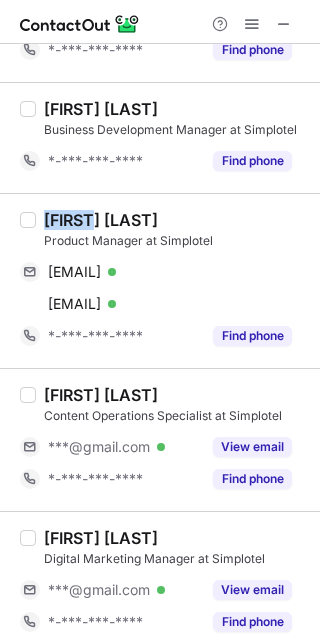 drag, startPoint x: 151, startPoint y: 271, endPoint x: 309, endPoint y: 269, distance: 158.01266 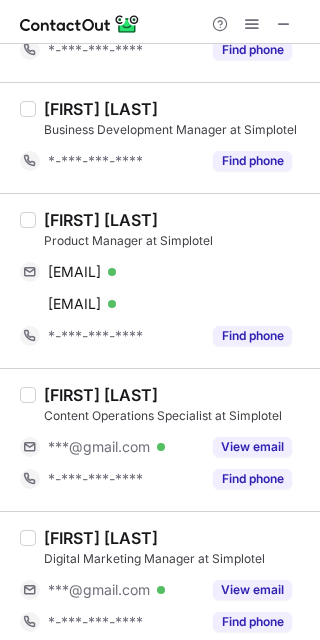 scroll, scrollTop: 1466, scrollLeft: 0, axis: vertical 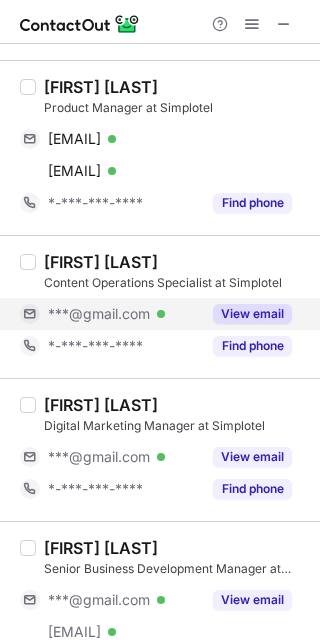 drag, startPoint x: 262, startPoint y: 308, endPoint x: 163, endPoint y: 295, distance: 99.849884 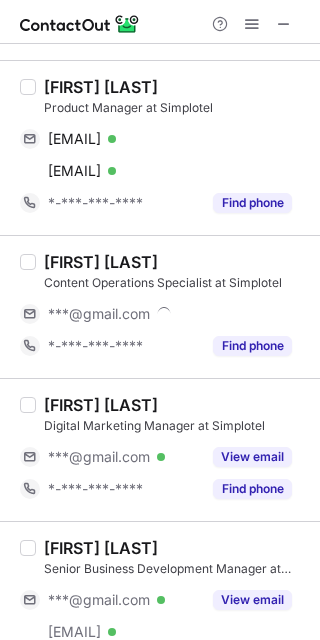click on "[FIRST] [LAST]" at bounding box center [101, 262] 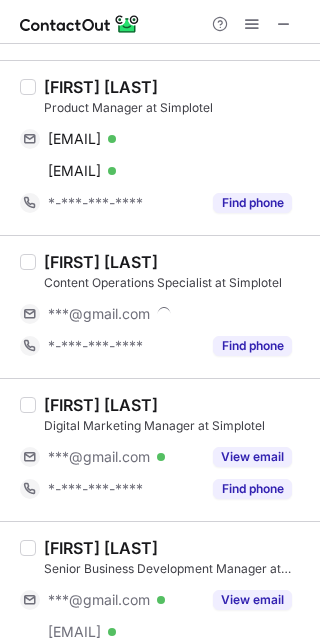 drag, startPoint x: 52, startPoint y: 257, endPoint x: 186, endPoint y: 285, distance: 136.89412 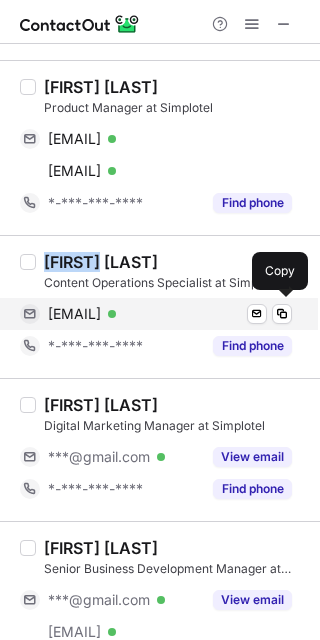 drag, startPoint x: 170, startPoint y: 311, endPoint x: 295, endPoint y: 315, distance: 125.06398 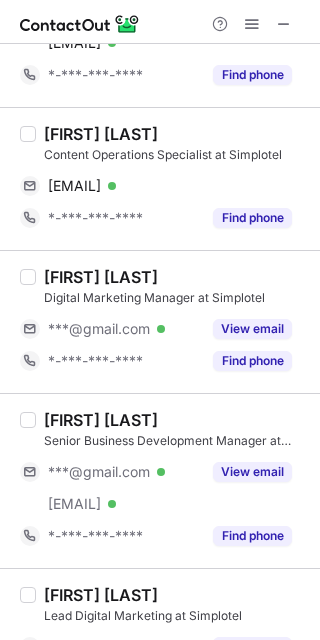 scroll, scrollTop: 1600, scrollLeft: 0, axis: vertical 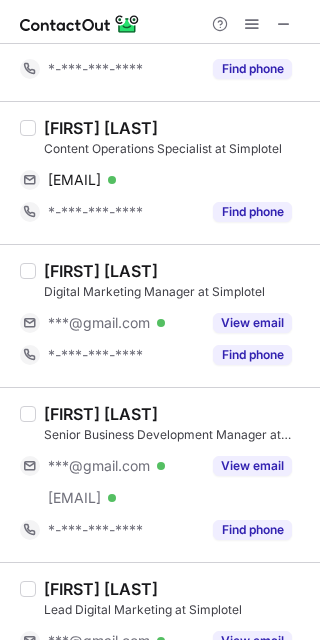 drag, startPoint x: 268, startPoint y: 316, endPoint x: 130, endPoint y: 302, distance: 138.70833 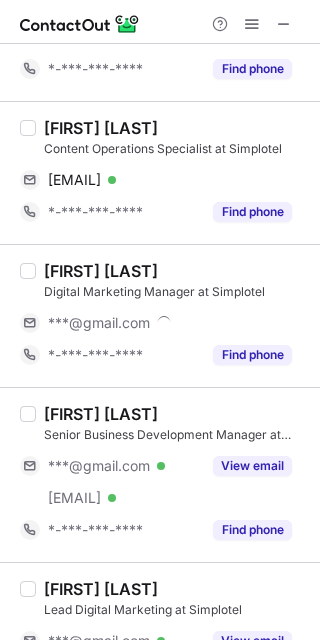 click on "[FIRST] [LAST]" at bounding box center (101, 271) 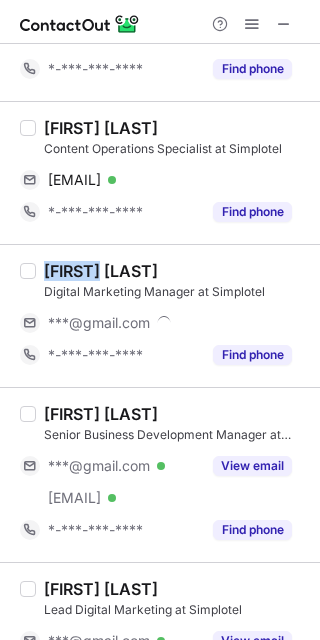 drag, startPoint x: 68, startPoint y: 268, endPoint x: 221, endPoint y: 277, distance: 153.26448 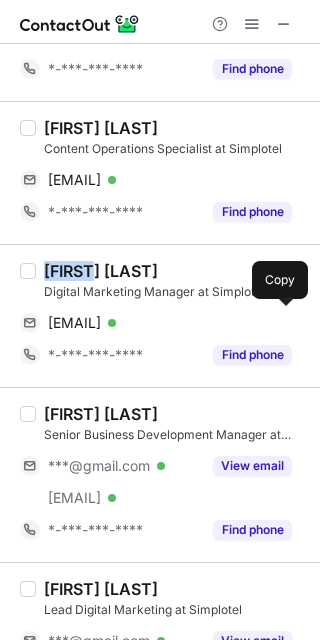 drag, startPoint x: 175, startPoint y: 315, endPoint x: 319, endPoint y: 319, distance: 144.05554 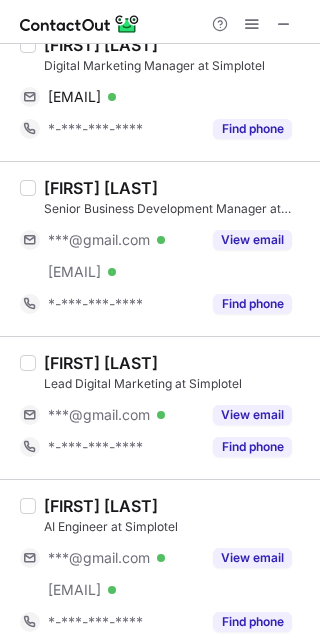 scroll, scrollTop: 1866, scrollLeft: 0, axis: vertical 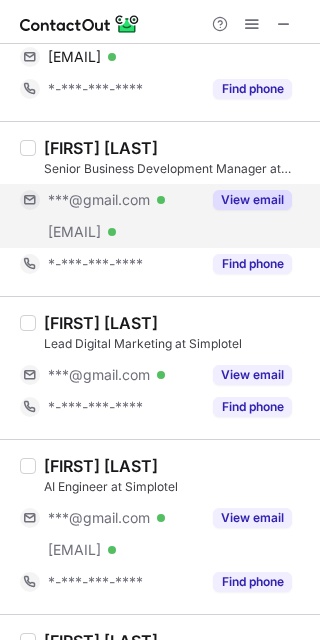 drag, startPoint x: 275, startPoint y: 192, endPoint x: 189, endPoint y: 197, distance: 86.145226 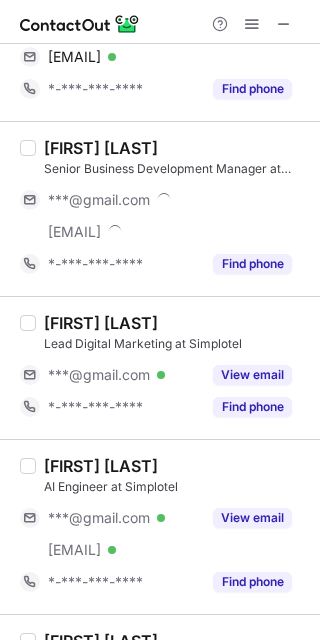 click on "[FIRST] [LAST]" at bounding box center [101, 148] 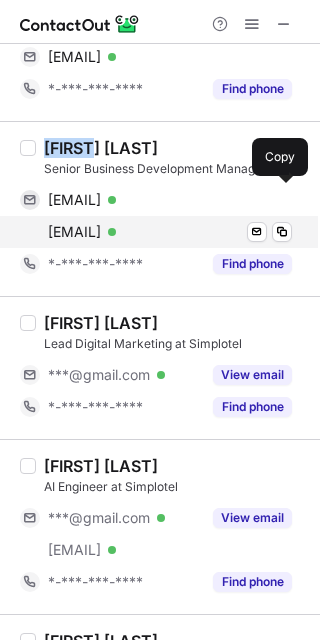 drag, startPoint x: 187, startPoint y: 194, endPoint x: 240, endPoint y: 223, distance: 60.41523 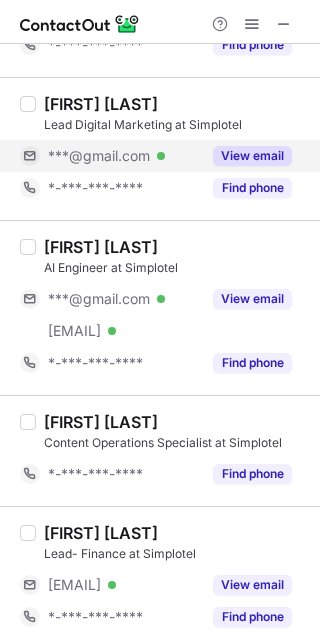 scroll, scrollTop: 2000, scrollLeft: 0, axis: vertical 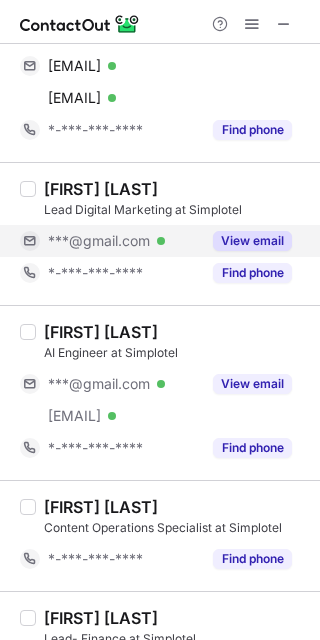 drag, startPoint x: 269, startPoint y: 231, endPoint x: 178, endPoint y: 232, distance: 91.00549 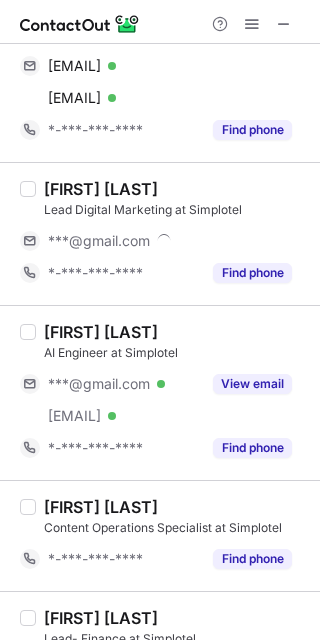 click on "[FIRST] [LAST]" at bounding box center [101, 189] 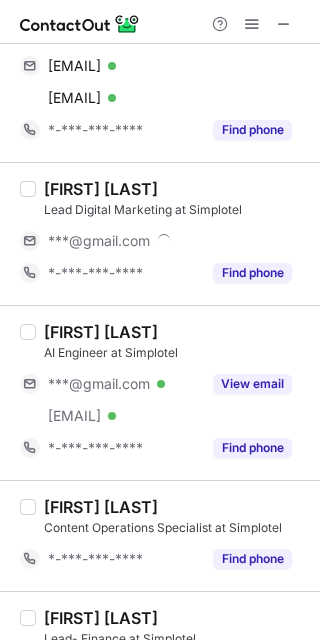 click on "[FIRST] [LAST]" at bounding box center [101, 189] 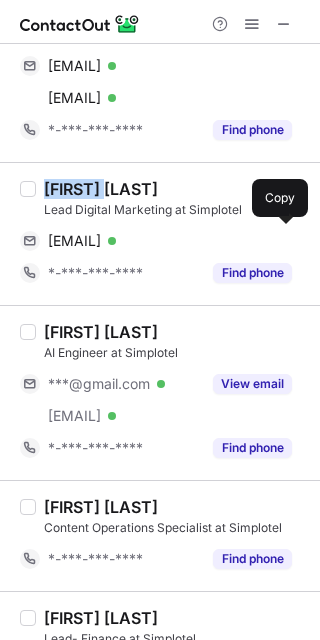 drag, startPoint x: 154, startPoint y: 245, endPoint x: 311, endPoint y: 245, distance: 157 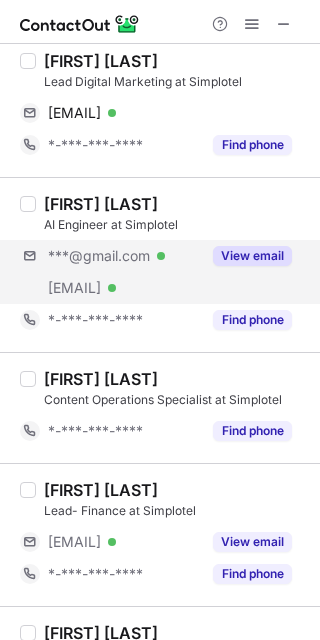 scroll, scrollTop: 2133, scrollLeft: 0, axis: vertical 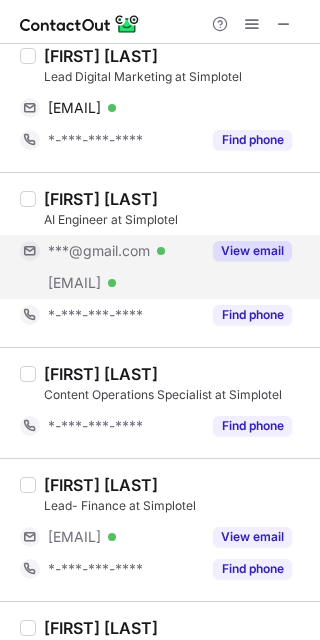 drag, startPoint x: 270, startPoint y: 250, endPoint x: 234, endPoint y: 249, distance: 36.013885 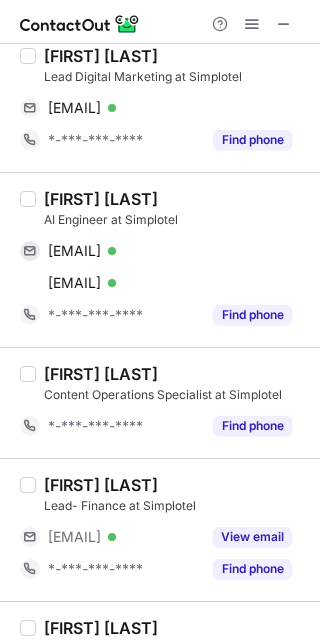 click on "[FIRST] [LAST]" at bounding box center (101, 199) 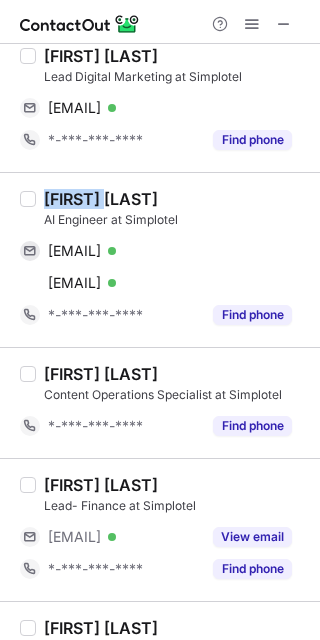 drag, startPoint x: 66, startPoint y: 198, endPoint x: 91, endPoint y: 202, distance: 25.317978 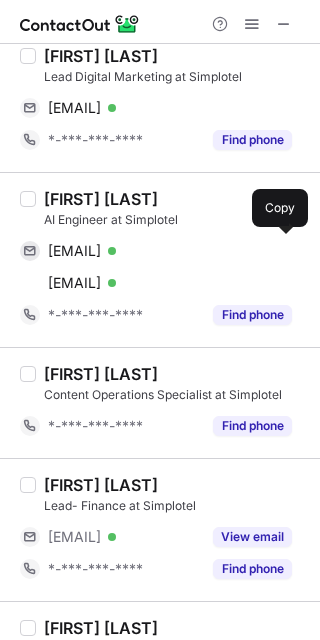 drag, startPoint x: 145, startPoint y: 252, endPoint x: 293, endPoint y: 270, distance: 149.09058 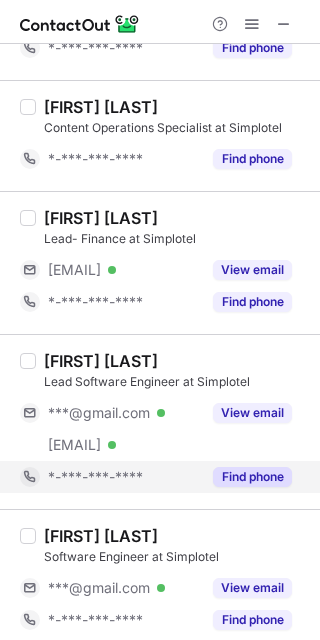 scroll, scrollTop: 2533, scrollLeft: 0, axis: vertical 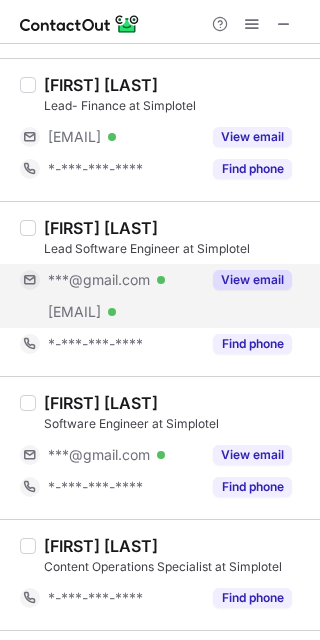 drag, startPoint x: 270, startPoint y: 285, endPoint x: 151, endPoint y: 263, distance: 121.016525 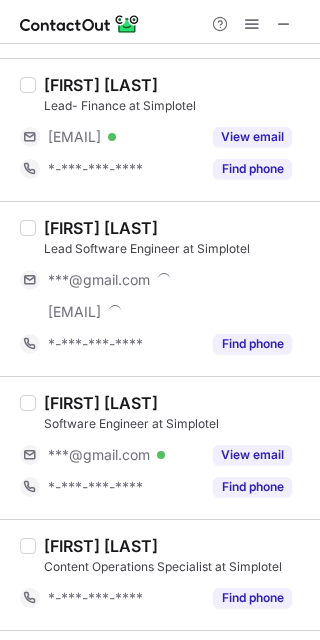 click on "[FIRST] [LAST]" at bounding box center [101, 228] 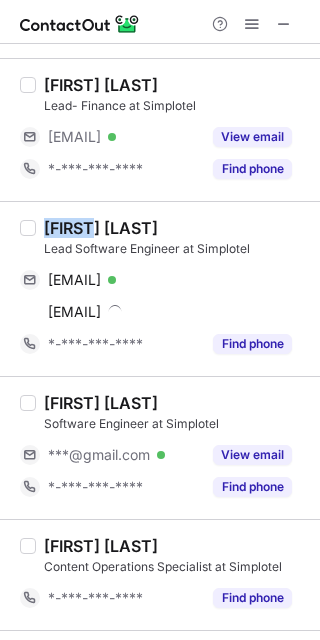 drag 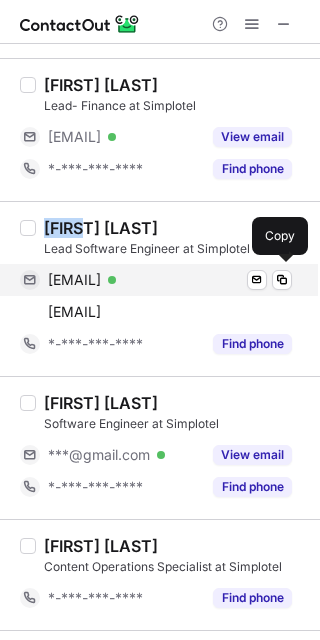 click on "[EMAIL]" at bounding box center [74, 280] 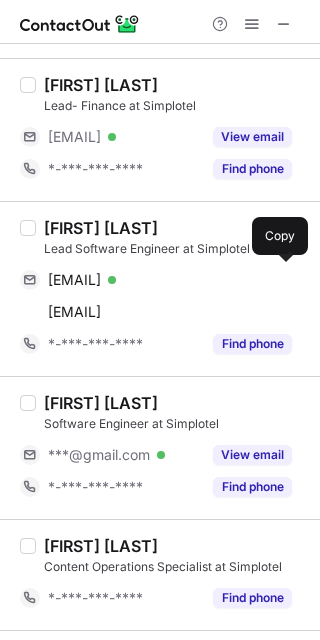 click on "[EMAIL]" at bounding box center [74, 280] 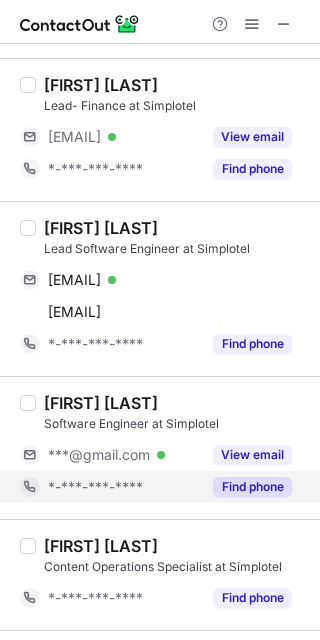 scroll, scrollTop: 2666, scrollLeft: 0, axis: vertical 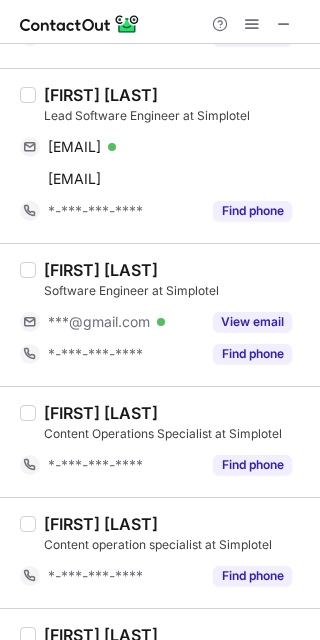 click on "View email" at bounding box center [252, 322] 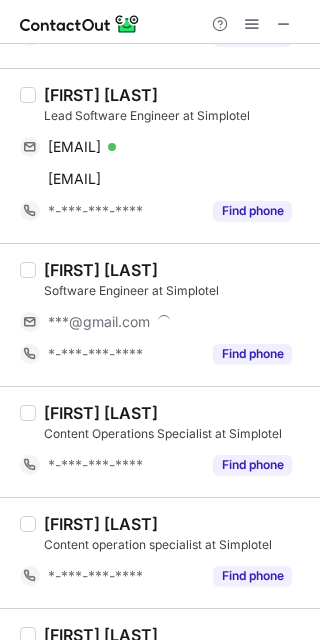 click on "[FIRST] [LAST]" at bounding box center [101, 270] 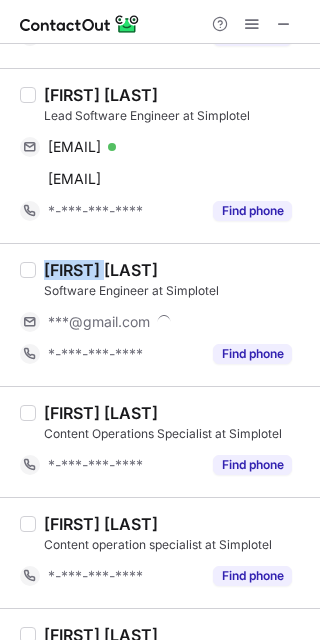 click on "[FIRST] [LAST]" at bounding box center (101, 270) 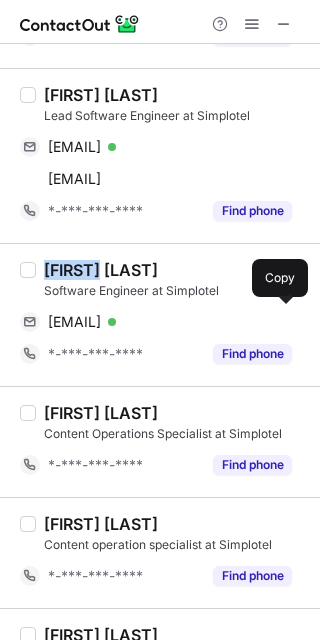 click on "[EMAIL]" at bounding box center (74, 322) 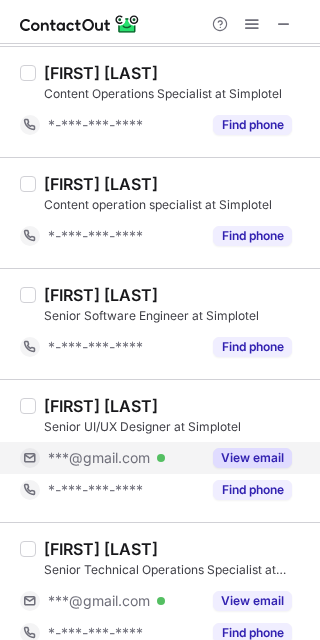 scroll, scrollTop: 3200, scrollLeft: 0, axis: vertical 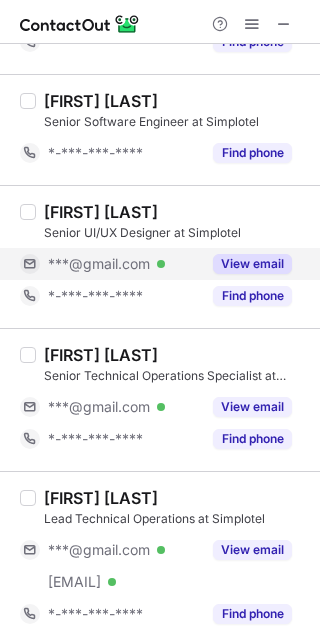 click on "View email" at bounding box center (252, 264) 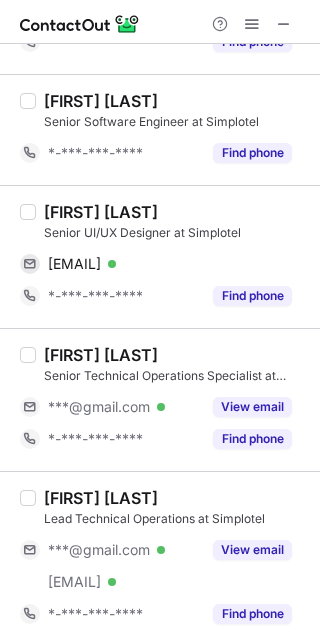 click on "[FIRST] [LAST] [TITLE] at Simplotel [EMAIL] Verified Send email Copy [PHONE]" at bounding box center (172, 257) 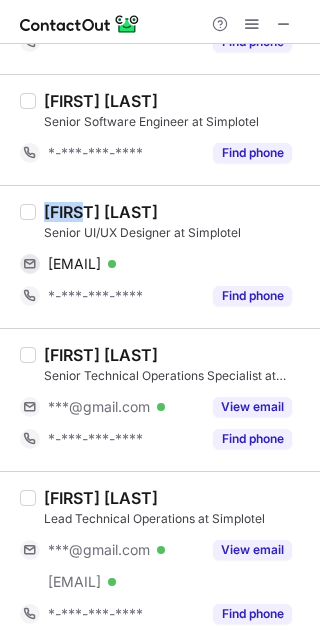 click on "[FIRST] [LAST] [TITLE] at Simplotel [EMAIL] Verified Send email Copy [PHONE]" at bounding box center [172, 257] 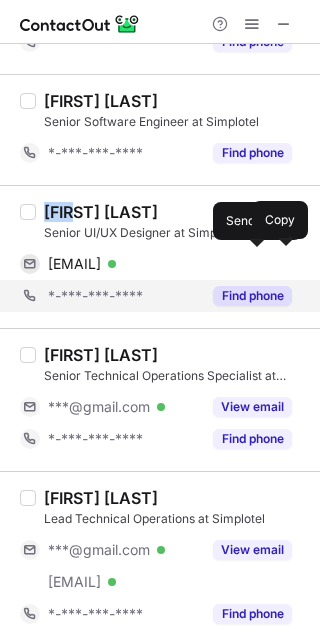 click on "[EMAIL]" at bounding box center (74, 264) 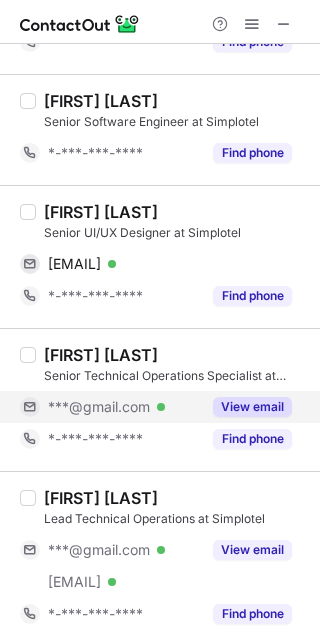 click on "View email" at bounding box center (252, 407) 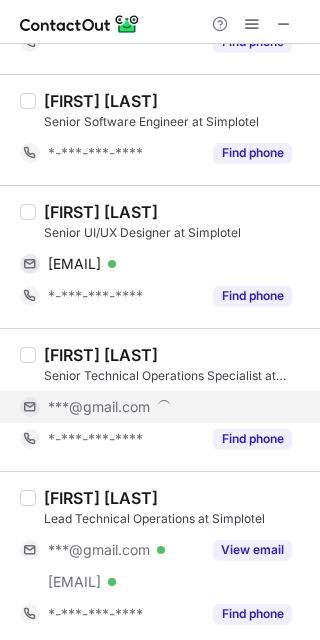 click on "[FIRST] [LAST]" at bounding box center [101, 355] 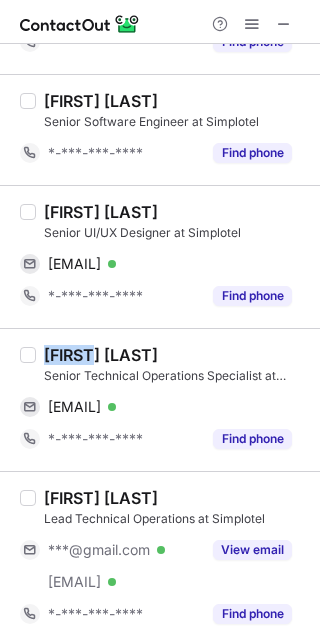 click on "[FIRST] [LAST]" at bounding box center (101, 355) 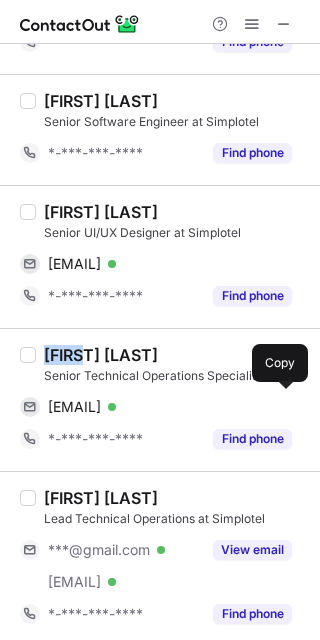 click on "[EMAIL]" at bounding box center [74, 407] 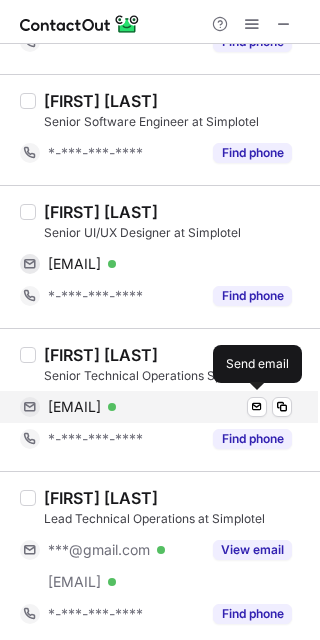 scroll, scrollTop: 3202, scrollLeft: 0, axis: vertical 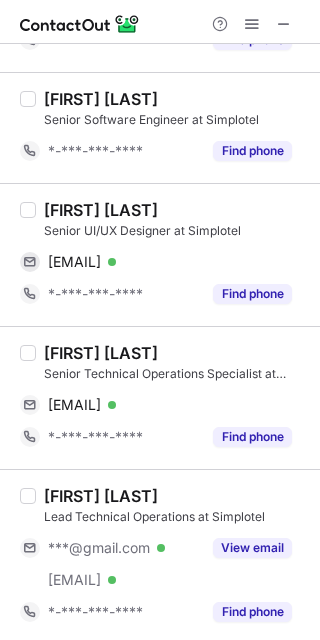 click on "View email" at bounding box center [252, 548] 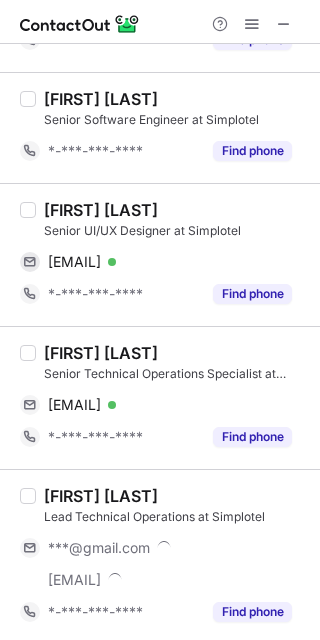 click on "[FIRST] [LAST]" at bounding box center [101, 496] 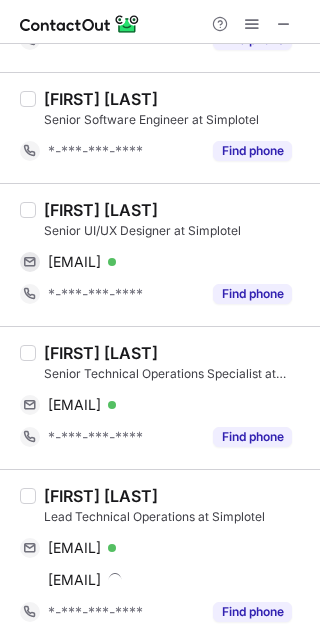 click on "[FIRST] [LAST]" at bounding box center [101, 496] 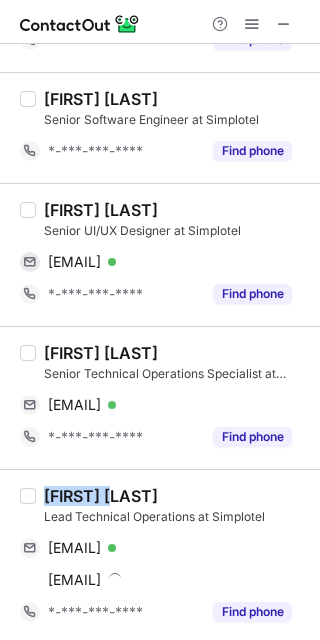 click on "[FIRST] [LAST]" at bounding box center [101, 496] 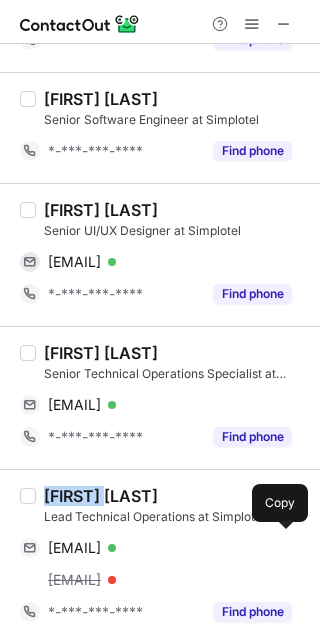 click on "[EMAIL]" at bounding box center [74, 548] 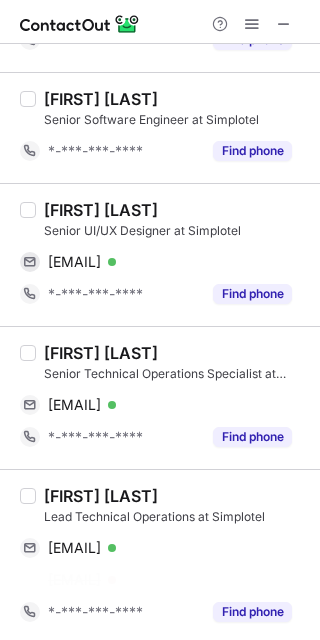 scroll, scrollTop: 3170, scrollLeft: 0, axis: vertical 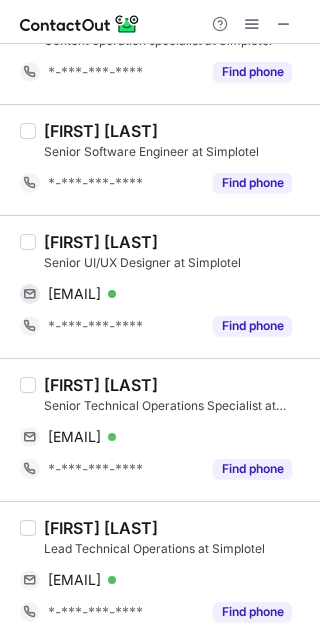 drag, startPoint x: 282, startPoint y: 25, endPoint x: 95, endPoint y: 40, distance: 187.60065 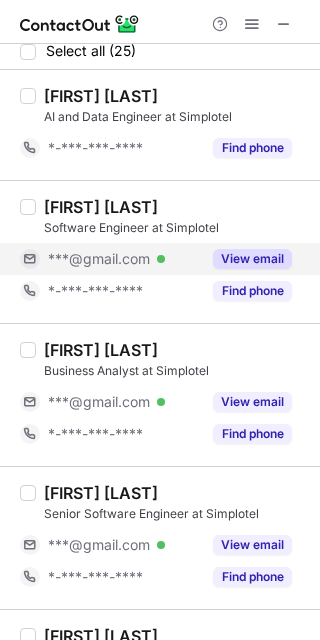 scroll, scrollTop: 0, scrollLeft: 0, axis: both 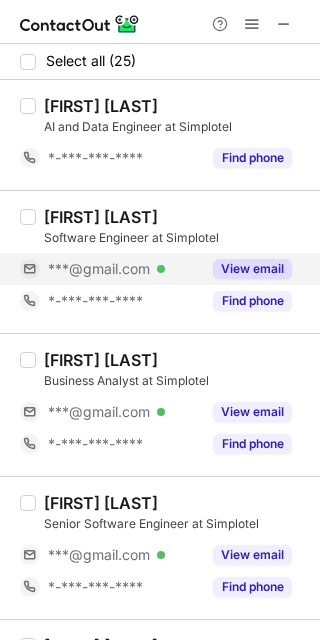 click on "View email" at bounding box center (252, 269) 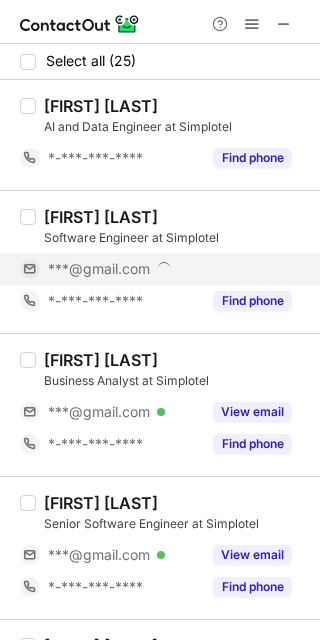 click on "[FIRST] [LAST]" at bounding box center (101, 217) 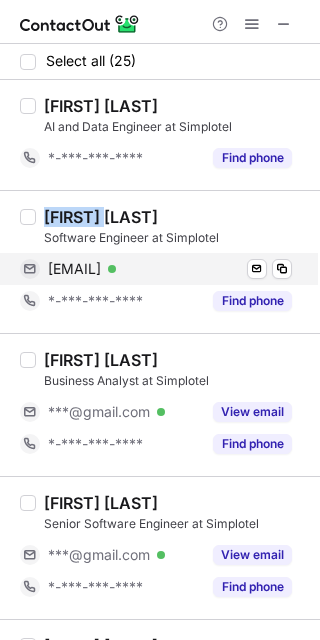 drag, startPoint x: 44, startPoint y: 218, endPoint x: 303, endPoint y: 273, distance: 264.7754 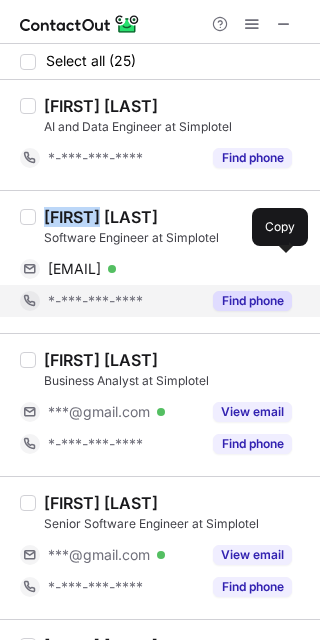 drag, startPoint x: 207, startPoint y: 271, endPoint x: 288, endPoint y: 285, distance: 82.20097 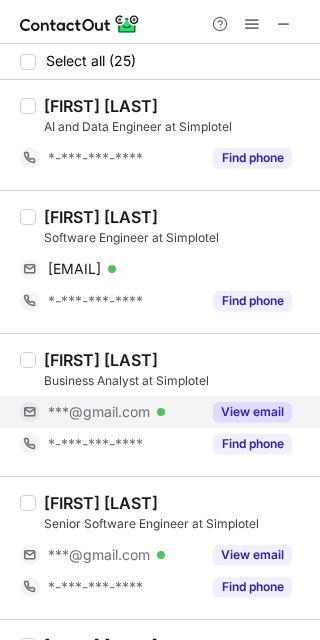 click on "View email" at bounding box center (246, 412) 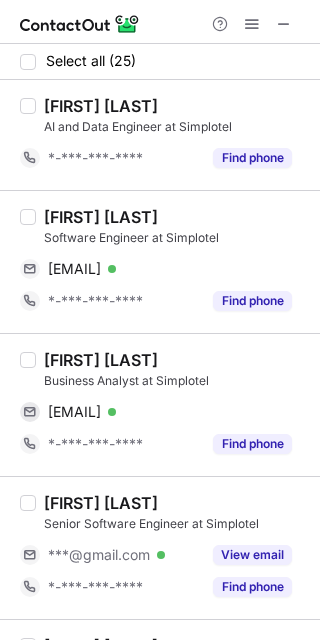 click on "[FIRST] [LAST]" at bounding box center (101, 360) 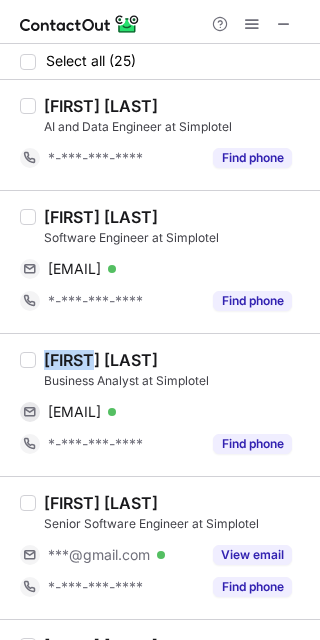 click on "[FIRST] [LAST]" at bounding box center (101, 360) 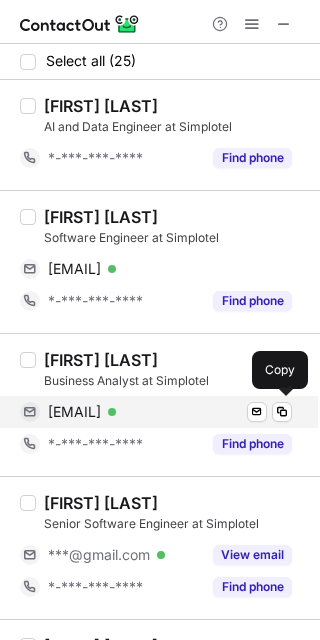click on "[EMAIL]" at bounding box center [74, 412] 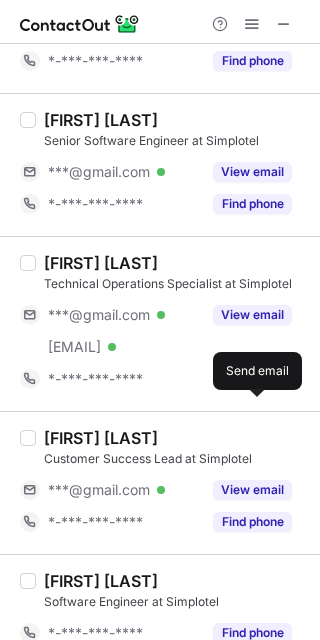 scroll, scrollTop: 400, scrollLeft: 0, axis: vertical 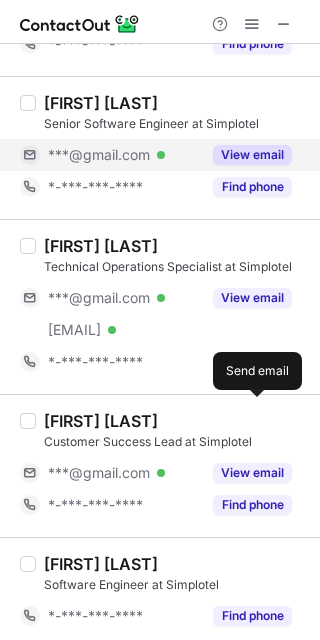 drag, startPoint x: 256, startPoint y: 143, endPoint x: 255, endPoint y: 158, distance: 15.033297 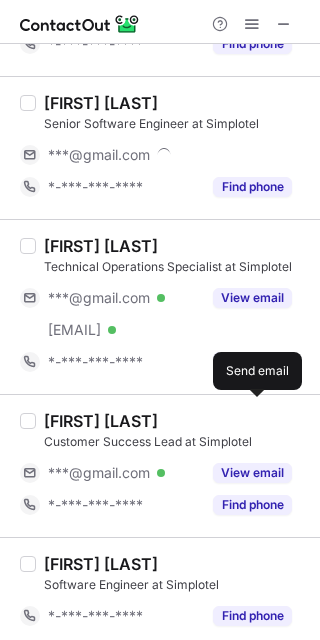 click on "[FIRST] [LAST]" at bounding box center (101, 103) 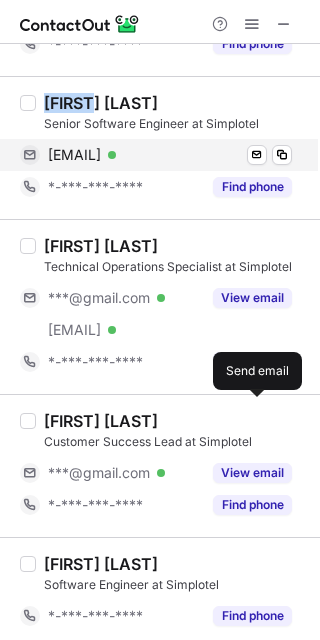 drag, startPoint x: 60, startPoint y: 104, endPoint x: 304, endPoint y: 154, distance: 249.07027 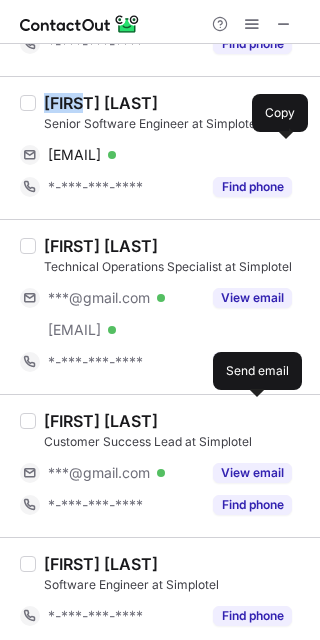 drag, startPoint x: 147, startPoint y: 146, endPoint x: 308, endPoint y: 217, distance: 175.96022 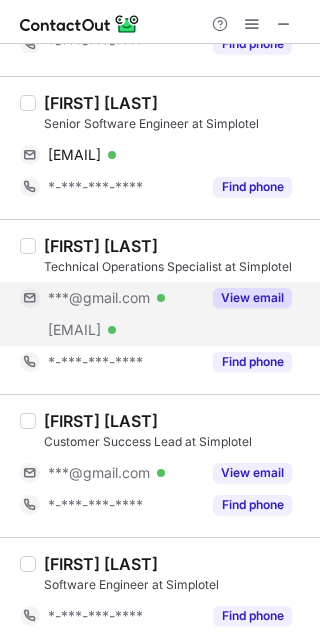 drag, startPoint x: 281, startPoint y: 293, endPoint x: 97, endPoint y: 268, distance: 185.6906 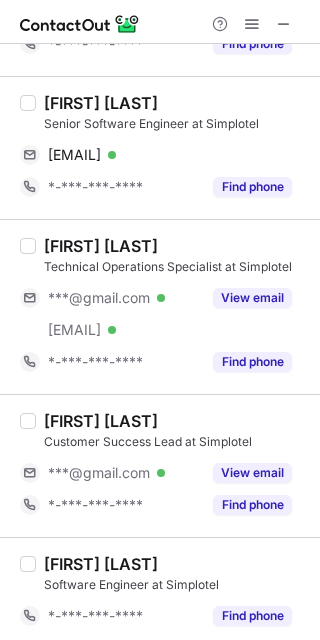 click on "View email" at bounding box center (252, 298) 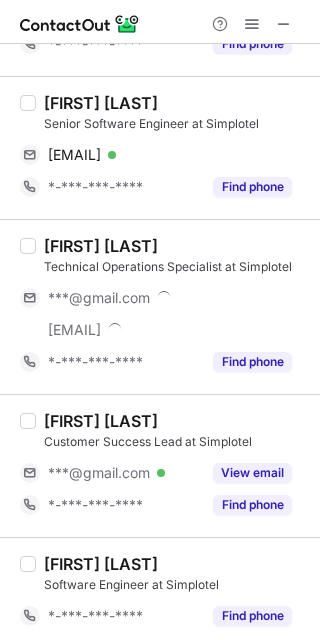 click on "[FIRST] [LAST]" at bounding box center [101, 246] 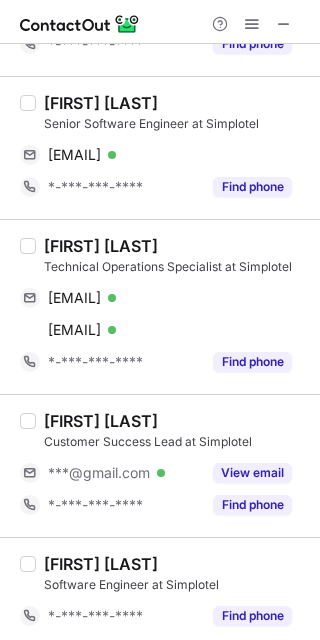 drag, startPoint x: 78, startPoint y: 242, endPoint x: 303, endPoint y: 276, distance: 227.55438 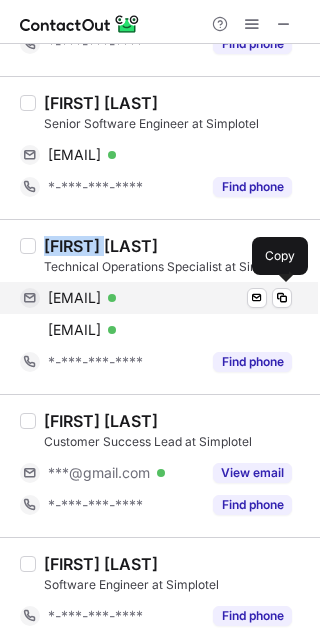 drag, startPoint x: 157, startPoint y: 284, endPoint x: 170, endPoint y: 291, distance: 14.764823 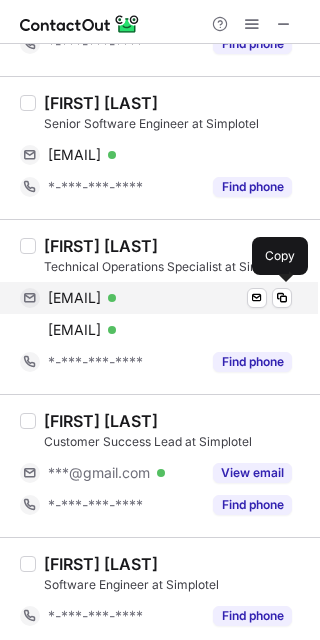 click on "[EMAIL]" at bounding box center [74, 298] 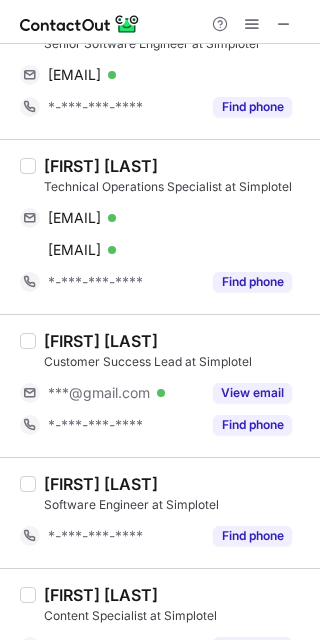 scroll, scrollTop: 533, scrollLeft: 0, axis: vertical 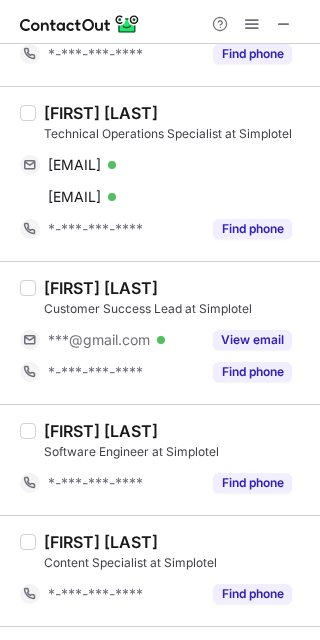 drag, startPoint x: 269, startPoint y: 335, endPoint x: 152, endPoint y: 315, distance: 118.69709 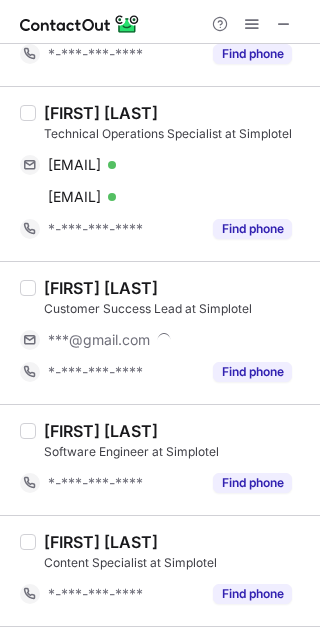 click on "[FIRST] [LAST]" at bounding box center [101, 288] 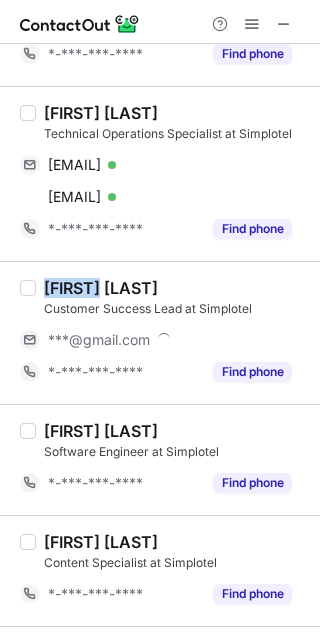 drag, startPoint x: 73, startPoint y: 287, endPoint x: 159, endPoint y: 289, distance: 86.023254 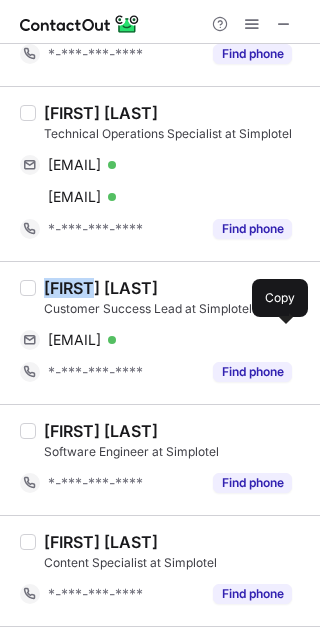 drag, startPoint x: 160, startPoint y: 339, endPoint x: 309, endPoint y: 331, distance: 149.21461 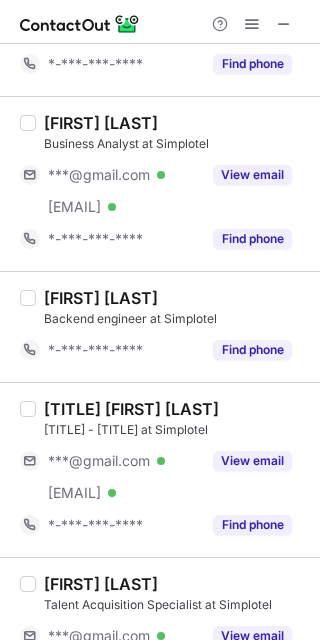 scroll, scrollTop: 1066, scrollLeft: 0, axis: vertical 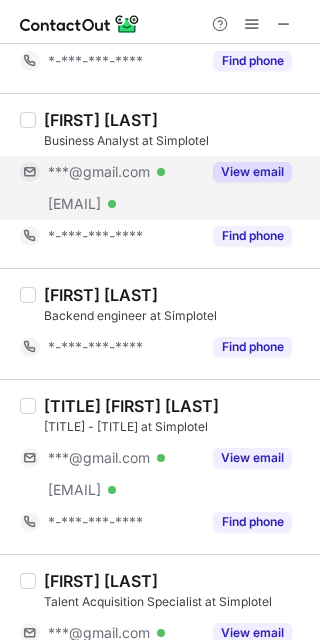 click on "View email" at bounding box center (252, 172) 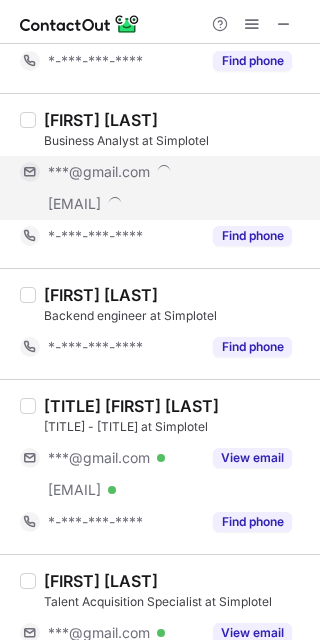 click on "[FIRST] [LAST]" at bounding box center [101, 120] 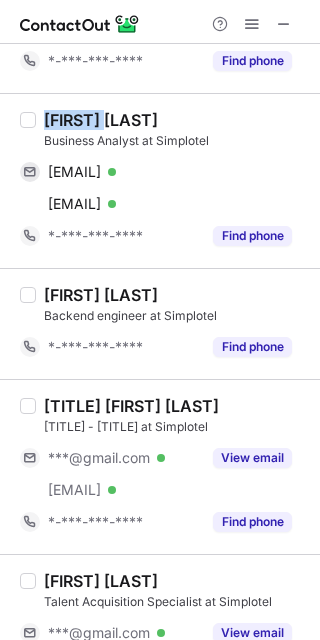 click on "[FIRST] [LAST]" at bounding box center (101, 120) 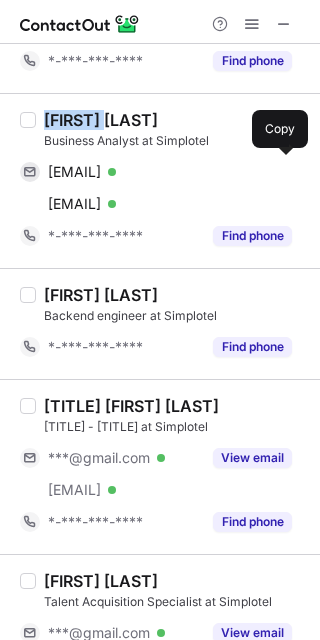 drag, startPoint x: 152, startPoint y: 167, endPoint x: 319, endPoint y: 278, distance: 200.5243 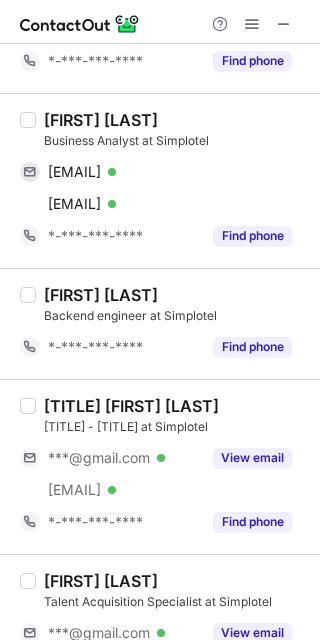 scroll, scrollTop: 1200, scrollLeft: 0, axis: vertical 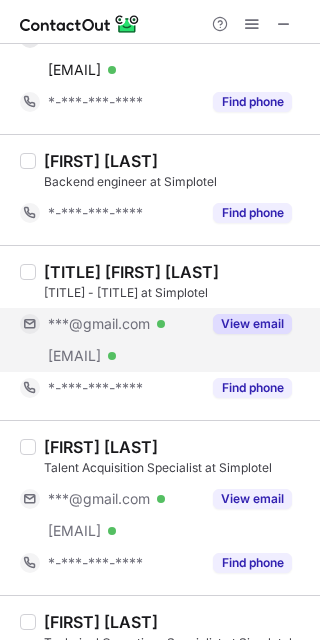 drag, startPoint x: 286, startPoint y: 309, endPoint x: 282, endPoint y: 320, distance: 11.7046995 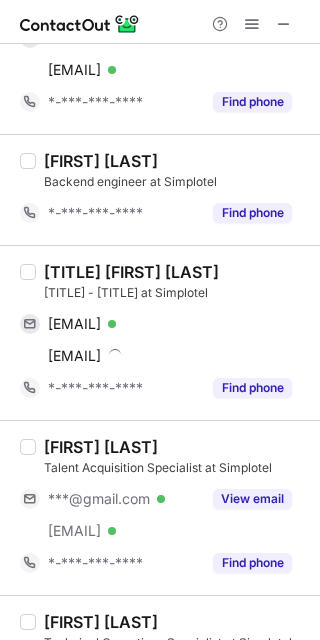 click on "[TITLE] [FIRST] [LAST] [TITLE] at Simplotel" at bounding box center (176, 282) 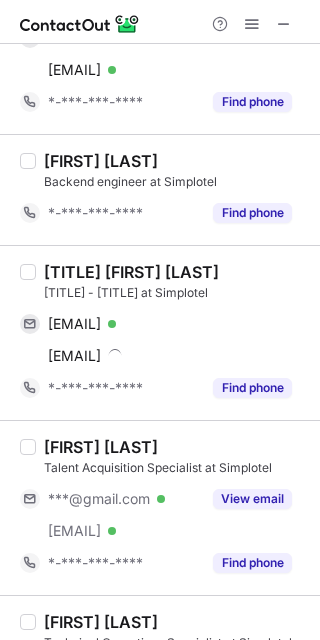 click on "[TITLE] [FIRST] [LAST] [TITLE] at Simplotel" at bounding box center (176, 282) 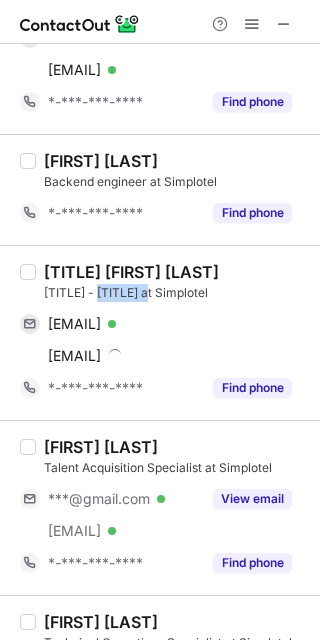 click on "[TITLE] [FIRST] [LAST]" at bounding box center [131, 272] 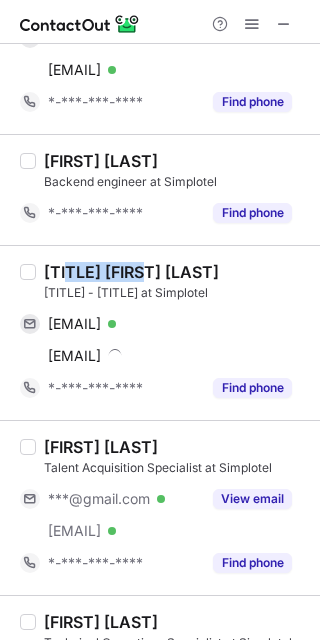 click on "[TITLE] [FIRST] [LAST]" at bounding box center (131, 272) 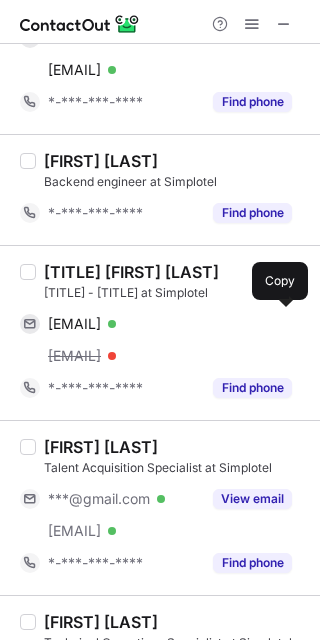 drag, startPoint x: 161, startPoint y: 319, endPoint x: 311, endPoint y: 350, distance: 153.16985 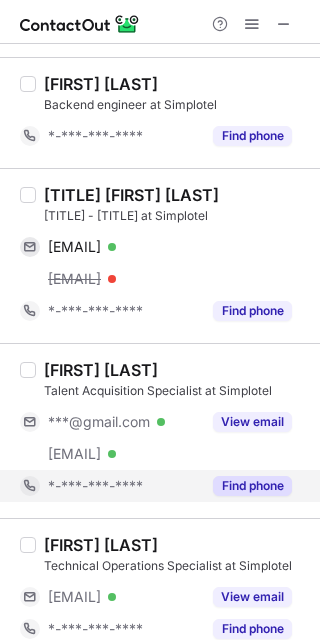 scroll, scrollTop: 1466, scrollLeft: 0, axis: vertical 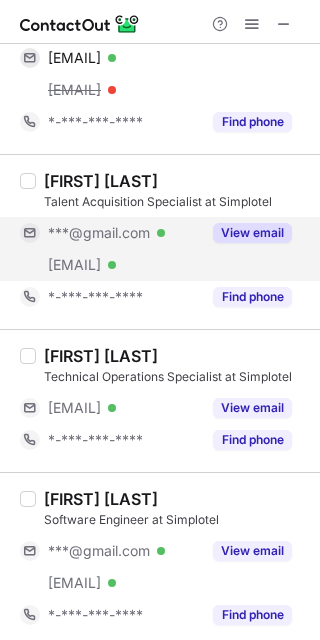 click on "View email" at bounding box center [252, 233] 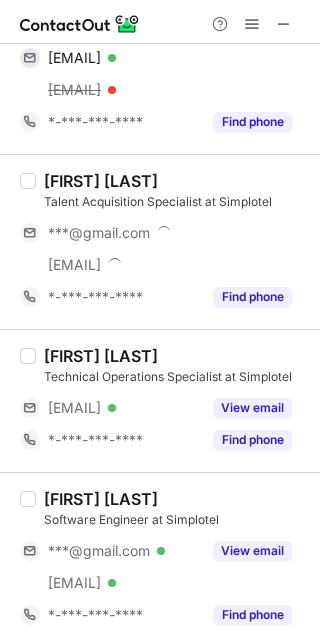 click on "[FIRST] [LAST]" at bounding box center (101, 181) 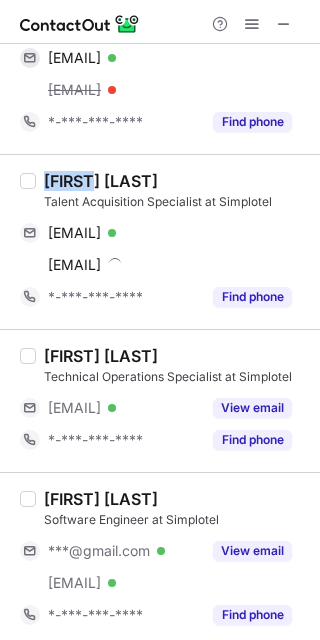 drag, startPoint x: 61, startPoint y: 181, endPoint x: 318, endPoint y: 205, distance: 258.1182 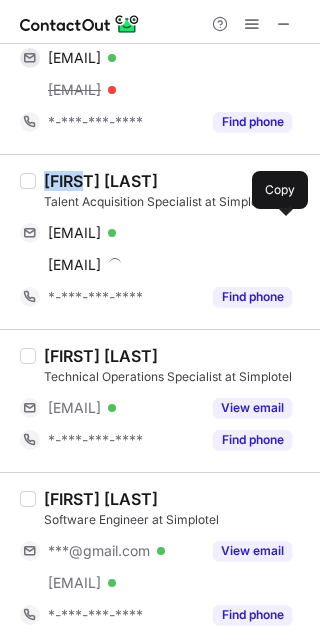 drag, startPoint x: 151, startPoint y: 227, endPoint x: 301, endPoint y: 260, distance: 153.58711 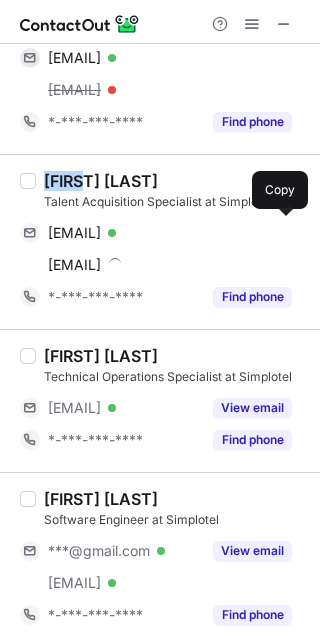 click on "[EMAIL]" at bounding box center [74, 233] 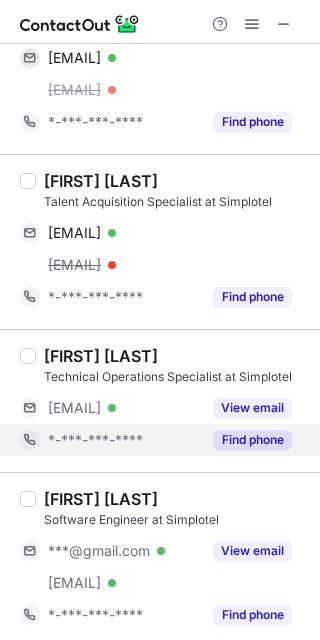 scroll, scrollTop: 1600, scrollLeft: 0, axis: vertical 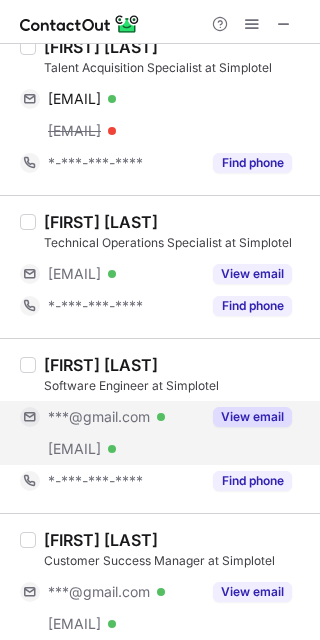 click on "View email" at bounding box center [252, 417] 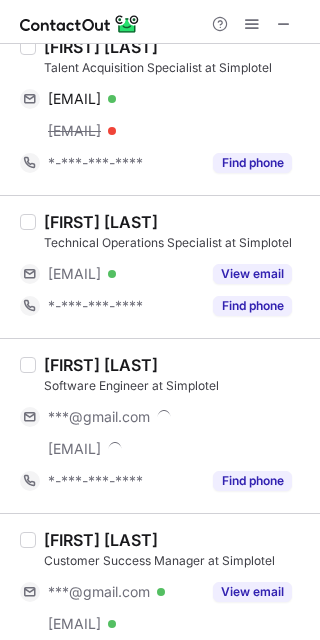 scroll, scrollTop: 1568, scrollLeft: 0, axis: vertical 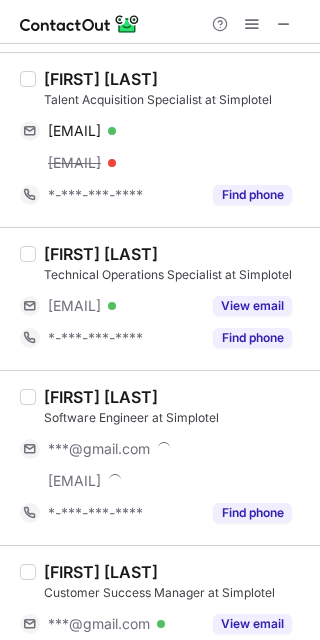 click on "[FIRST] [LAST]" at bounding box center [101, 397] 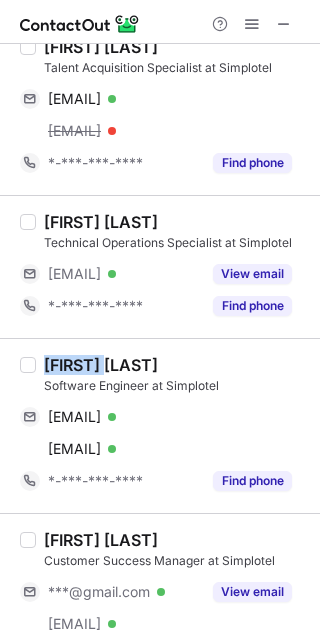 click on "[FIRST] [LAST]" at bounding box center (101, 365) 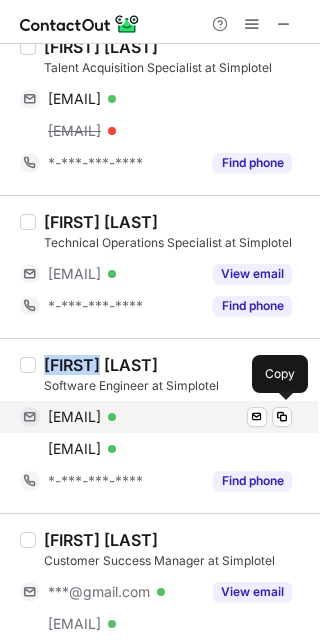 drag, startPoint x: 152, startPoint y: 412, endPoint x: 314, endPoint y: 398, distance: 162.6038 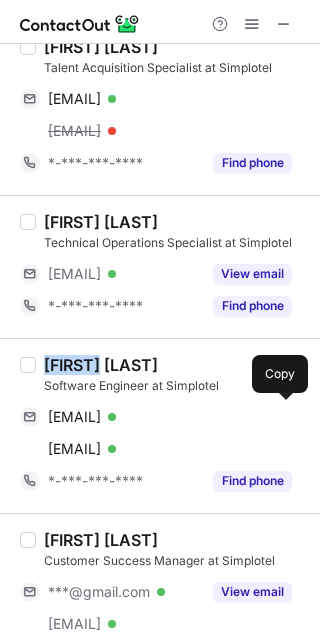 click on "[EMAIL]" at bounding box center (74, 417) 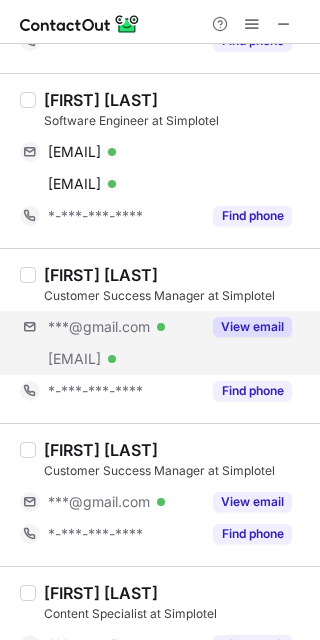 scroll, scrollTop: 1834, scrollLeft: 0, axis: vertical 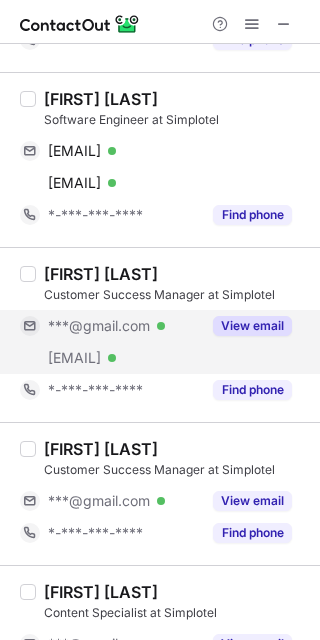 click on "View email" at bounding box center (252, 326) 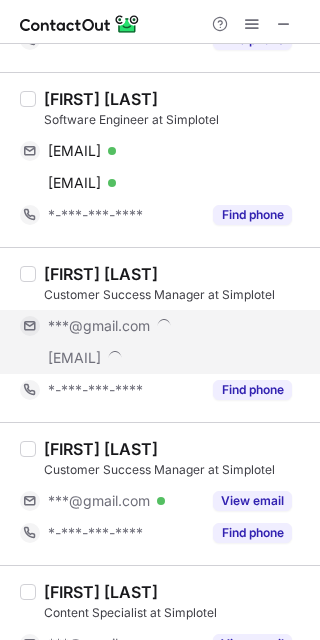 click on "[FIRST] [LAST]" at bounding box center [101, 274] 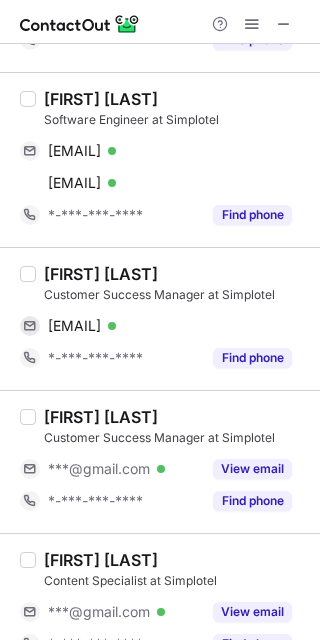 drag, startPoint x: 71, startPoint y: 274, endPoint x: 307, endPoint y: 324, distance: 241.23846 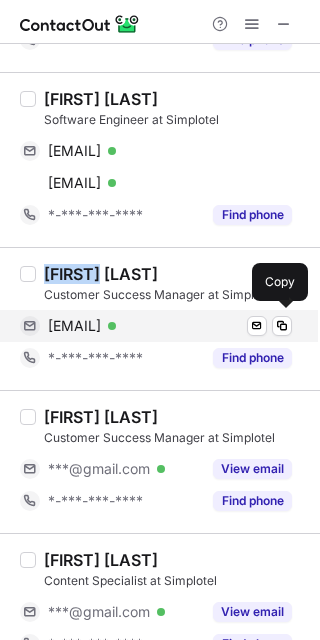drag, startPoint x: 155, startPoint y: 310, endPoint x: 175, endPoint y: 324, distance: 24.41311 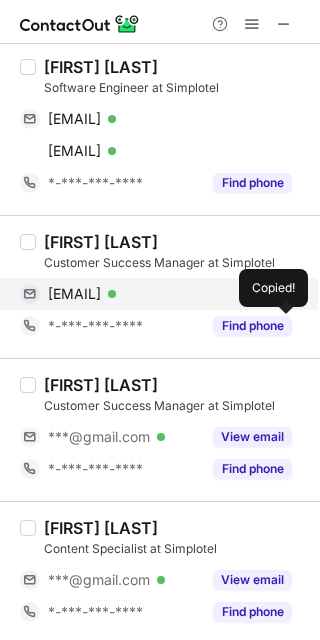 scroll, scrollTop: 1802, scrollLeft: 0, axis: vertical 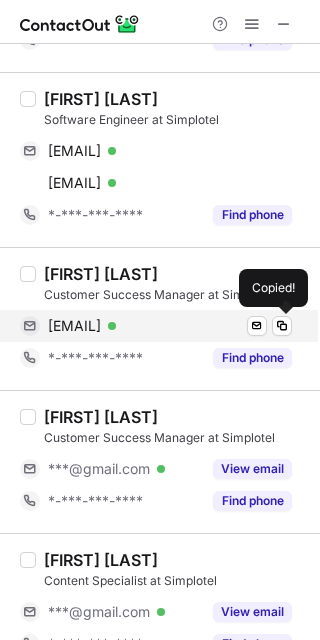 click on "[EMAIL]" at bounding box center [74, 326] 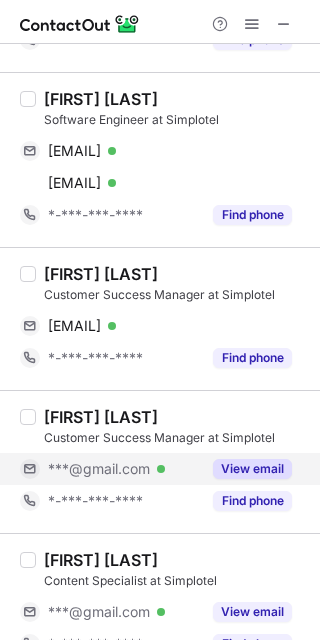 scroll, scrollTop: 1936, scrollLeft: 0, axis: vertical 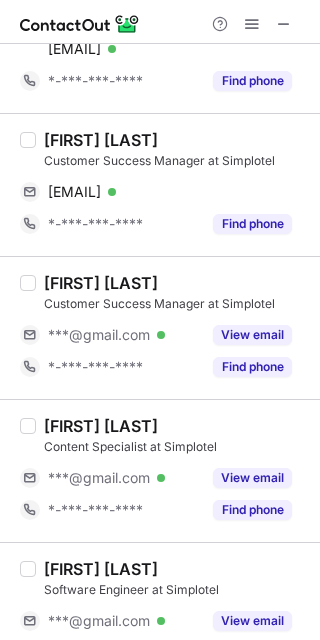 drag, startPoint x: 257, startPoint y: 331, endPoint x: 124, endPoint y: 308, distance: 134.97408 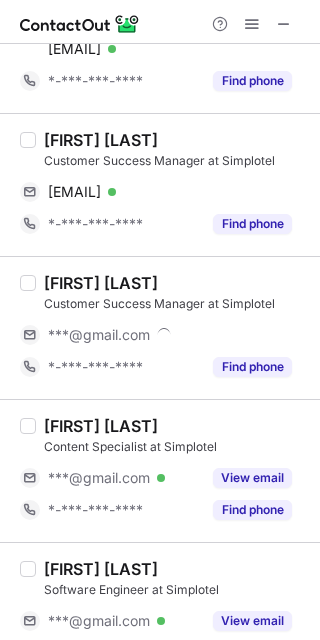 click on "[FIRST] [LAST]" at bounding box center (101, 283) 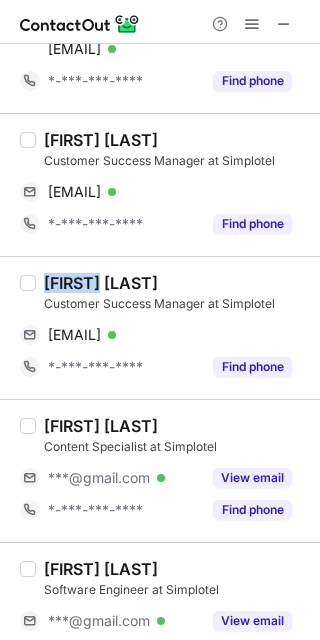 click on "[FIRST] [LAST]" at bounding box center [101, 283] 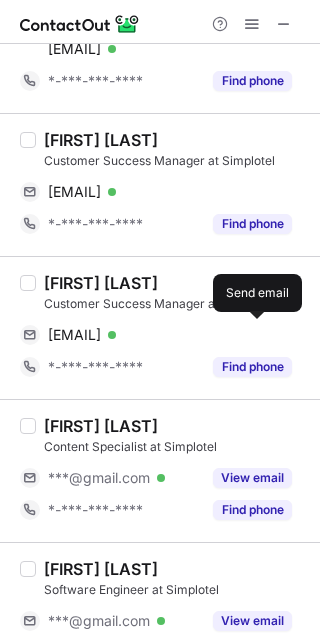 click on "[FIRST] [LAST]" at bounding box center [101, 283] 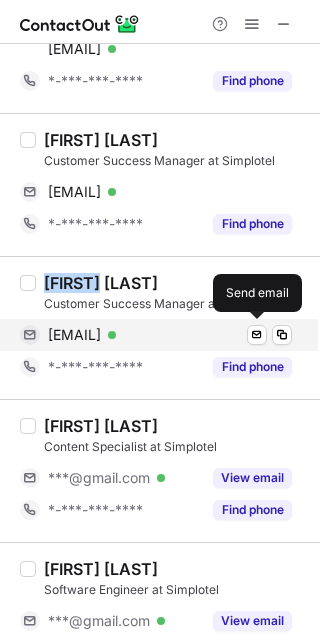 drag, startPoint x: 53, startPoint y: 274, endPoint x: 298, endPoint y: 345, distance: 255.08038 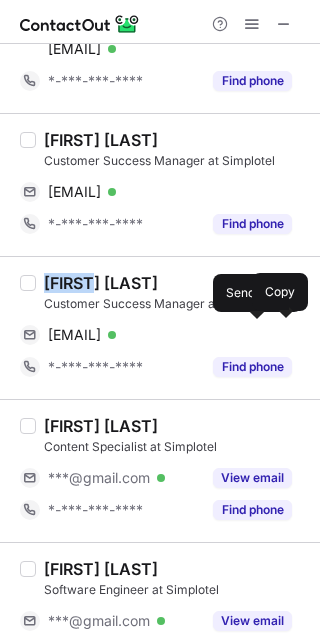 drag, startPoint x: 159, startPoint y: 329, endPoint x: 309, endPoint y: 370, distance: 155.50241 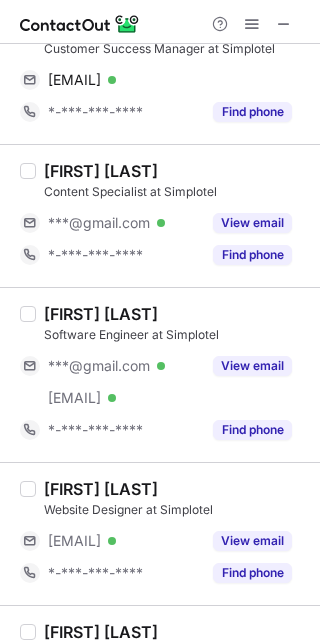 scroll, scrollTop: 2202, scrollLeft: 0, axis: vertical 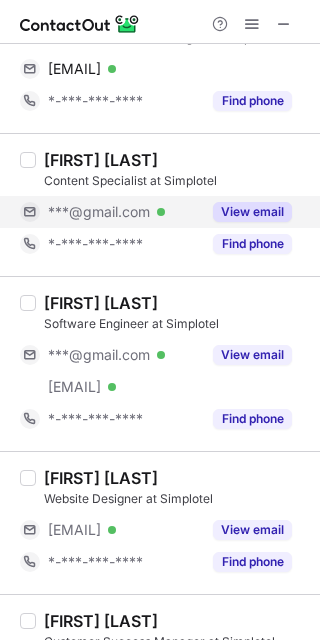 click on "View email" at bounding box center [252, 212] 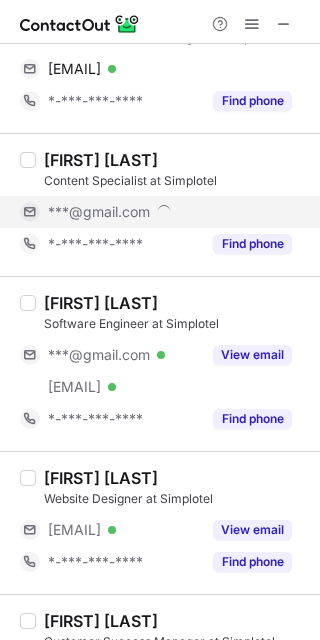 click on "[FIRST] [LAST]" at bounding box center [101, 160] 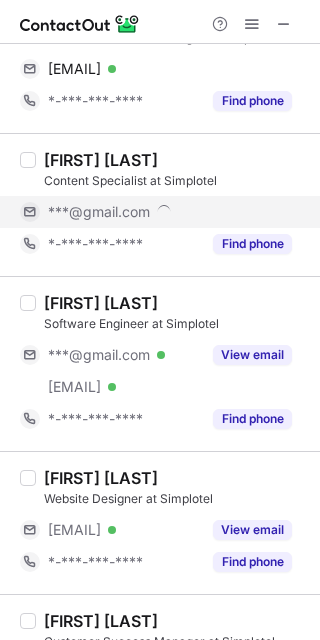 click on "[FIRST] [LAST]" at bounding box center [101, 160] 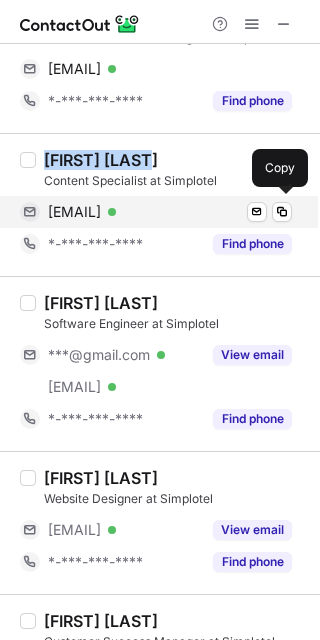 drag, startPoint x: 174, startPoint y: 207, endPoint x: 288, endPoint y: 229, distance: 116.1034 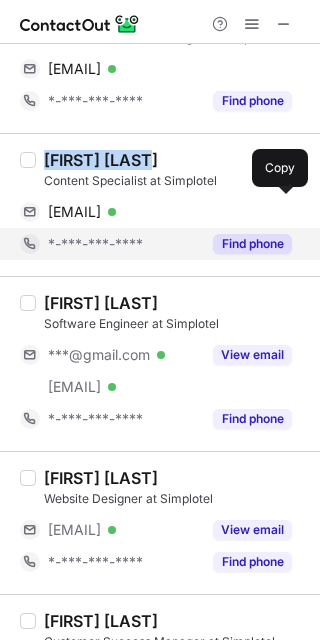 click on "[EMAIL]" at bounding box center [74, 212] 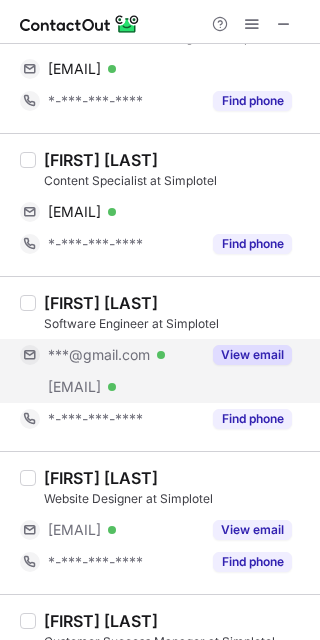 drag, startPoint x: 279, startPoint y: 344, endPoint x: 268, endPoint y: 355, distance: 15.556349 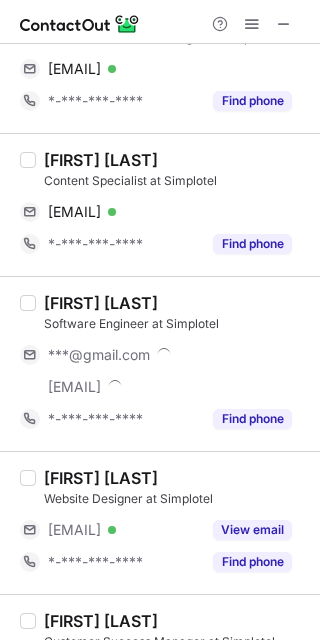 click on "[FIRST] [LAST]" at bounding box center [101, 303] 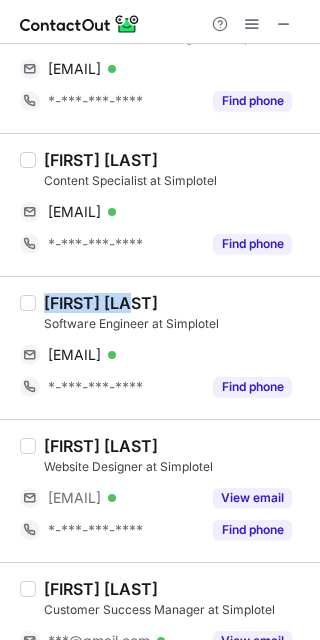 click on "[FIRST] [LAST]" at bounding box center [101, 303] 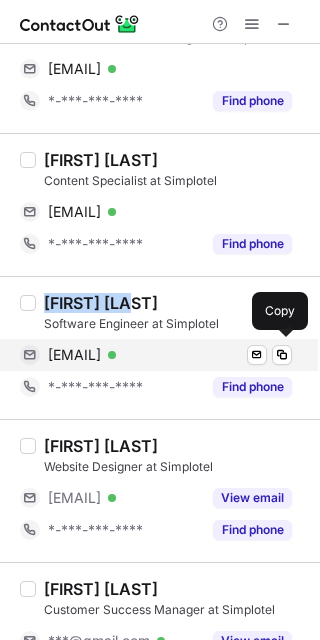 drag, startPoint x: 191, startPoint y: 344, endPoint x: 319, endPoint y: 348, distance: 128.06248 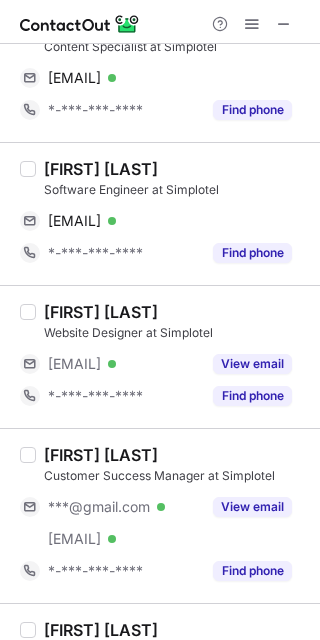 scroll, scrollTop: 2602, scrollLeft: 0, axis: vertical 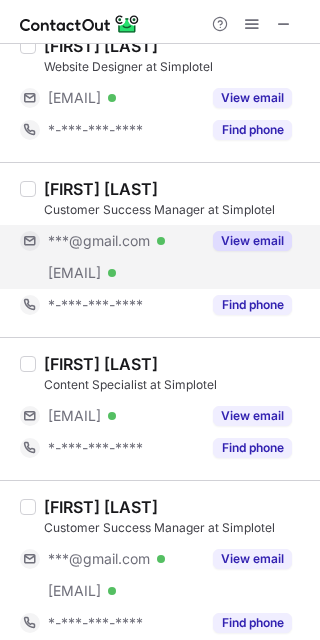 drag, startPoint x: 259, startPoint y: 239, endPoint x: 119, endPoint y: 227, distance: 140.51335 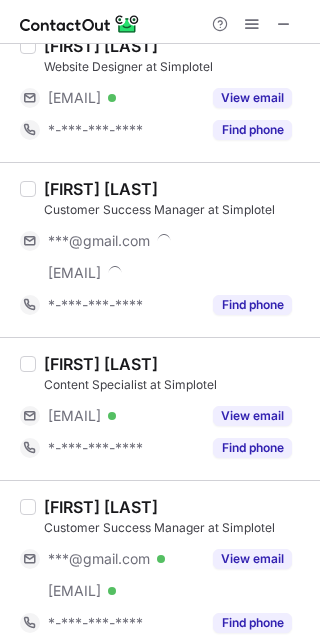 click on "[FIRST] [LAST]" at bounding box center [101, 189] 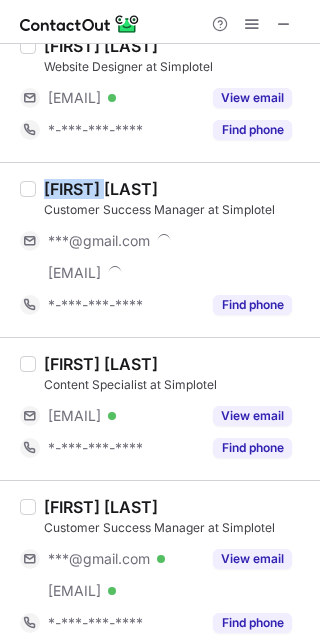 drag, startPoint x: 54, startPoint y: 182, endPoint x: 297, endPoint y: 254, distance: 253.4423 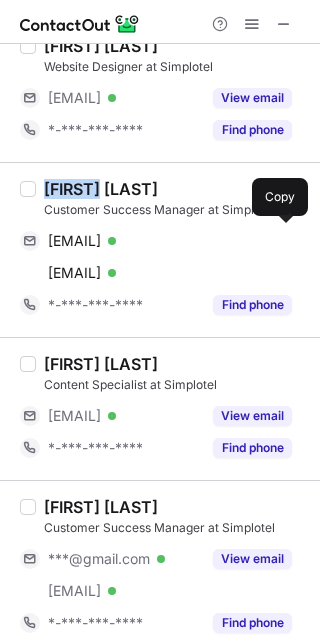 drag, startPoint x: 166, startPoint y: 238, endPoint x: 309, endPoint y: 276, distance: 147.96283 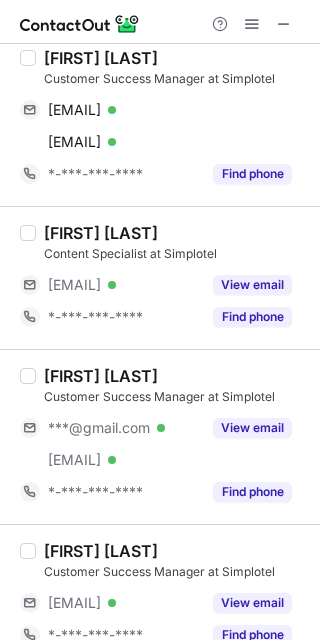 scroll, scrollTop: 2736, scrollLeft: 0, axis: vertical 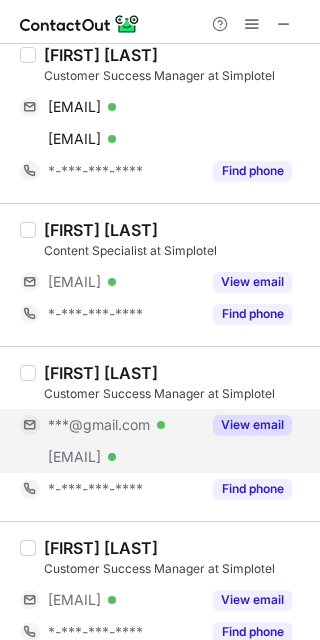 drag, startPoint x: 260, startPoint y: 413, endPoint x: 192, endPoint y: 418, distance: 68.18358 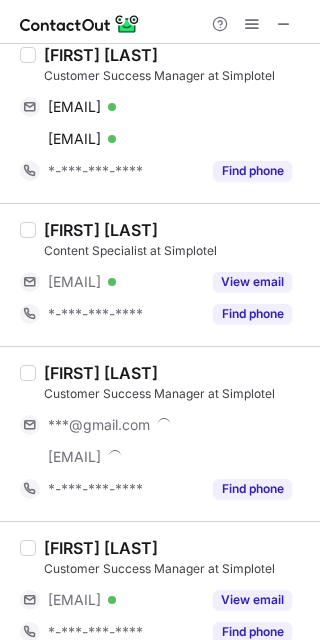 click on "[FIRST] [LAST]" at bounding box center [101, 373] 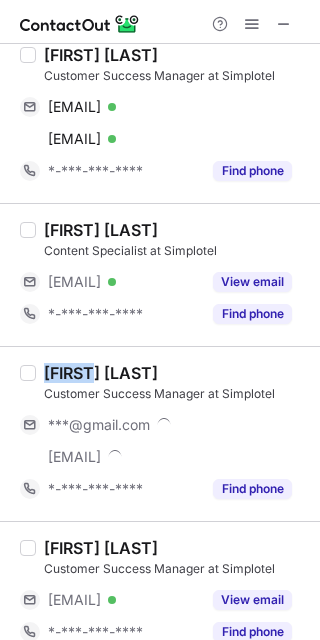 drag, startPoint x: 61, startPoint y: 370, endPoint x: 74, endPoint y: 370, distance: 13 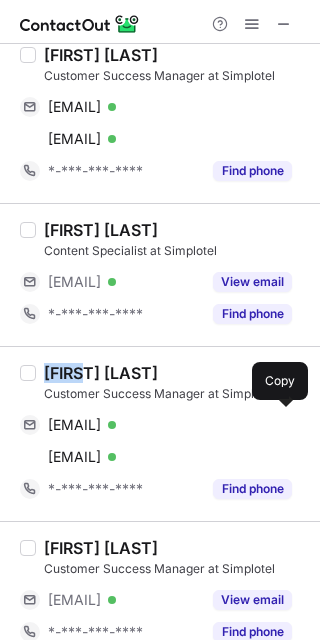 click on "[EMAIL]" at bounding box center [74, 425] 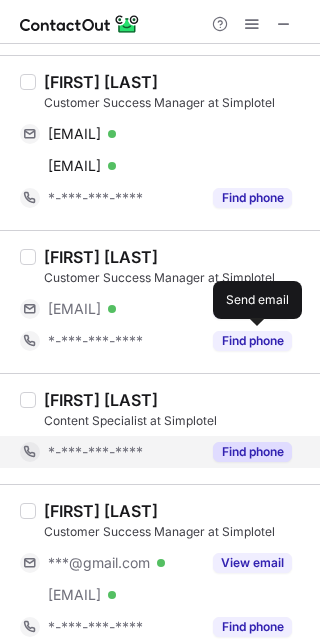 scroll, scrollTop: 3042, scrollLeft: 0, axis: vertical 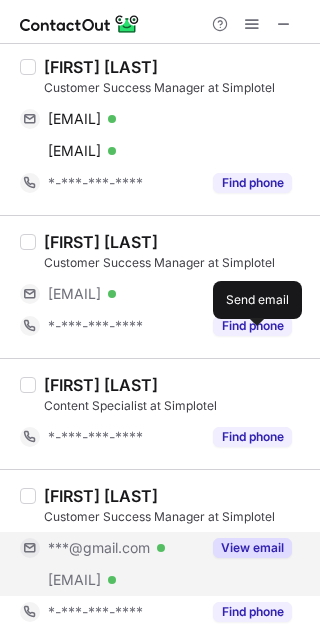 click on "View email" at bounding box center (252, 548) 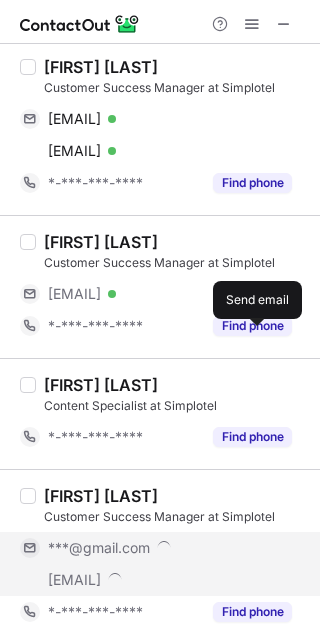 click on "[FIRST] [LAST]" at bounding box center [101, 496] 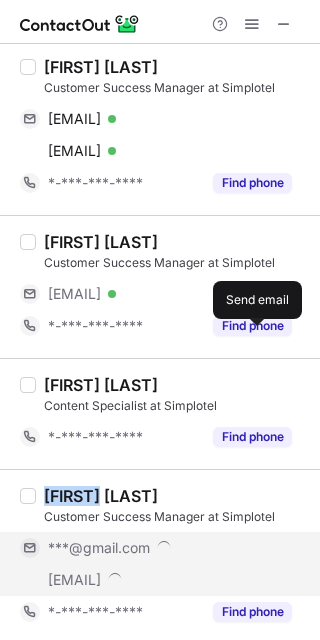 click on "[FIRST] [LAST]" at bounding box center (101, 496) 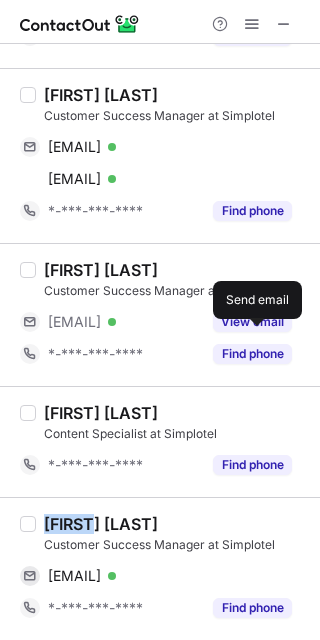 scroll, scrollTop: 3010, scrollLeft: 0, axis: vertical 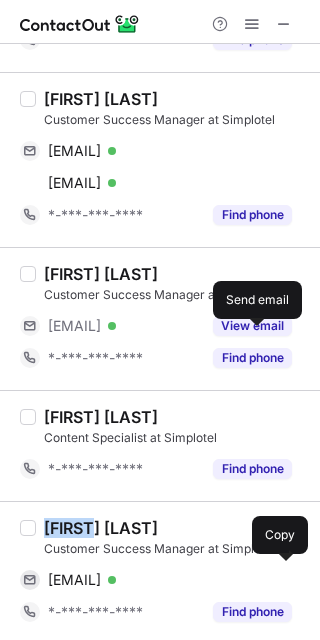 drag, startPoint x: 158, startPoint y: 577, endPoint x: 307, endPoint y: 539, distance: 153.7693 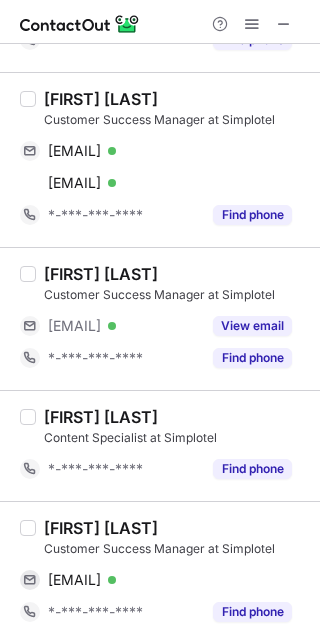 drag, startPoint x: 289, startPoint y: 23, endPoint x: 197, endPoint y: 31, distance: 92.34717 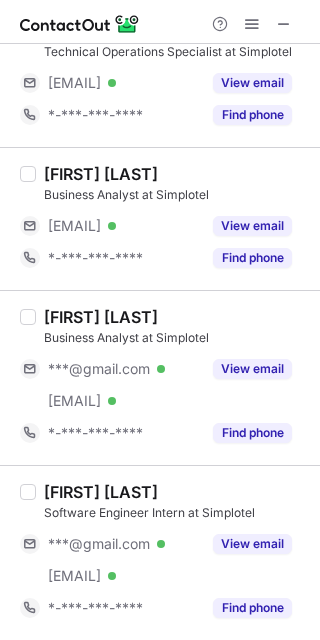 scroll, scrollTop: 678, scrollLeft: 0, axis: vertical 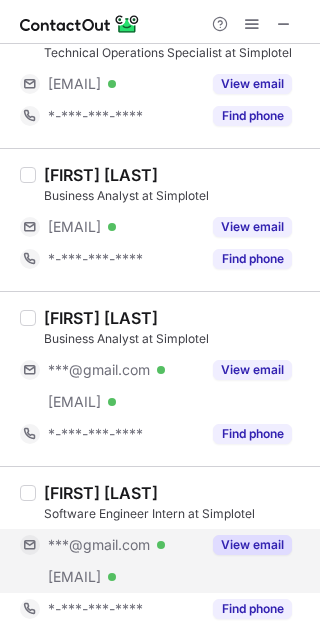 click on "View email" at bounding box center (252, 545) 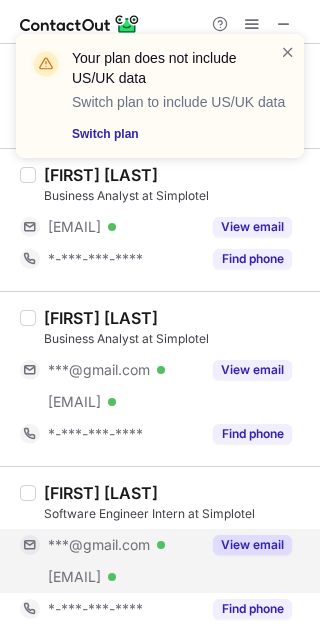 click on "[FIRST] [LAST]" at bounding box center (101, 493) 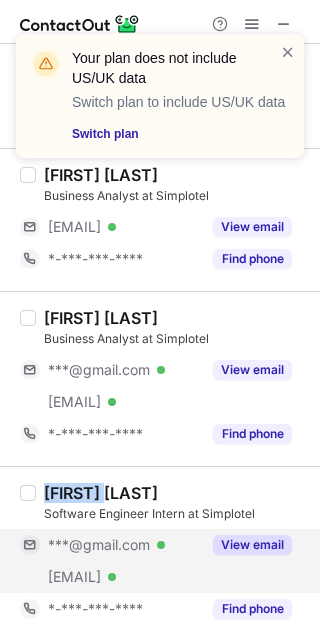 click on "[FIRST] [LAST]" at bounding box center [101, 493] 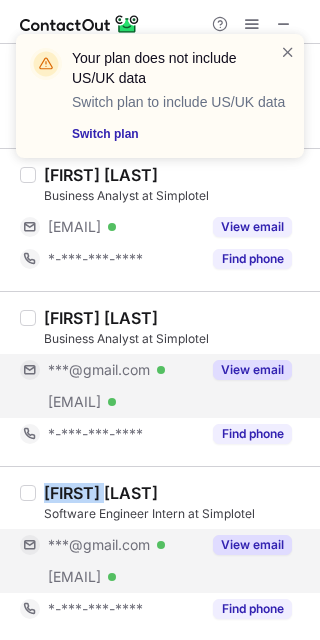 click on "View email" at bounding box center [252, 370] 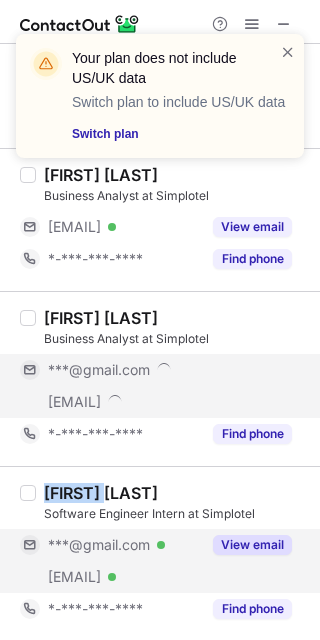 click on "[FIRST] [LAST] [TITLE] at Simplotel [EMAIL] [EMAIL] [PHONE]" at bounding box center (160, 378) 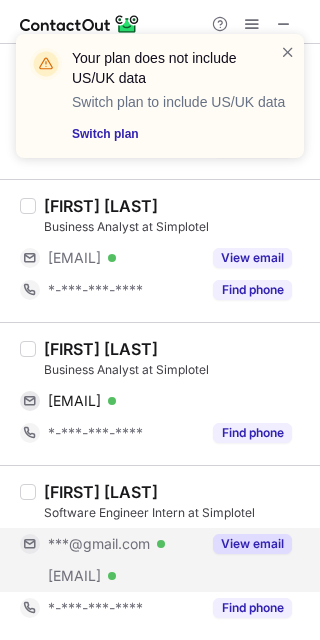 scroll, scrollTop: 646, scrollLeft: 0, axis: vertical 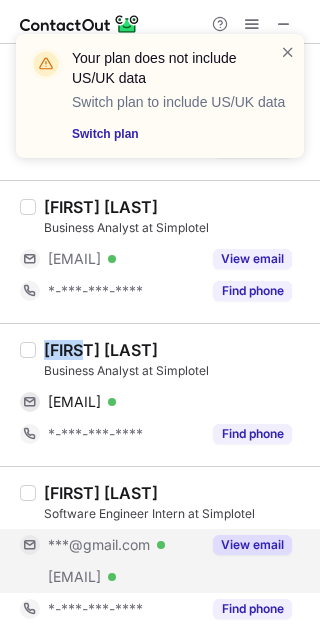 drag, startPoint x: 60, startPoint y: 322, endPoint x: 102, endPoint y: 326, distance: 42.190044 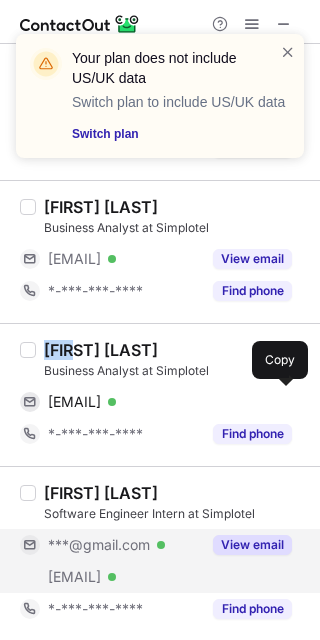 drag, startPoint x: 152, startPoint y: 396, endPoint x: 305, endPoint y: 453, distance: 163.27278 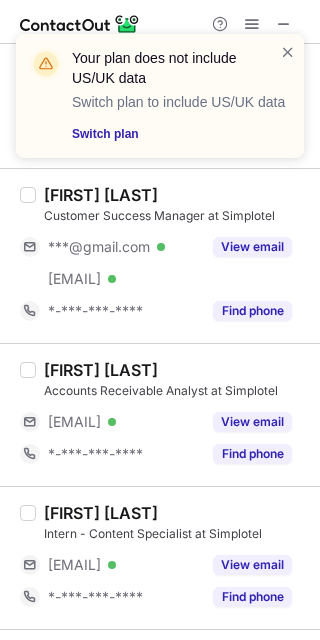 scroll, scrollTop: 0, scrollLeft: 0, axis: both 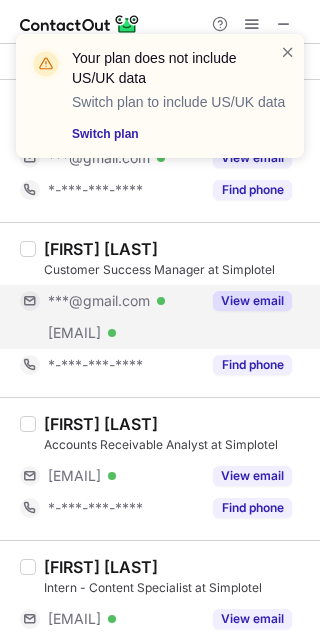 click on "View email" at bounding box center [252, 301] 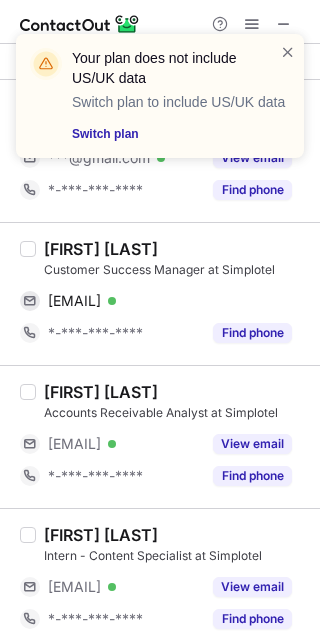 click on "[FIRST] [LAST]" at bounding box center [101, 249] 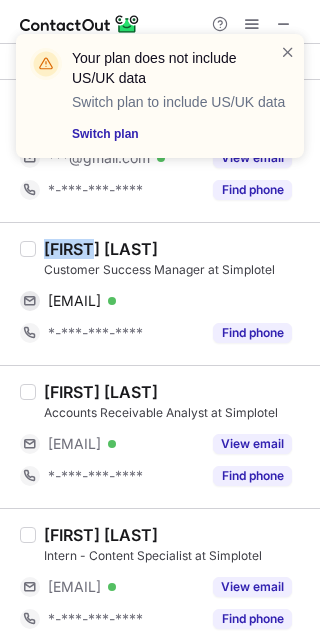 drag, startPoint x: 65, startPoint y: 245, endPoint x: 90, endPoint y: 252, distance: 25.96151 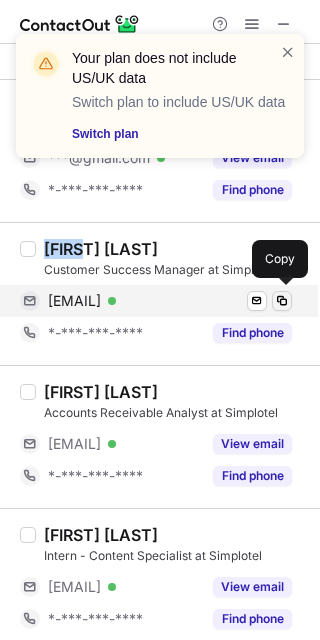 drag, startPoint x: 139, startPoint y: 299, endPoint x: 285, endPoint y: 302, distance: 146.03082 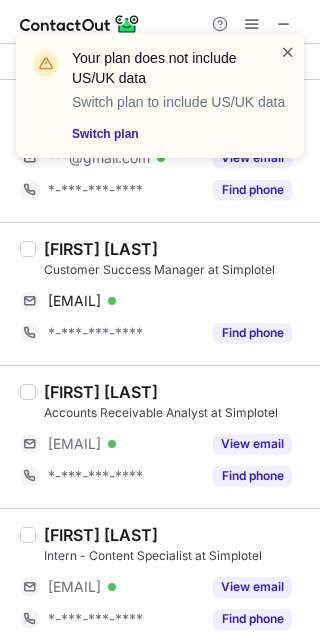 click at bounding box center [288, 52] 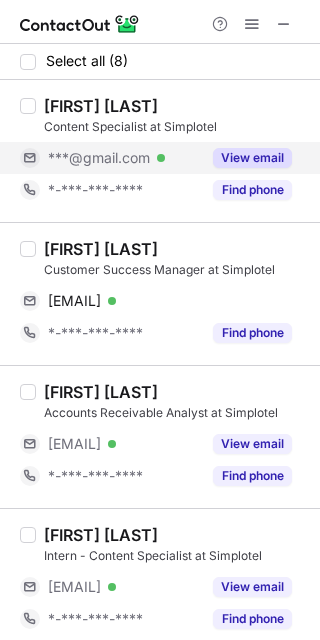 click on "View email" at bounding box center (252, 158) 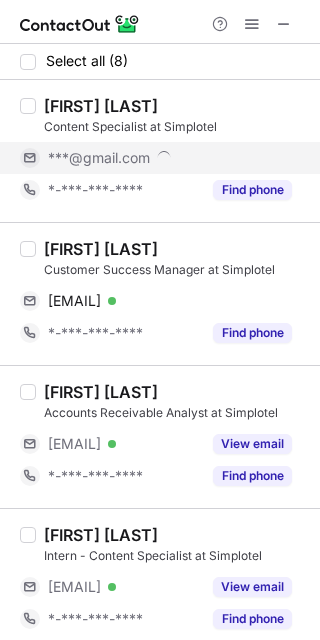 click on "[FIRST] [LAST]" at bounding box center [101, 106] 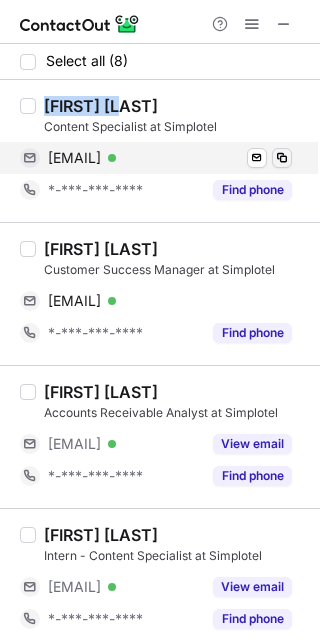 drag, startPoint x: 88, startPoint y: 111, endPoint x: 287, endPoint y: 167, distance: 206.7293 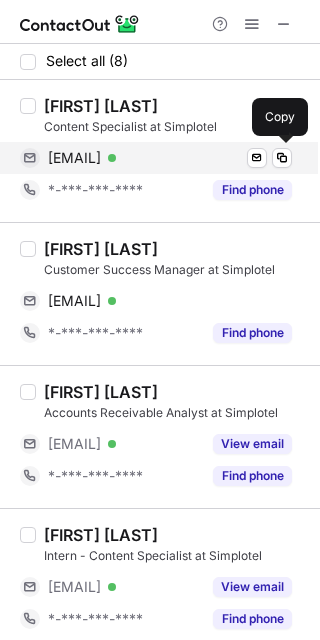 drag, startPoint x: 123, startPoint y: 145, endPoint x: 135, endPoint y: 152, distance: 13.892444 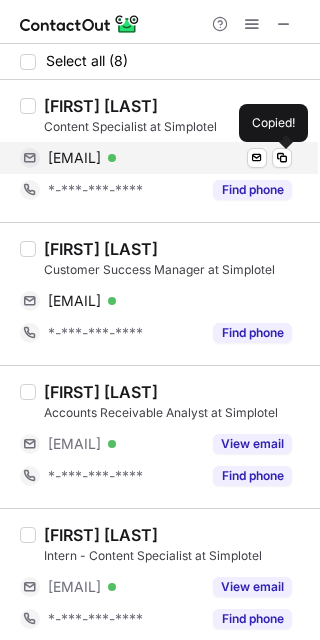 click on "[EMAIL]" at bounding box center [74, 158] 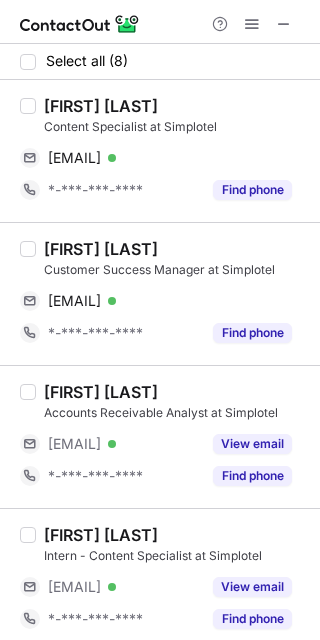 drag, startPoint x: 294, startPoint y: 29, endPoint x: 9, endPoint y: 29, distance: 285 